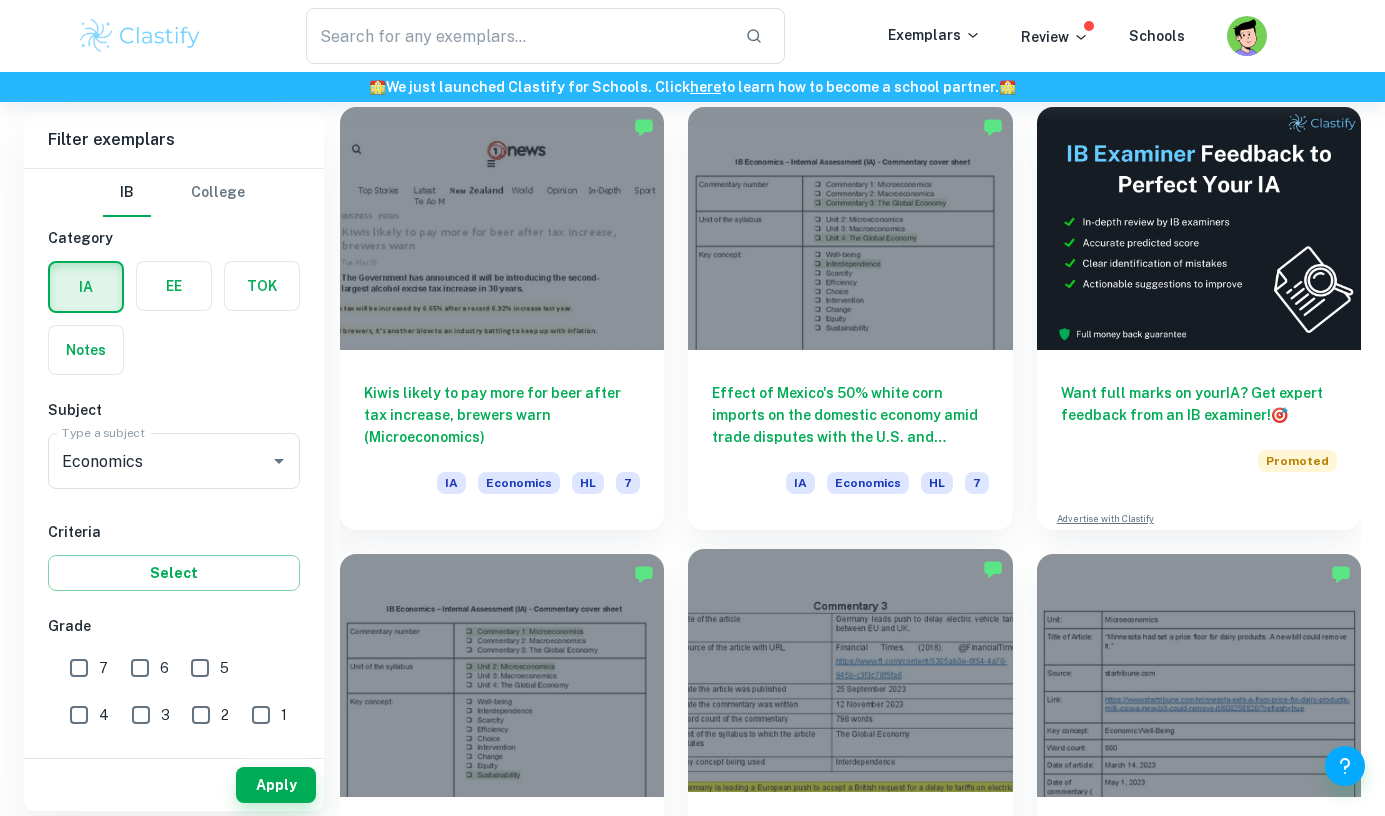 scroll, scrollTop: 559, scrollLeft: 0, axis: vertical 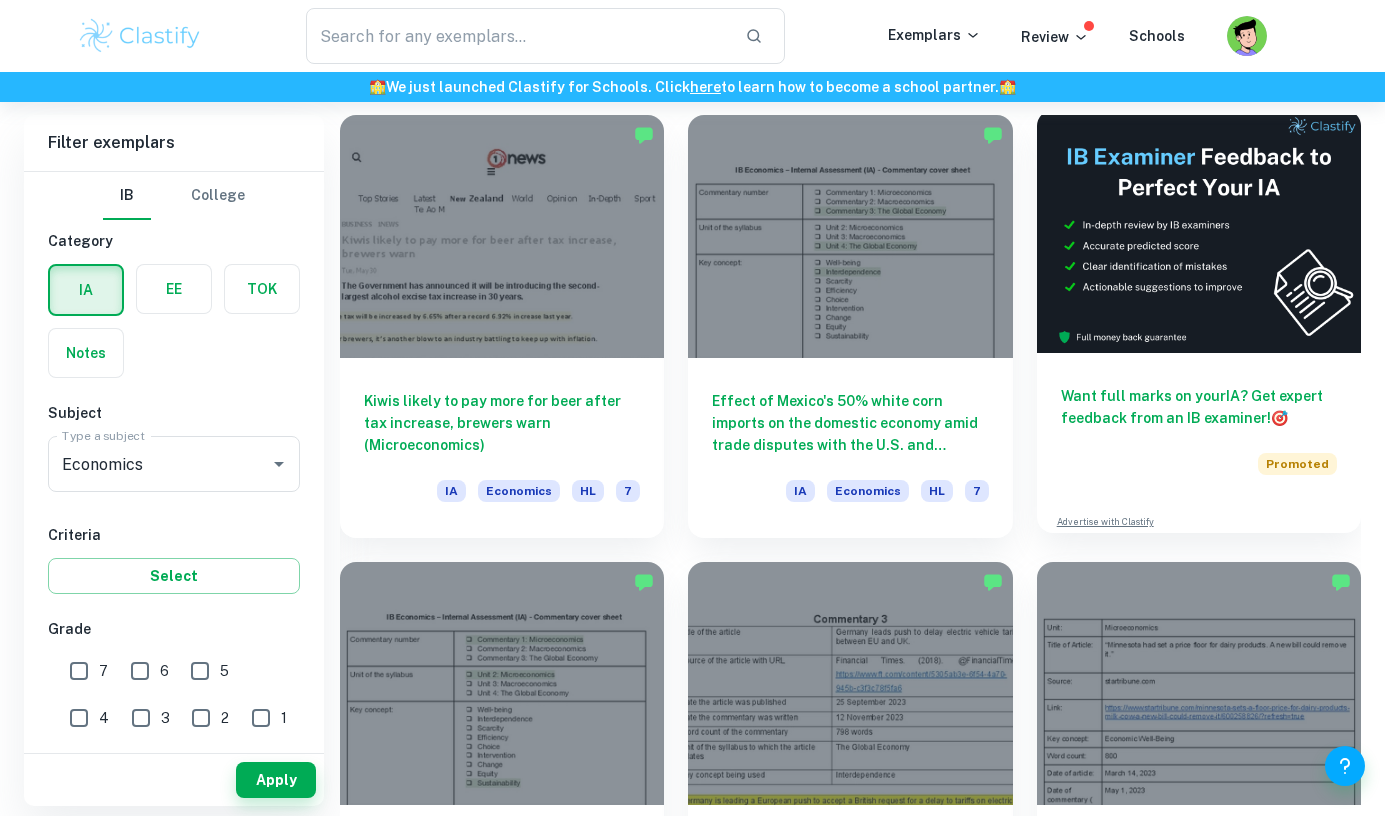 click at bounding box center (1199, 231) 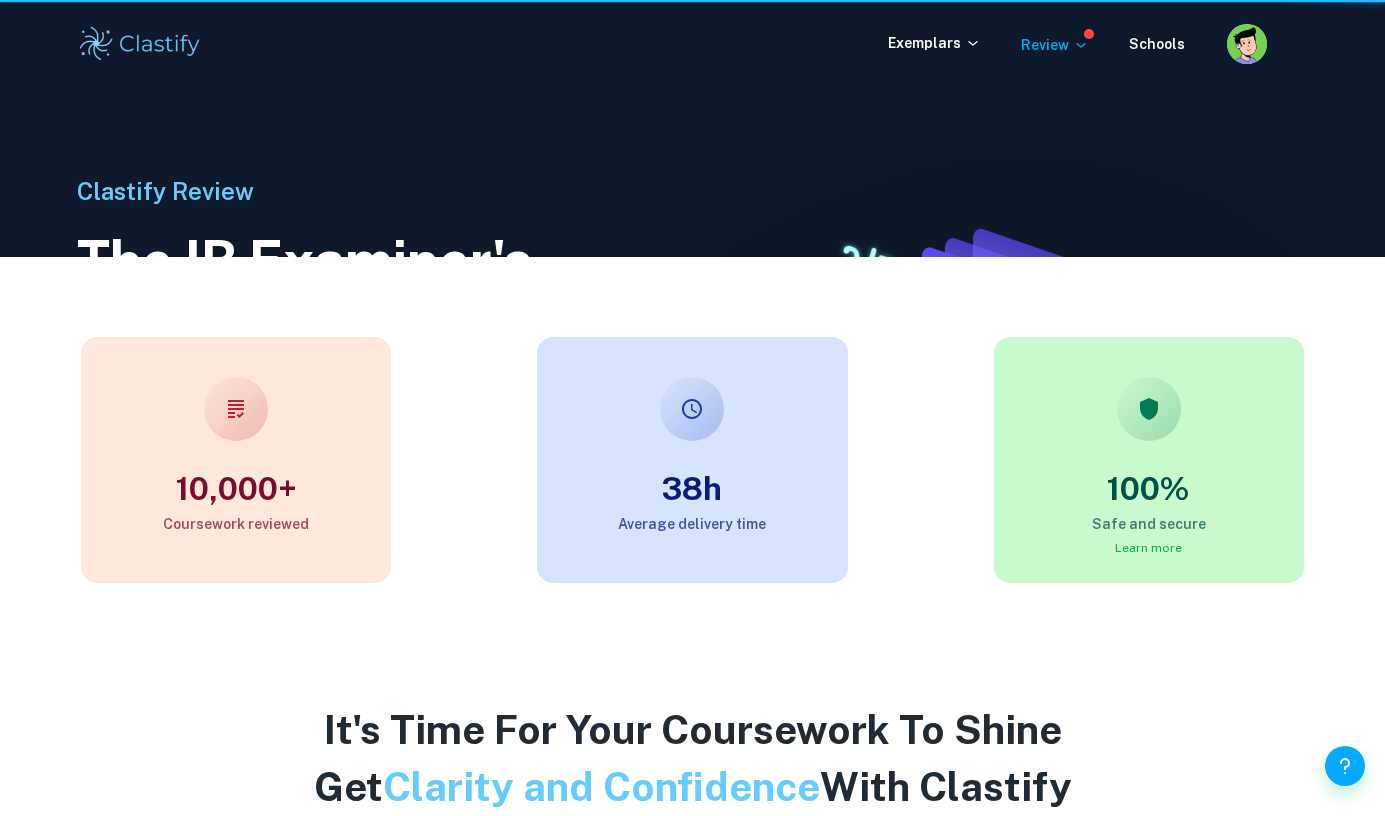 scroll, scrollTop: 0, scrollLeft: 0, axis: both 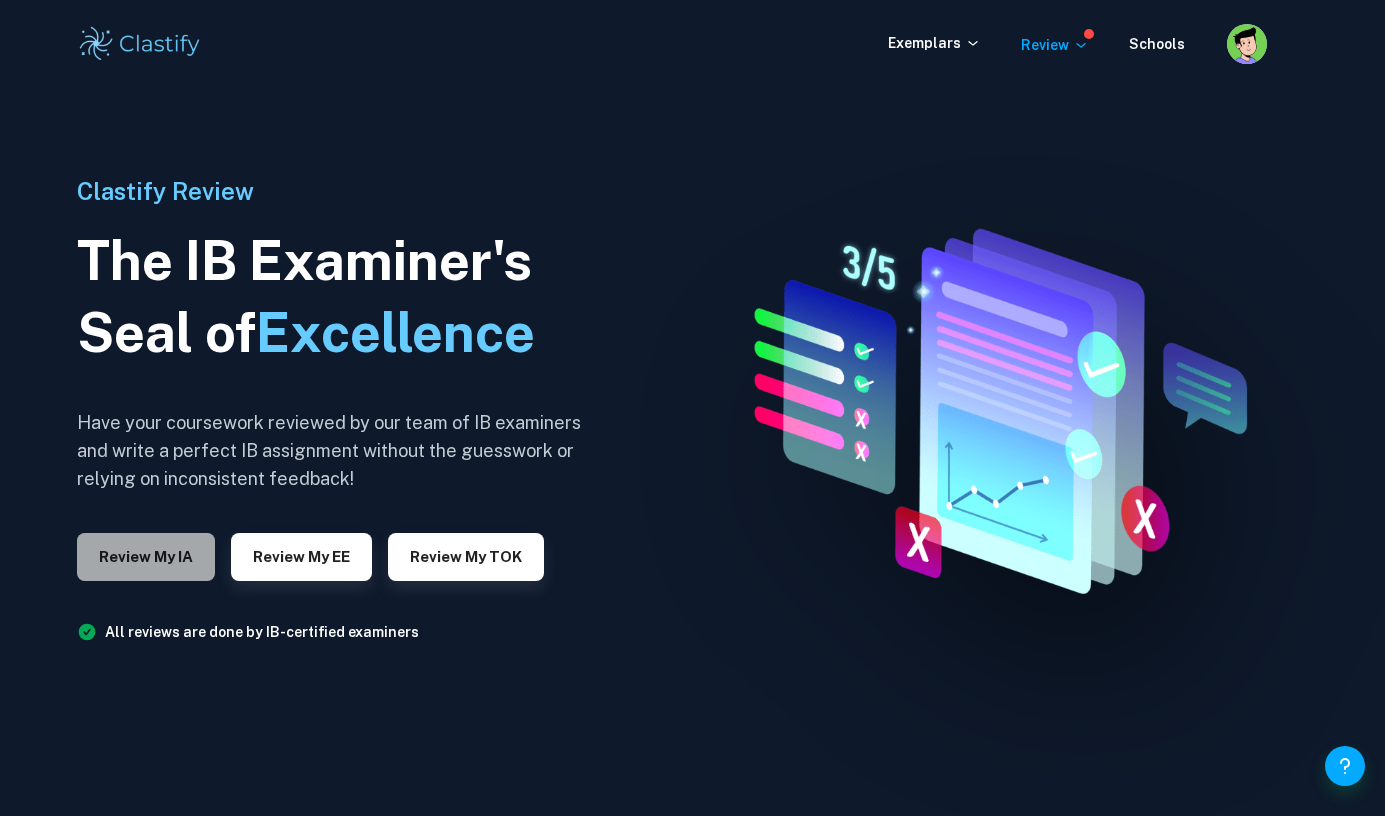 click on "Review my IA" at bounding box center (146, 557) 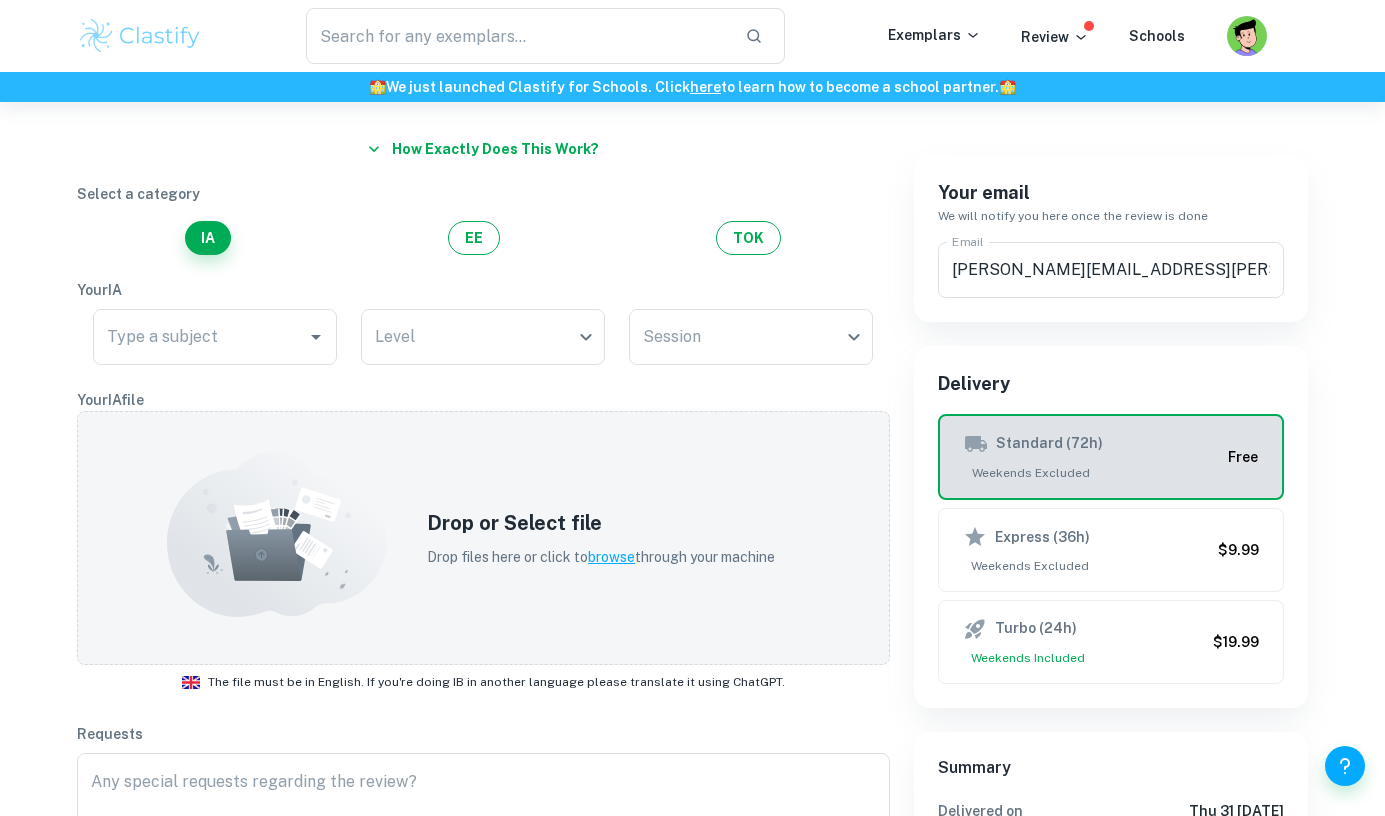 scroll, scrollTop: 0, scrollLeft: 0, axis: both 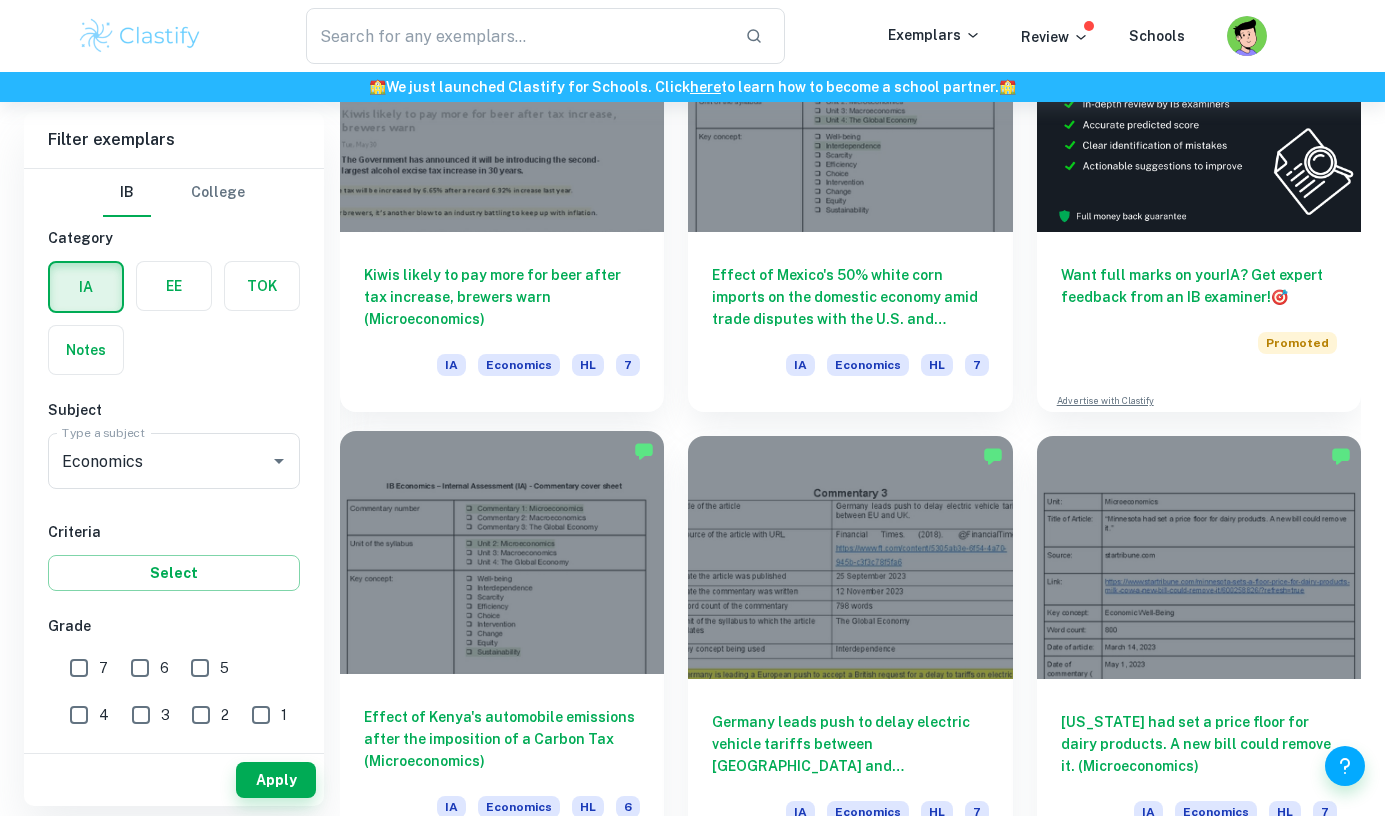 click at bounding box center (502, 552) 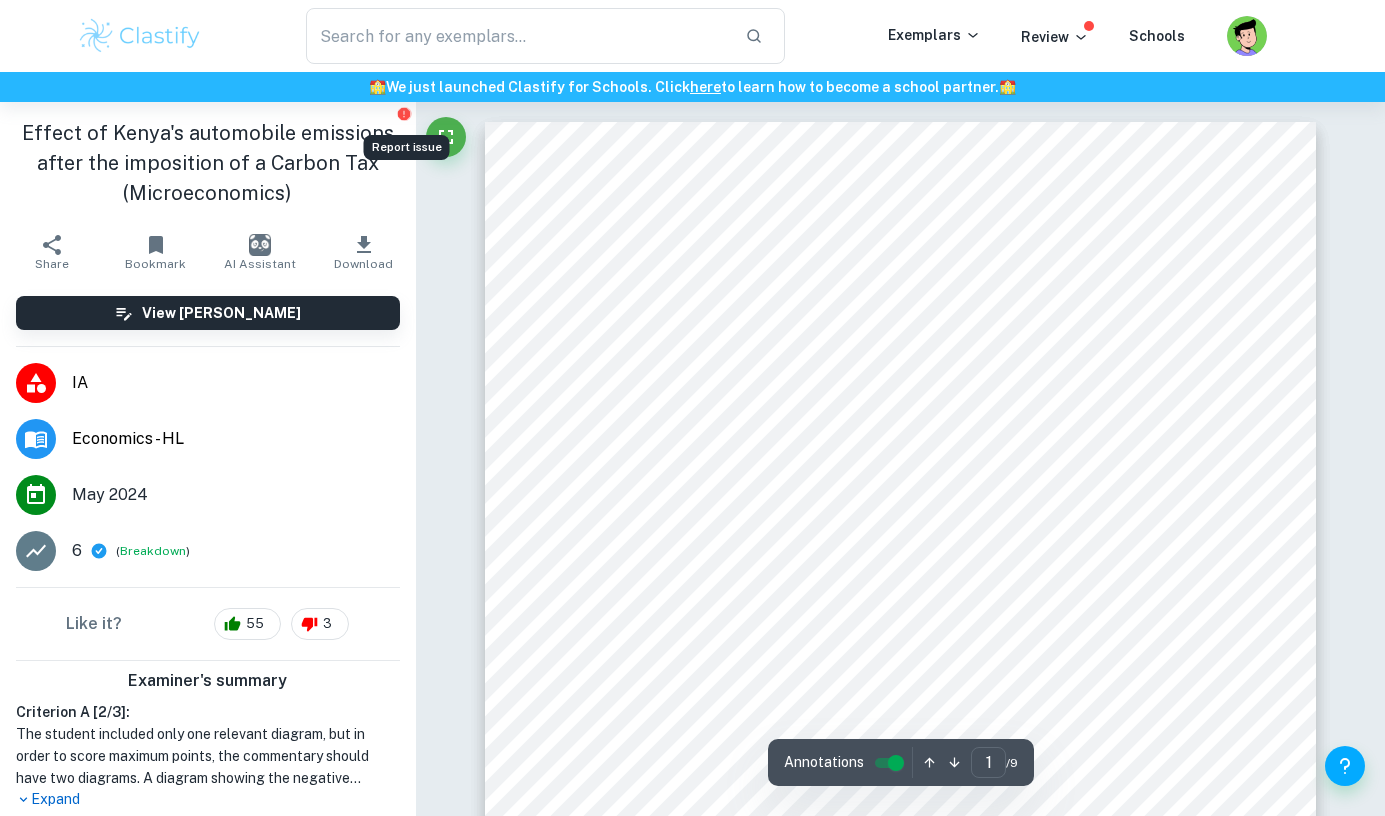 click 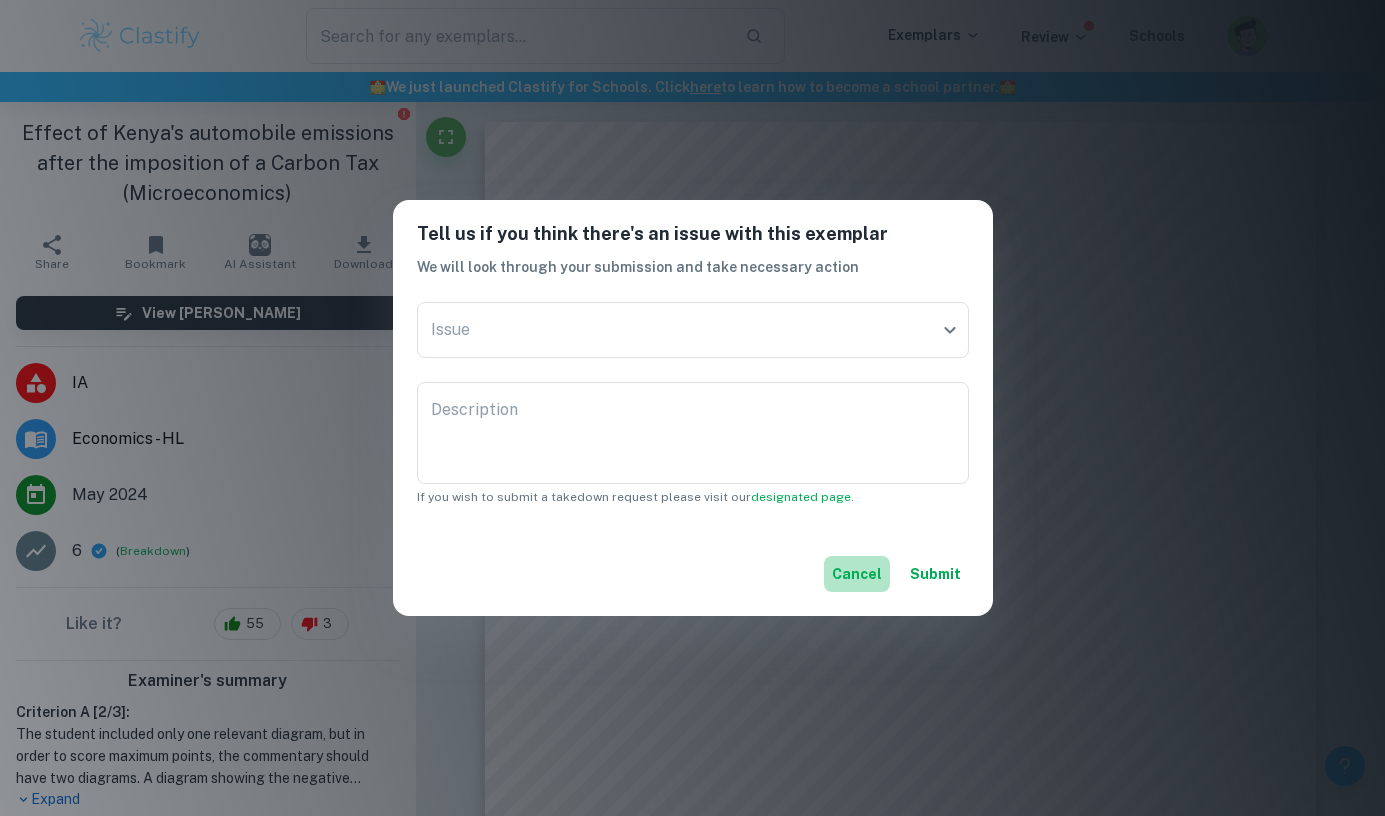 click on "Cancel" at bounding box center [857, 574] 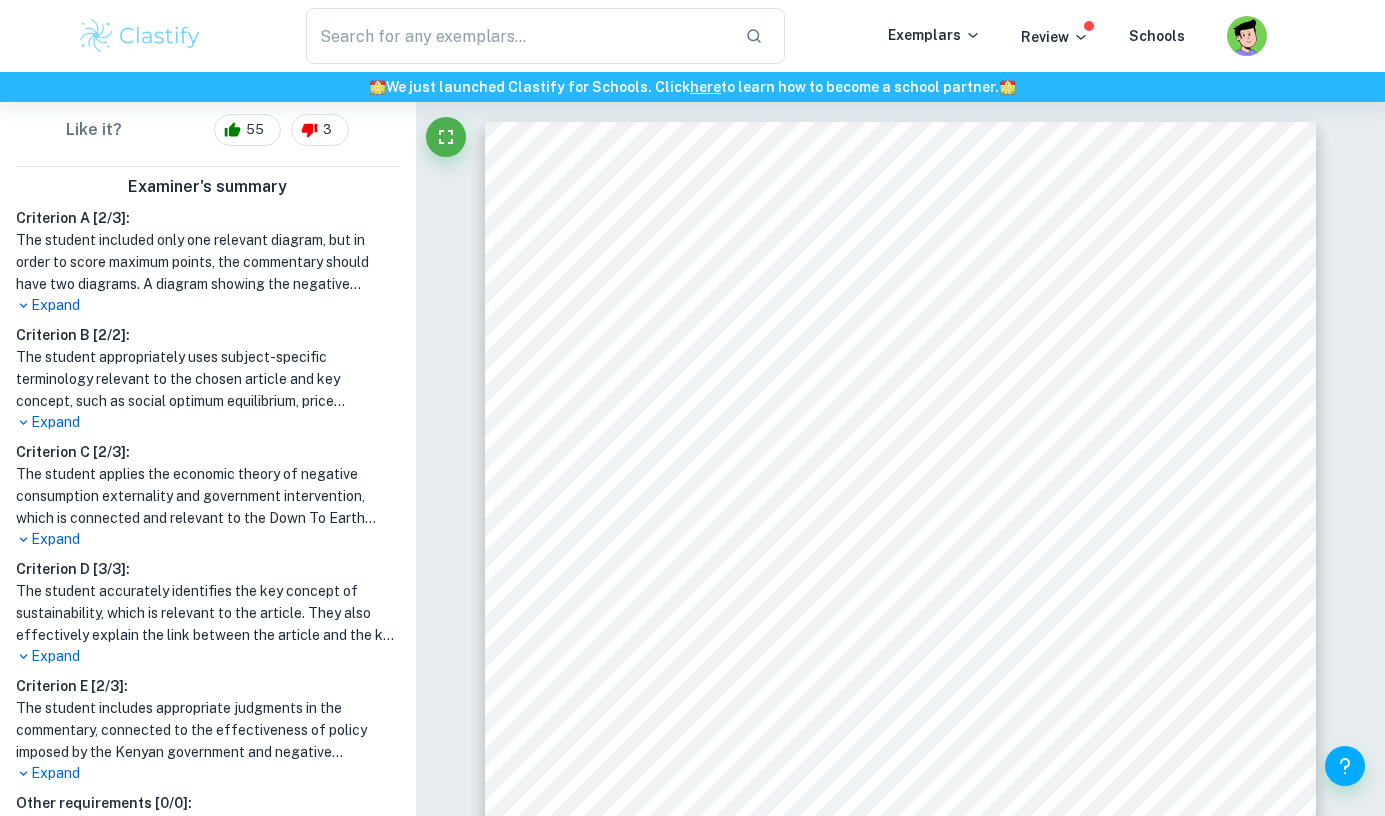 scroll, scrollTop: 633, scrollLeft: 0, axis: vertical 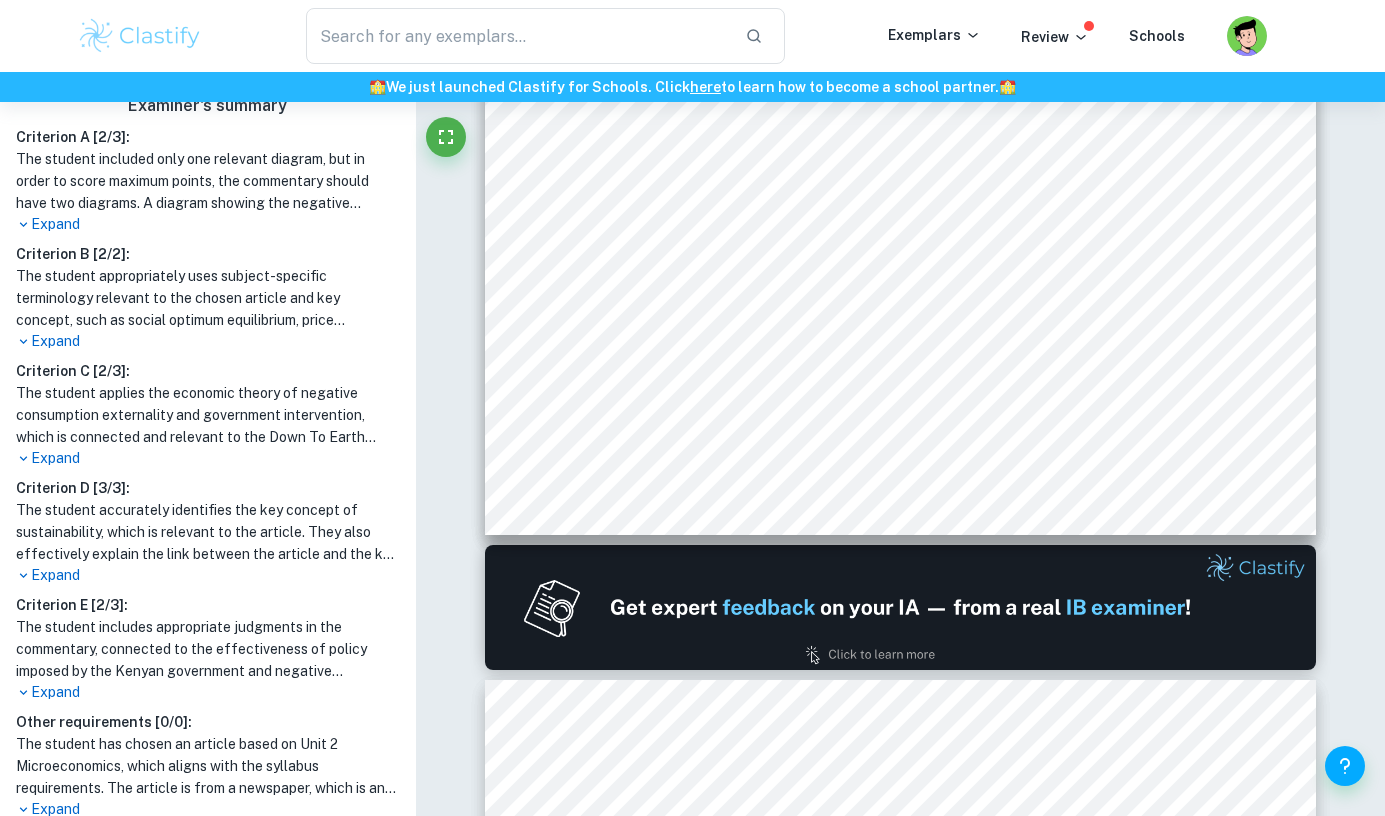click on "Expand" at bounding box center (208, 224) 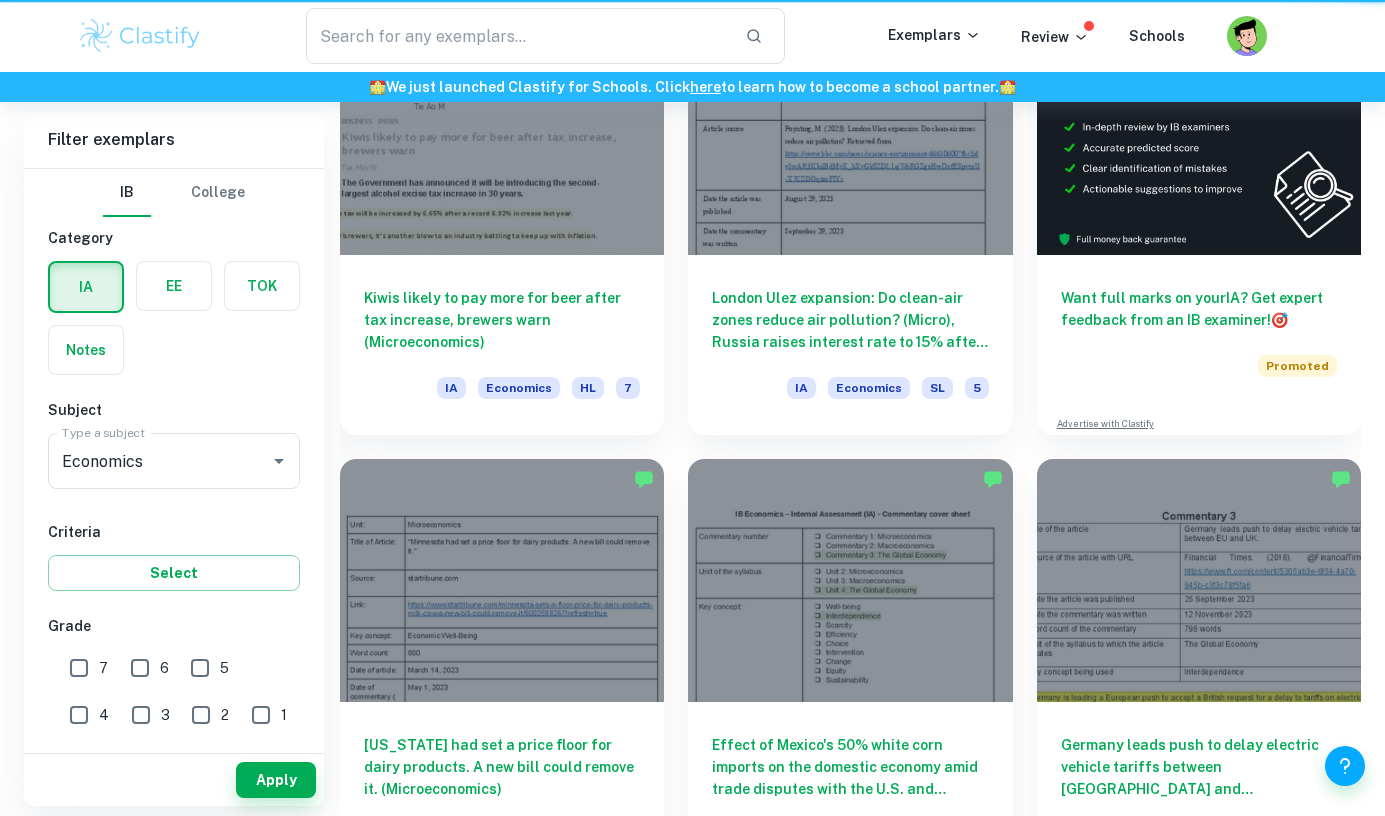 scroll, scrollTop: 685, scrollLeft: 0, axis: vertical 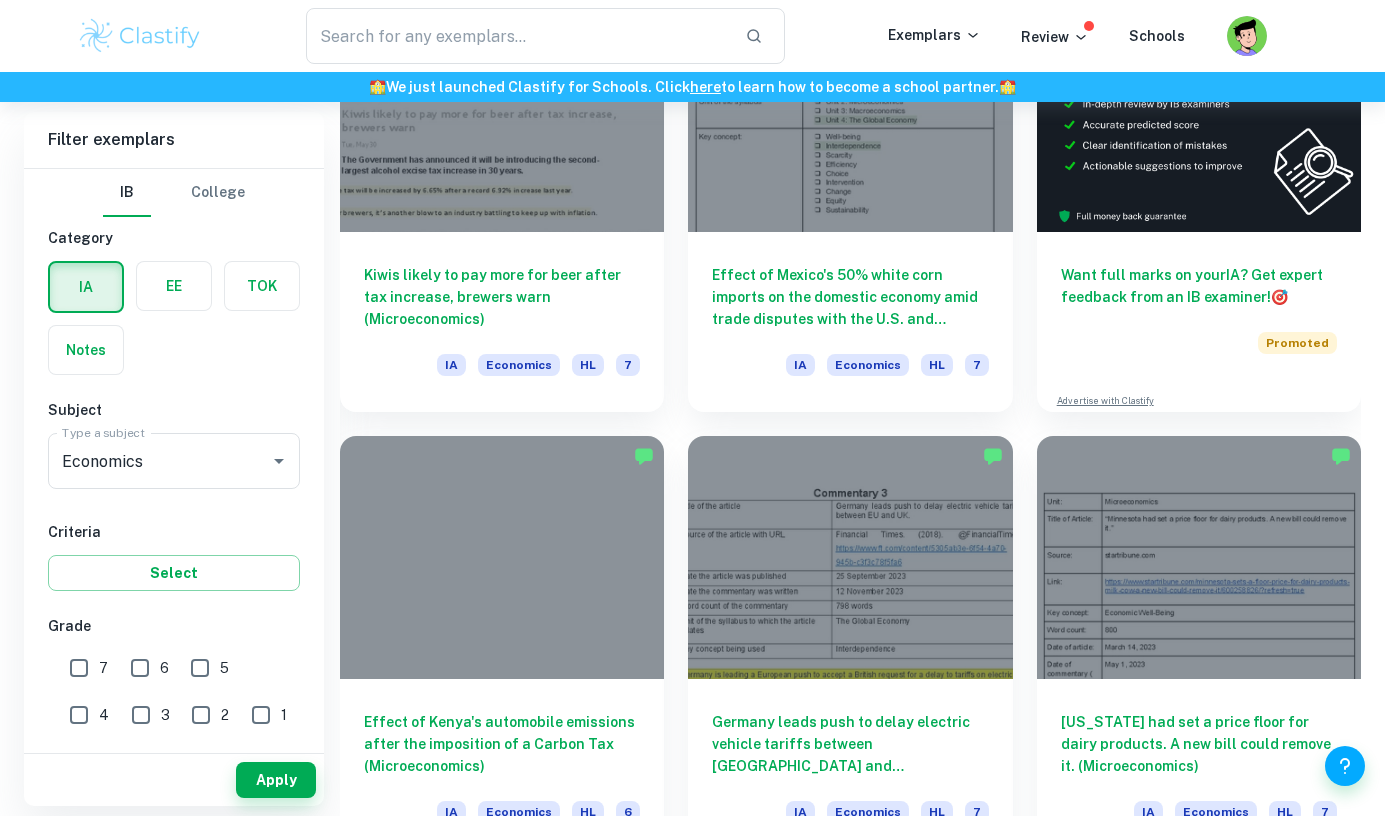 click on "7" at bounding box center (79, 668) 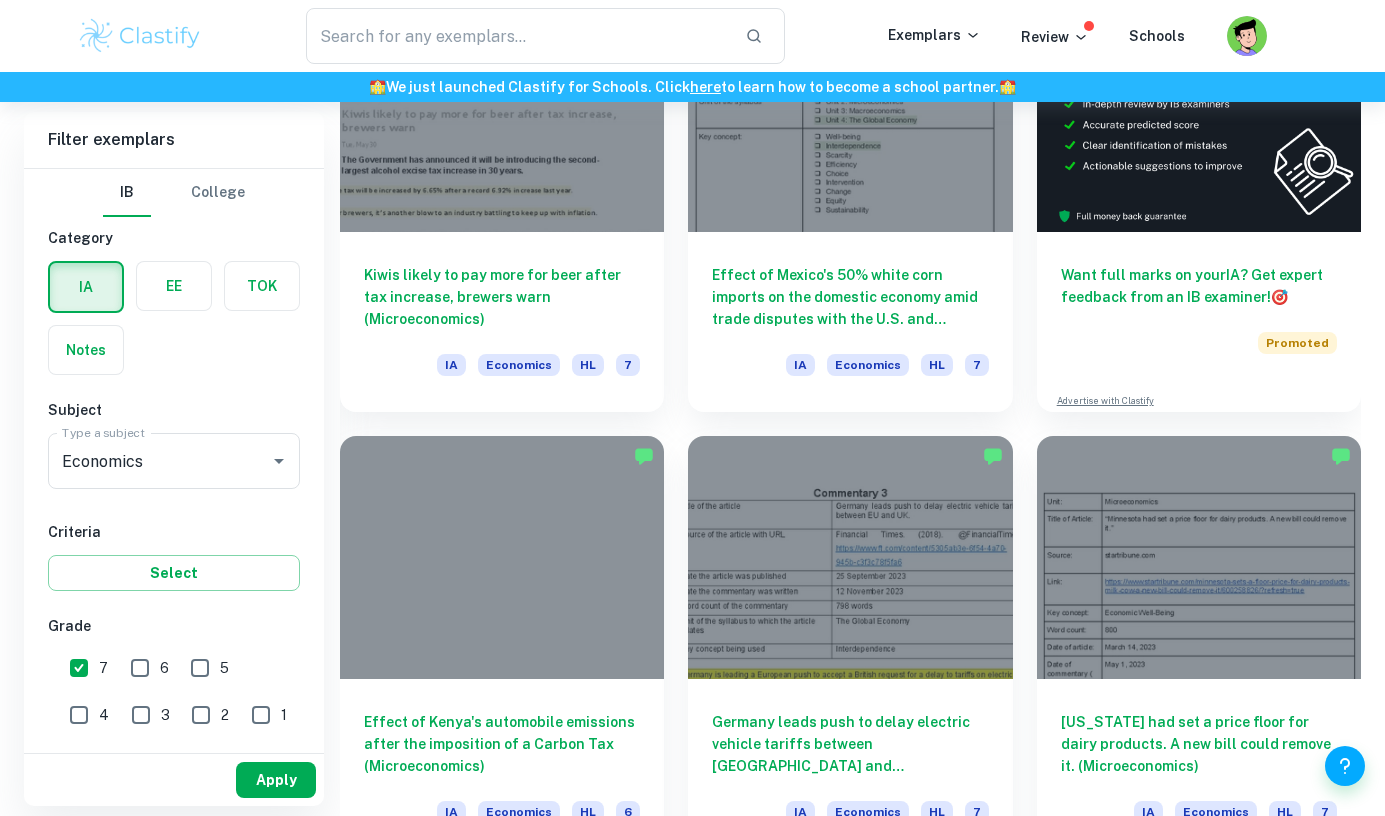 click on "Apply" at bounding box center [276, 780] 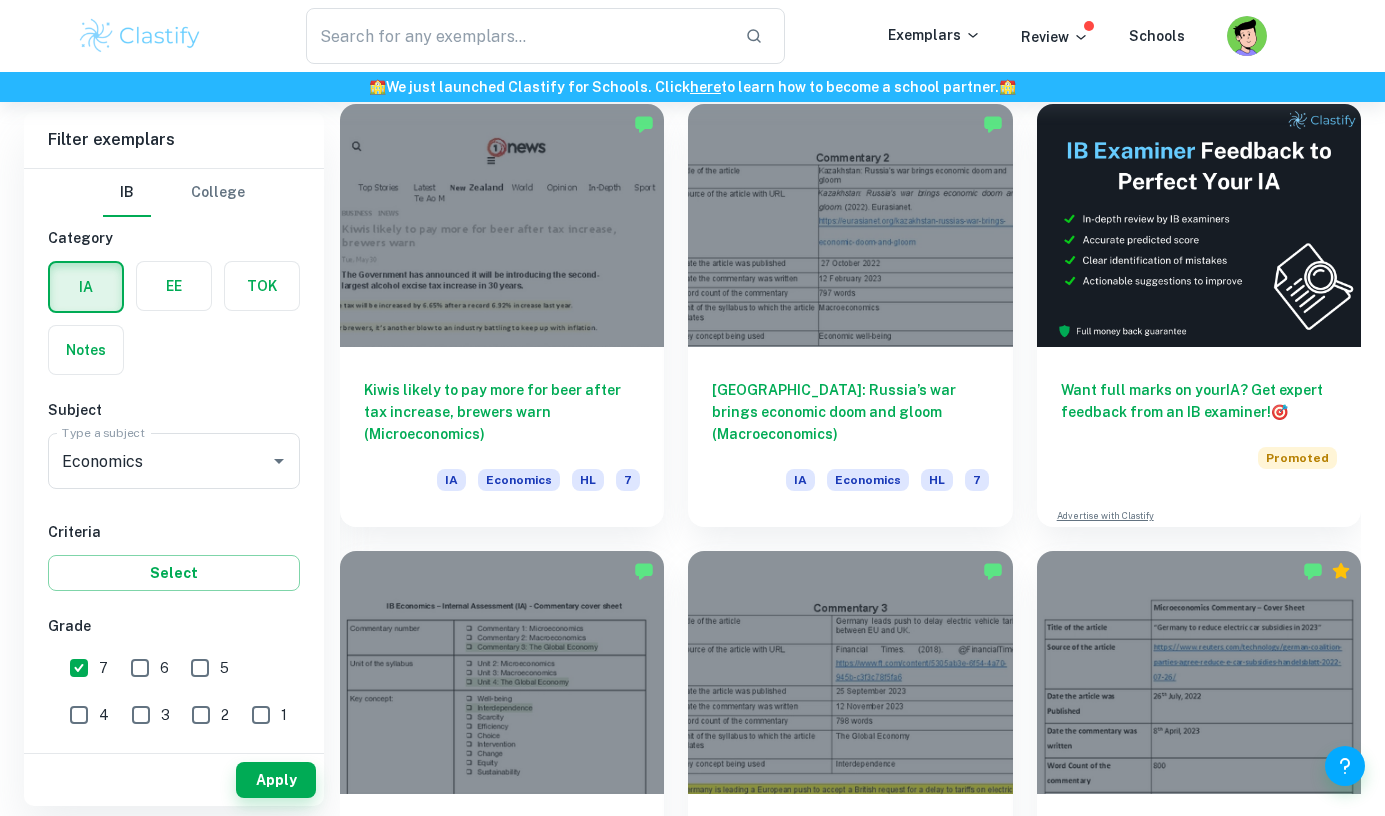 scroll, scrollTop: 619, scrollLeft: 0, axis: vertical 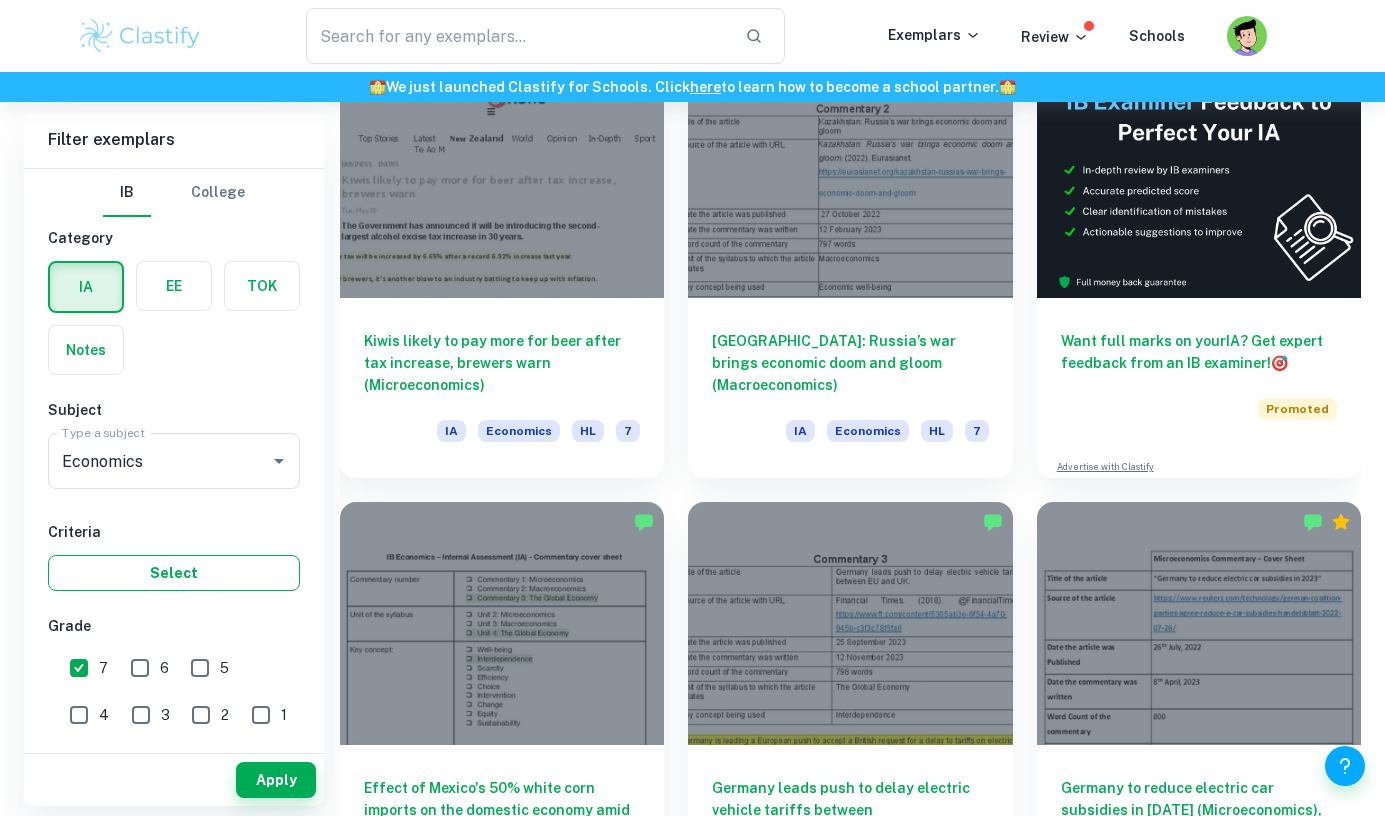 click on "Select" at bounding box center [174, 573] 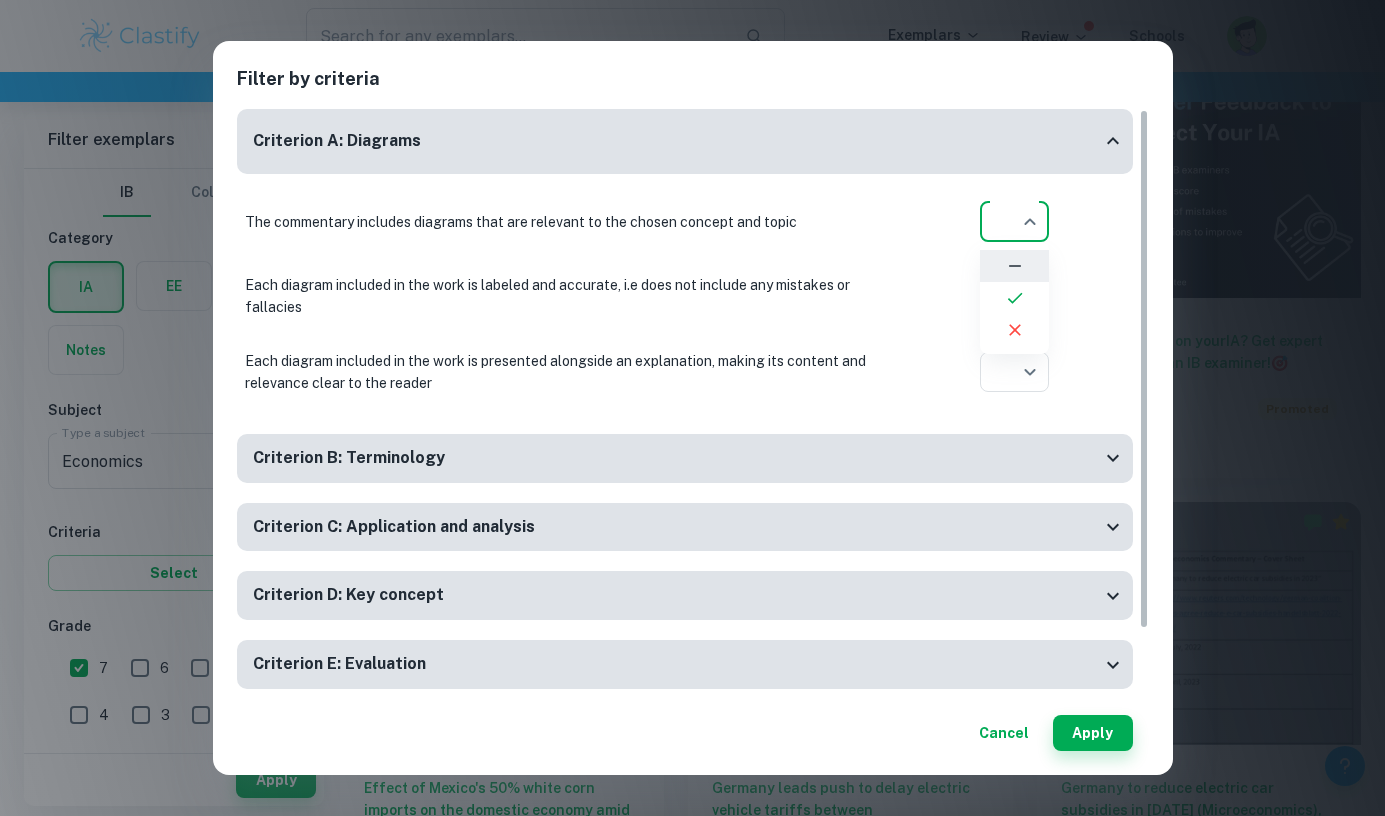 click on "We value your privacy We use cookies to enhance your browsing experience, serve personalised ads or content, and analyse our traffic. By clicking "Accept All", you consent to our use of cookies.   Cookie Policy Customise   Reject All   Accept All   Customise Consent Preferences   We use cookies to help you navigate efficiently and perform certain functions. You will find detailed information about all cookies under each consent category below. The cookies that are categorised as "Necessary" are stored on your browser as they are essential for enabling the basic functionalities of the site. ...  Show more For more information on how Google's third-party cookies operate and handle your data, see:   Google Privacy Policy Necessary Always Active Necessary cookies are required to enable the basic features of this site, such as providing secure log-in or adjusting your consent preferences. These cookies do not store any personally identifiable data. Functional Analytics Performance Advertisement Uncategorised" at bounding box center [692, -109] 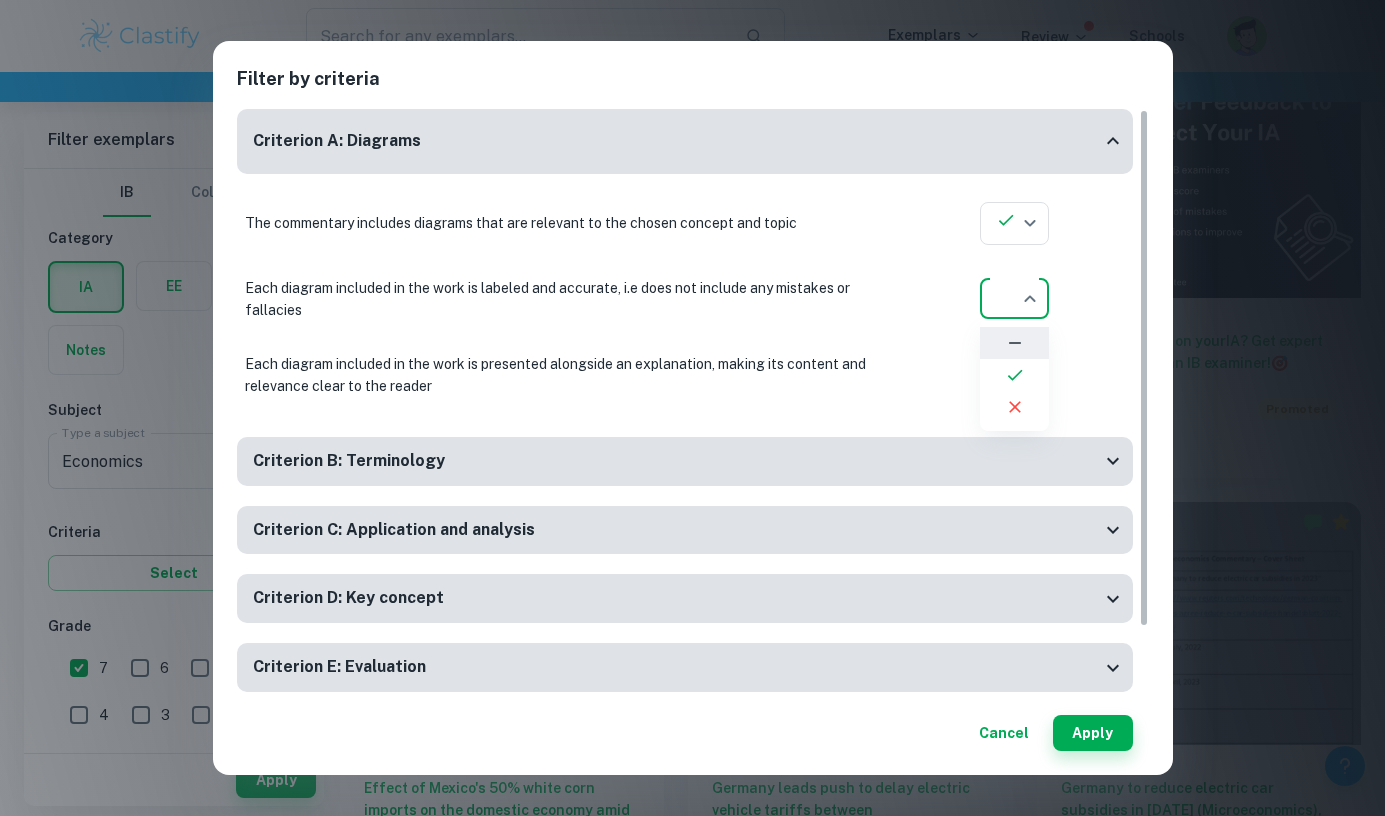 click on "We value your privacy We use cookies to enhance your browsing experience, serve personalised ads or content, and analyse our traffic. By clicking "Accept All", you consent to our use of cookies.   Cookie Policy Customise   Reject All   Accept All   Customise Consent Preferences   We use cookies to help you navigate efficiently and perform certain functions. You will find detailed information about all cookies under each consent category below. The cookies that are categorised as "Necessary" are stored on your browser as they are essential for enabling the basic functionalities of the site. ...  Show more For more information on how Google's third-party cookies operate and handle your data, see:   Google Privacy Policy Necessary Always Active Necessary cookies are required to enable the basic features of this site, such as providing secure log-in or adjusting your consent preferences. These cookies do not store any personally identifiable data. Functional Analytics Performance Advertisement Uncategorised" at bounding box center (692, -109) 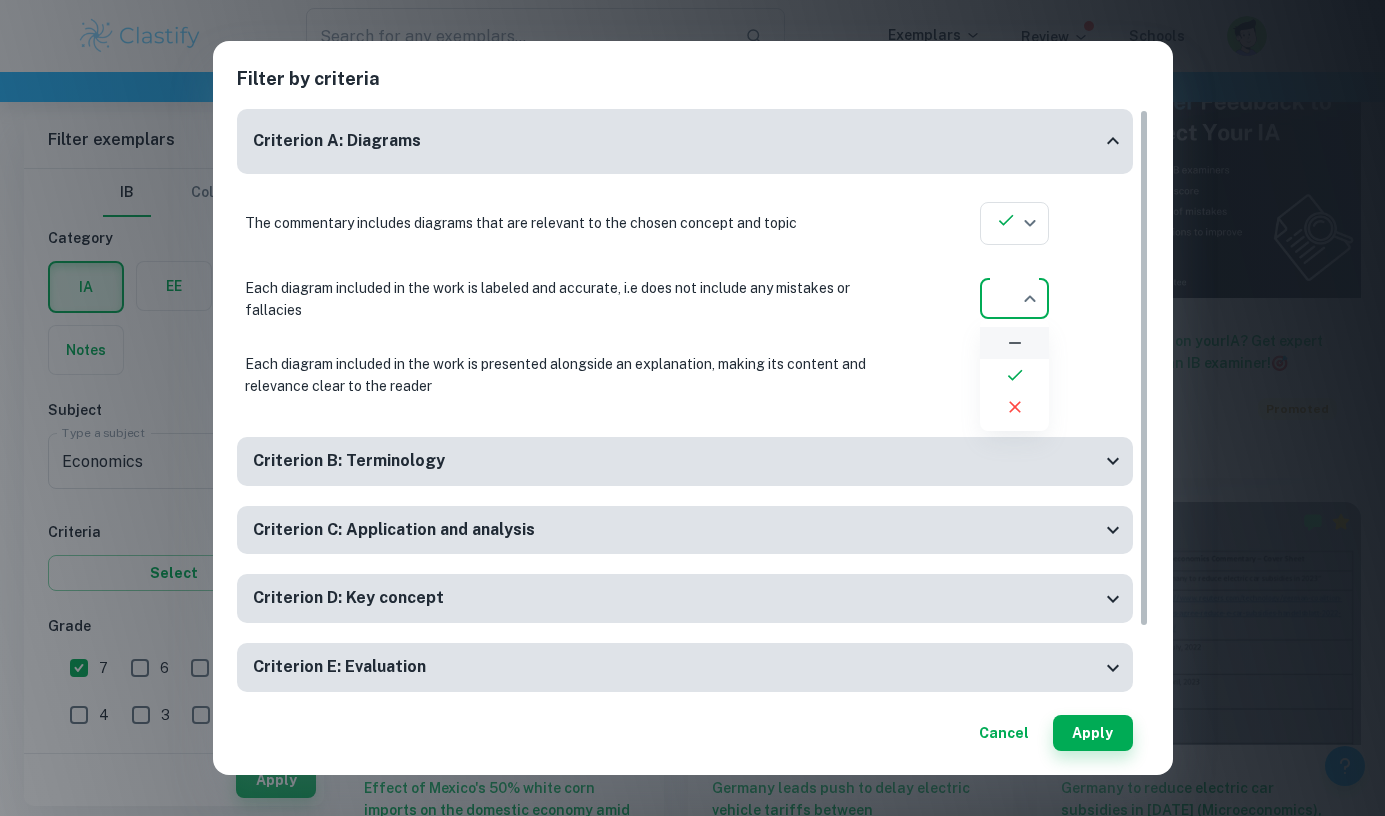 type on "yes" 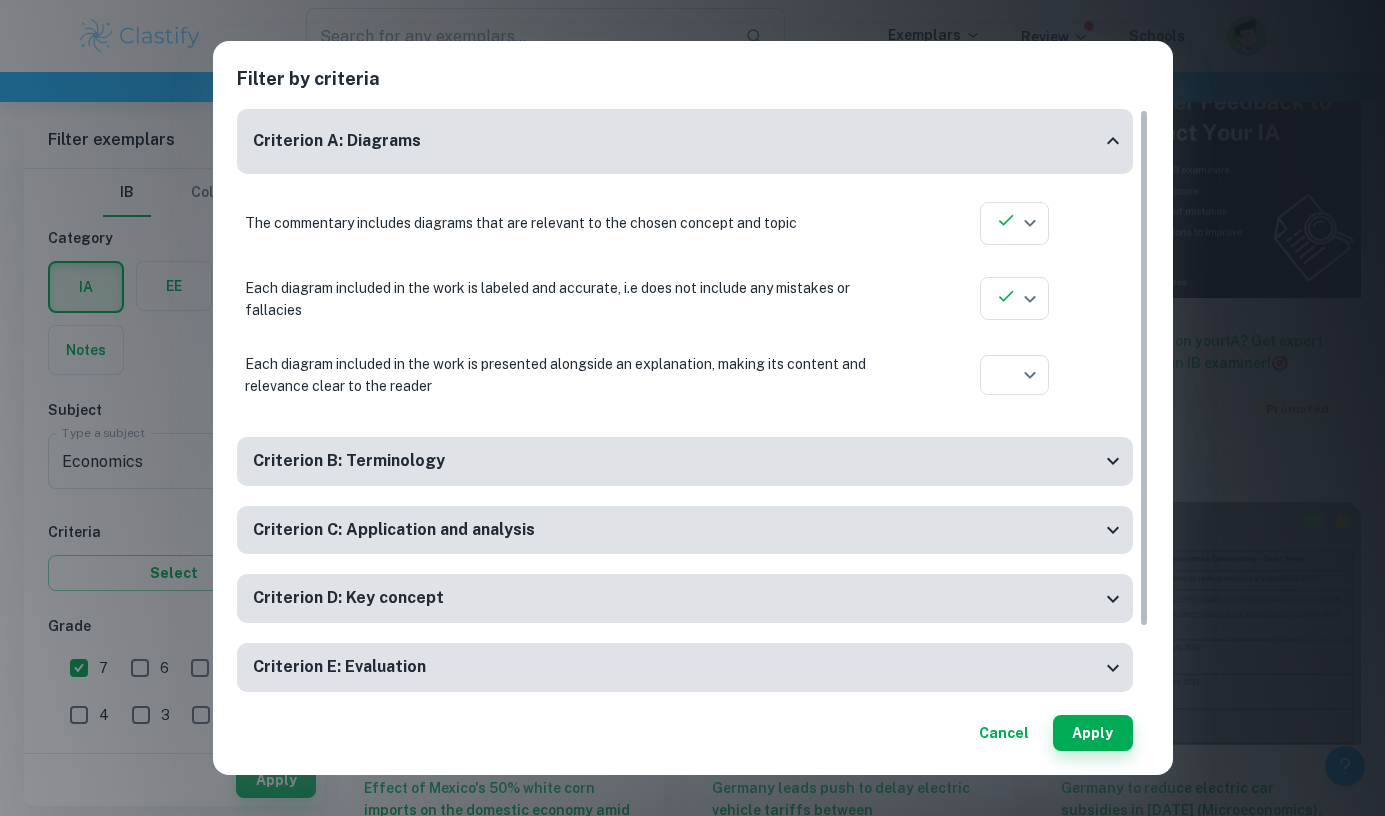 click on "Each diagram included in the work is presented alongside an explanation, making its content and relevance clear to the reader ​ Aplication year" at bounding box center [685, 375] 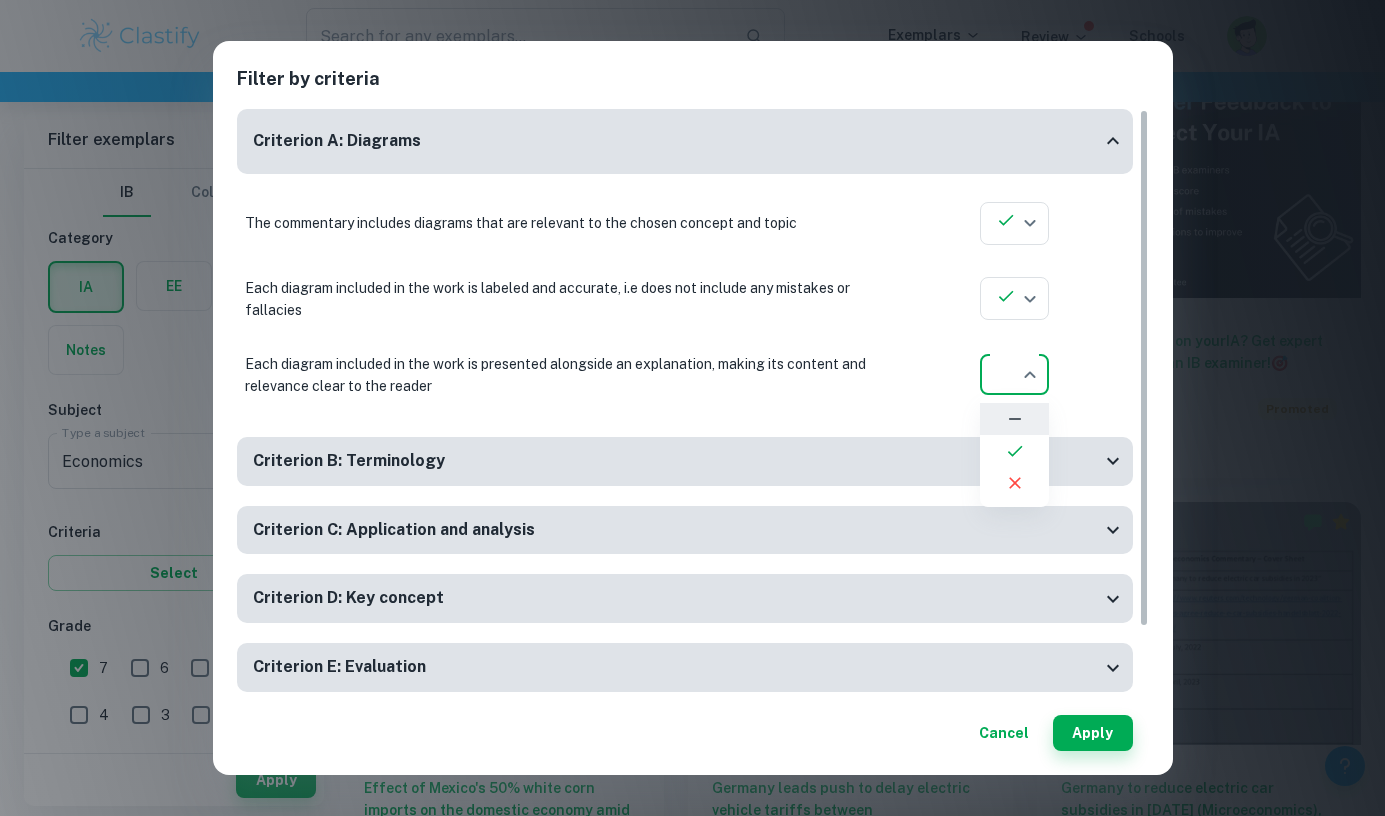 click on "We value your privacy We use cookies to enhance your browsing experience, serve personalised ads or content, and analyse our traffic. By clicking "Accept All", you consent to our use of cookies.   Cookie Policy Customise   Reject All   Accept All   Customise Consent Preferences   We use cookies to help you navigate efficiently and perform certain functions. You will find detailed information about all cookies under each consent category below. The cookies that are categorised as "Necessary" are stored on your browser as they are essential for enabling the basic functionalities of the site. ...  Show more For more information on how Google's third-party cookies operate and handle your data, see:   Google Privacy Policy Necessary Always Active Necessary cookies are required to enable the basic features of this site, such as providing secure log-in or adjusting your consent preferences. These cookies do not store any personally identifiable data. Functional Analytics Performance Advertisement Uncategorised" at bounding box center [692, -109] 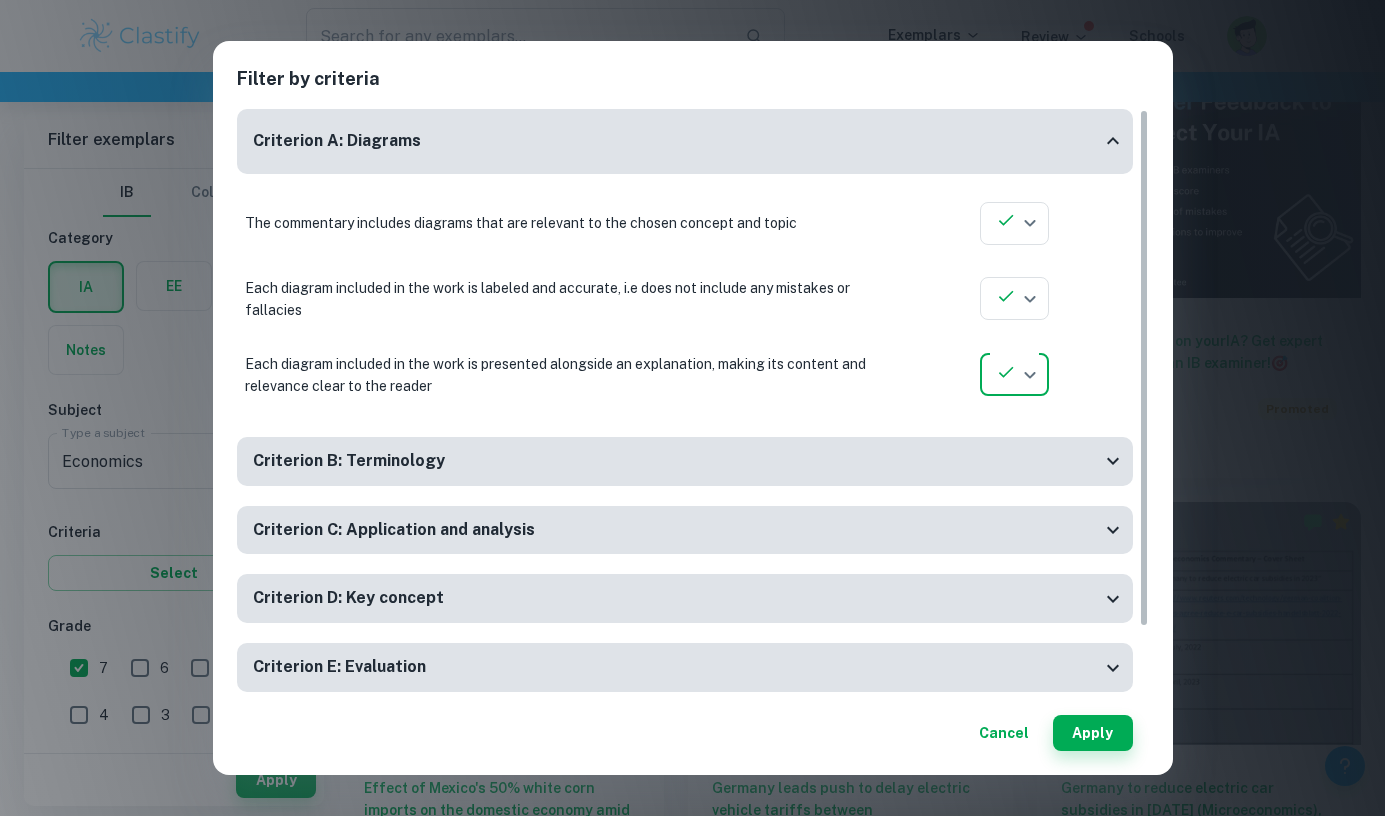 click on "Criterion B: Terminology" at bounding box center (677, 461) 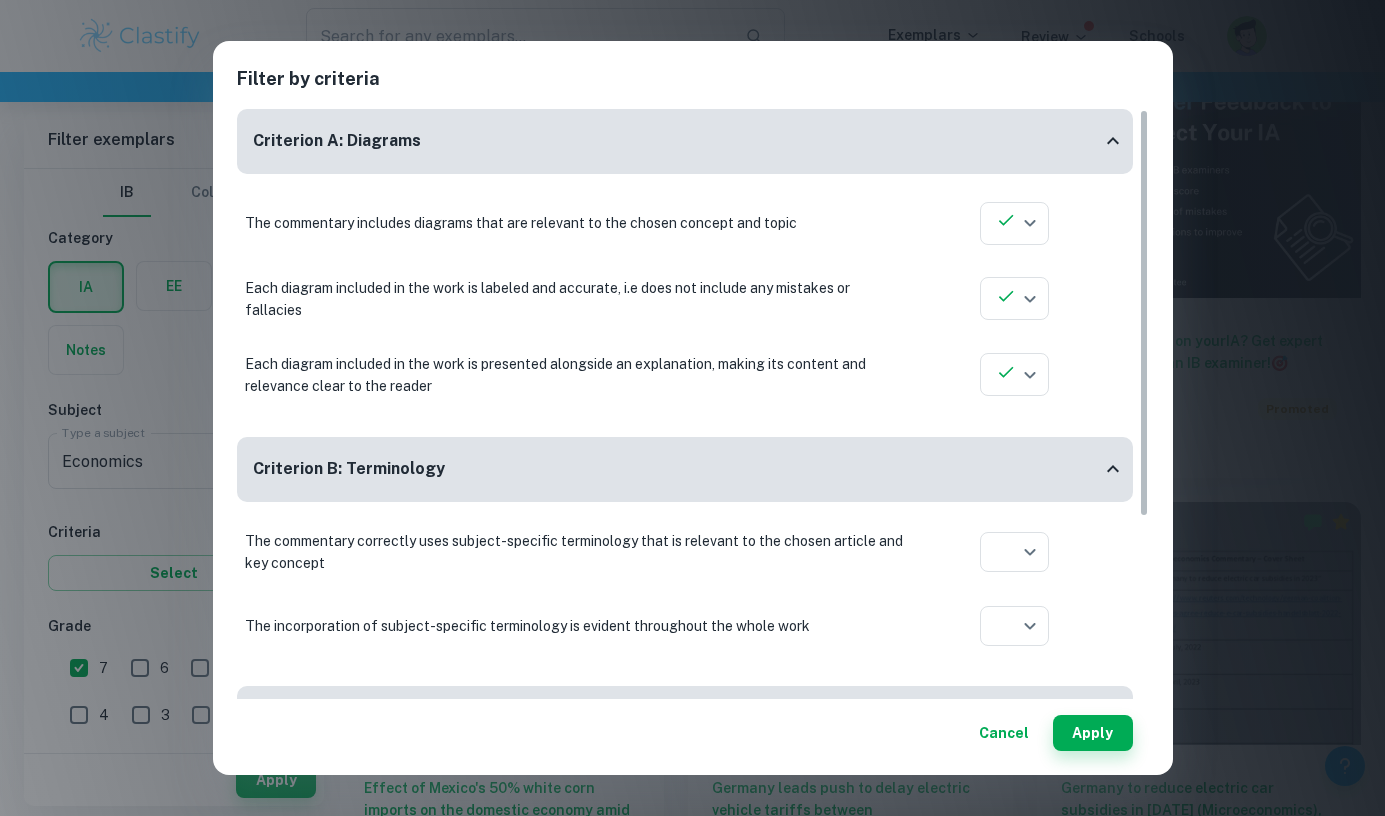 click on "The commentary correctly uses subject-specific terminology that is relevant to the chosen article and key concept ​ Aplication year" at bounding box center (685, 552) 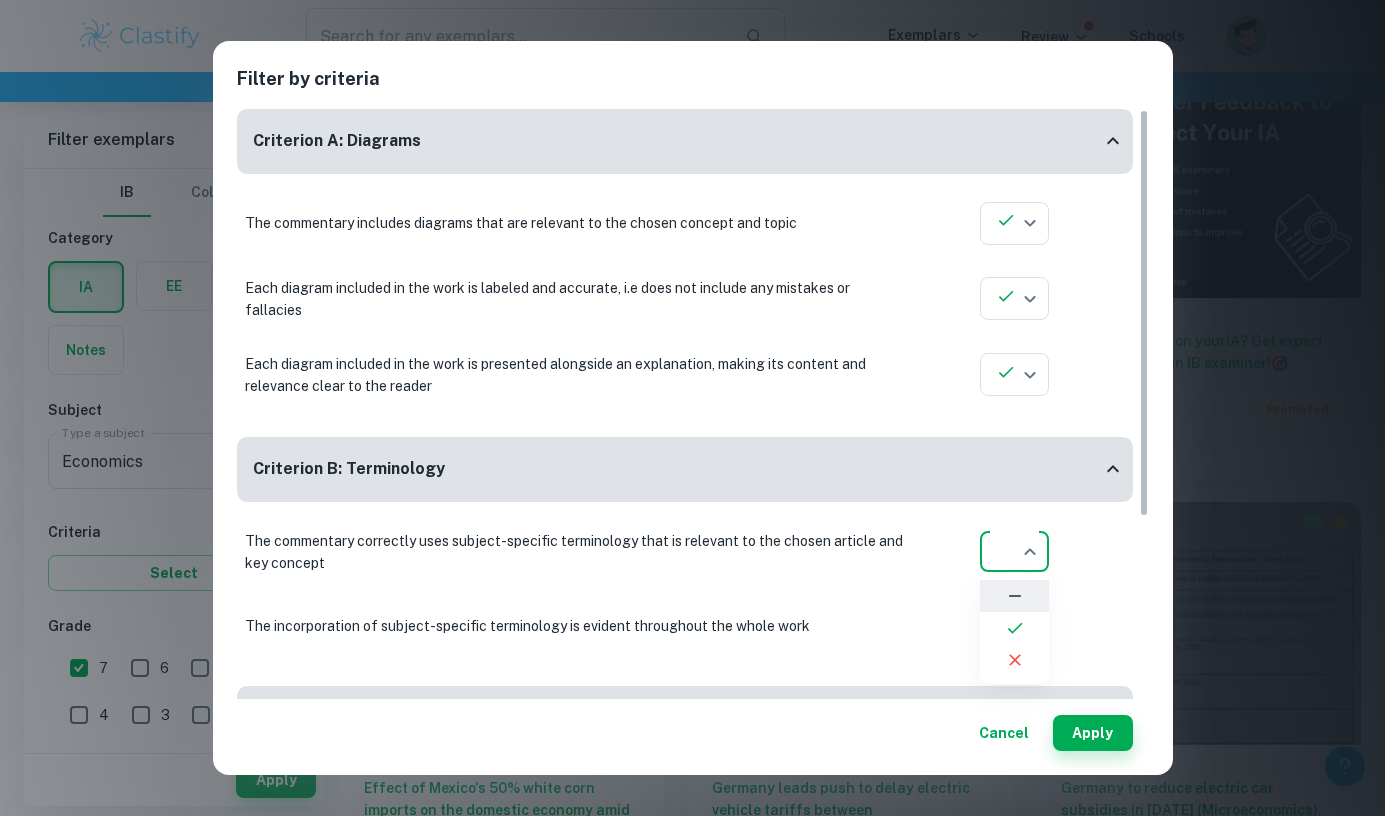 click on "We value your privacy We use cookies to enhance your browsing experience, serve personalised ads or content, and analyse our traffic. By clicking "Accept All", you consent to our use of cookies.   Cookie Policy Customise   Reject All   Accept All   Customise Consent Preferences   We use cookies to help you navigate efficiently and perform certain functions. You will find detailed information about all cookies under each consent category below. The cookies that are categorised as "Necessary" are stored on your browser as they are essential for enabling the basic functionalities of the site. ...  Show more For more information on how Google's third-party cookies operate and handle your data, see:   Google Privacy Policy Necessary Always Active Necessary cookies are required to enable the basic features of this site, such as providing secure log-in or adjusting your consent preferences. These cookies do not store any personally identifiable data. Functional Analytics Performance Advertisement Uncategorised" at bounding box center (692, -109) 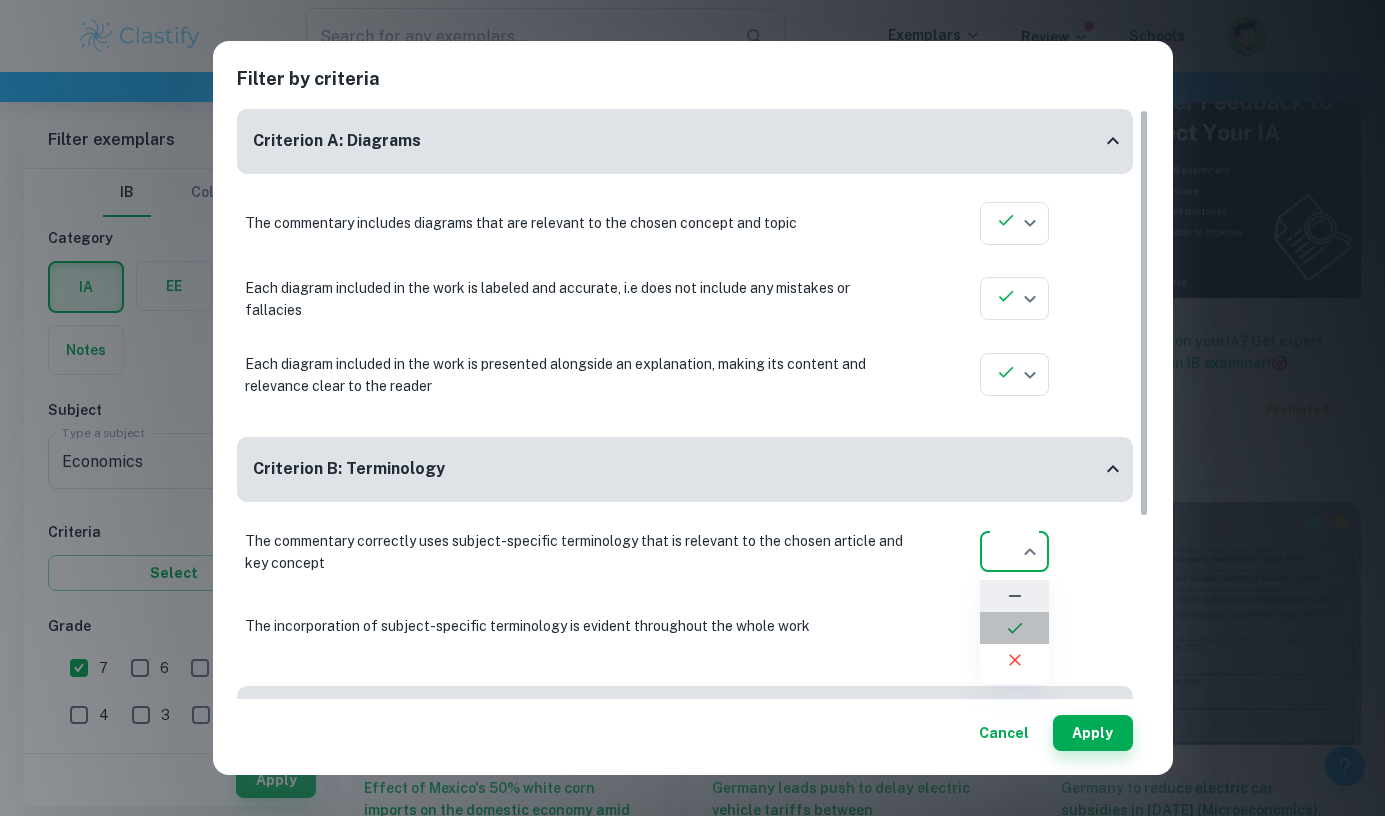 click at bounding box center (1014, 628) 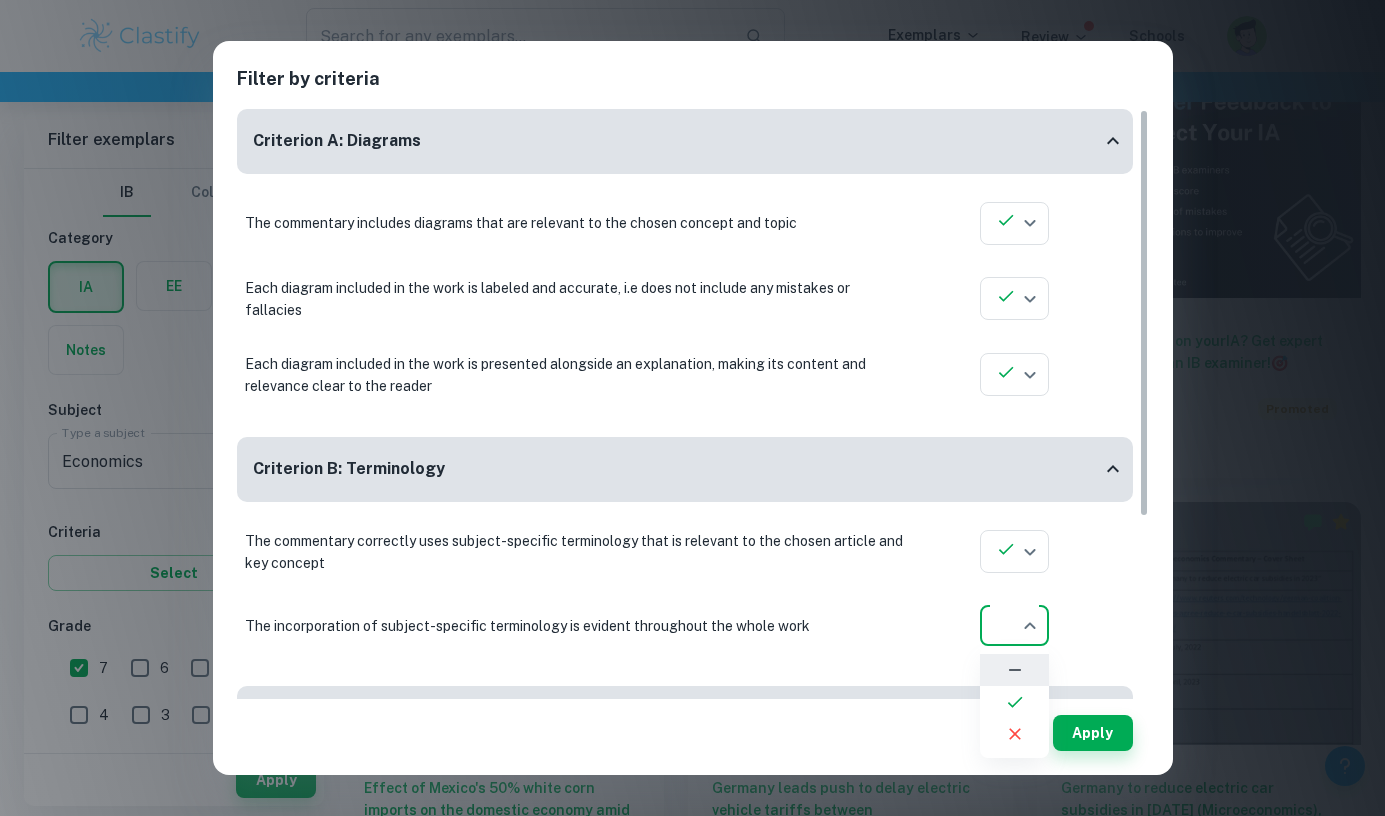 click on "We value your privacy We use cookies to enhance your browsing experience, serve personalised ads or content, and analyse our traffic. By clicking "Accept All", you consent to our use of cookies.   Cookie Policy Customise   Reject All   Accept All   Customise Consent Preferences   We use cookies to help you navigate efficiently and perform certain functions. You will find detailed information about all cookies under each consent category below. The cookies that are categorised as "Necessary" are stored on your browser as they are essential for enabling the basic functionalities of the site. ...  Show more For more information on how Google's third-party cookies operate and handle your data, see:   Google Privacy Policy Necessary Always Active Necessary cookies are required to enable the basic features of this site, such as providing secure log-in or adjusting your consent preferences. These cookies do not store any personally identifiable data. Functional Analytics Performance Advertisement Uncategorised" at bounding box center [692, -109] 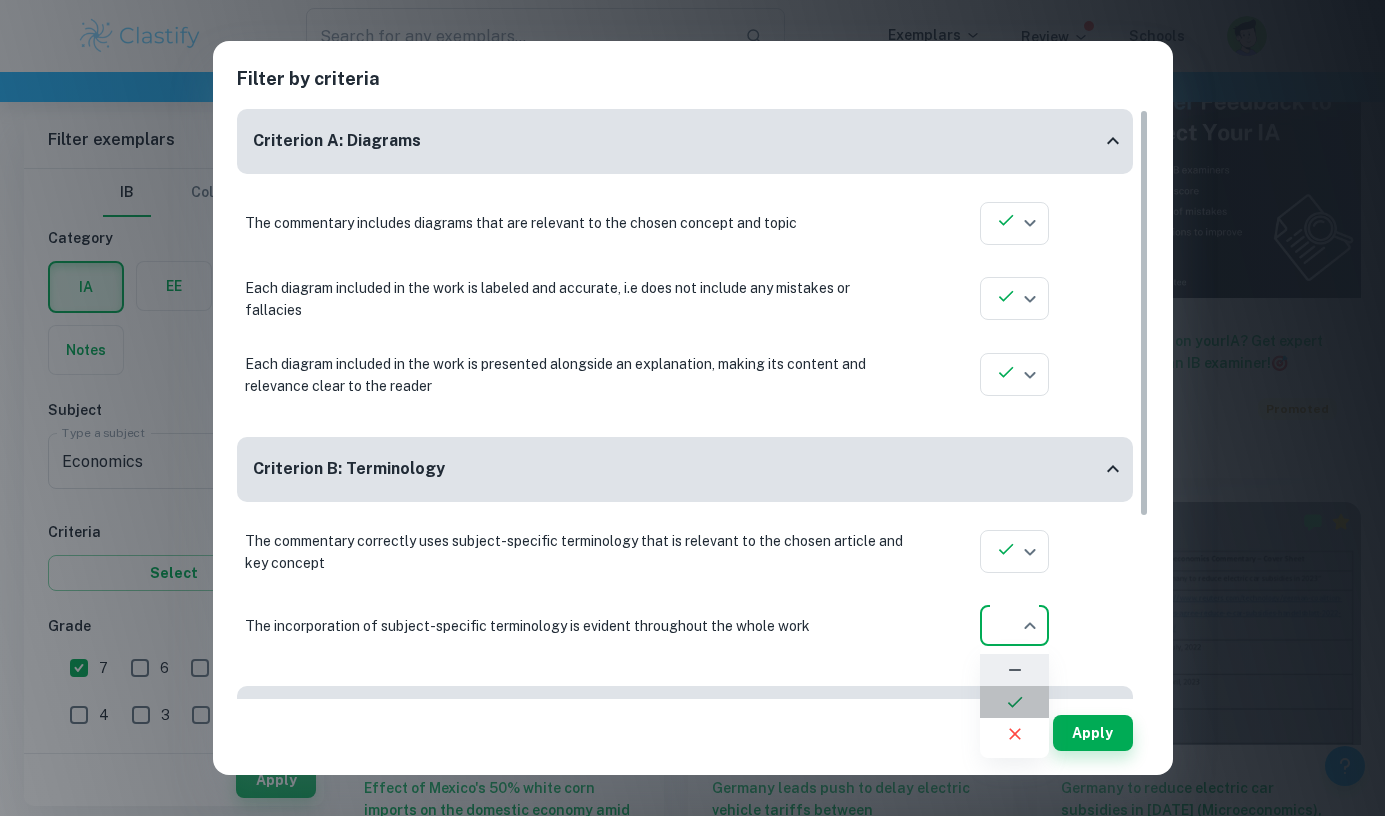 click at bounding box center (1014, 702) 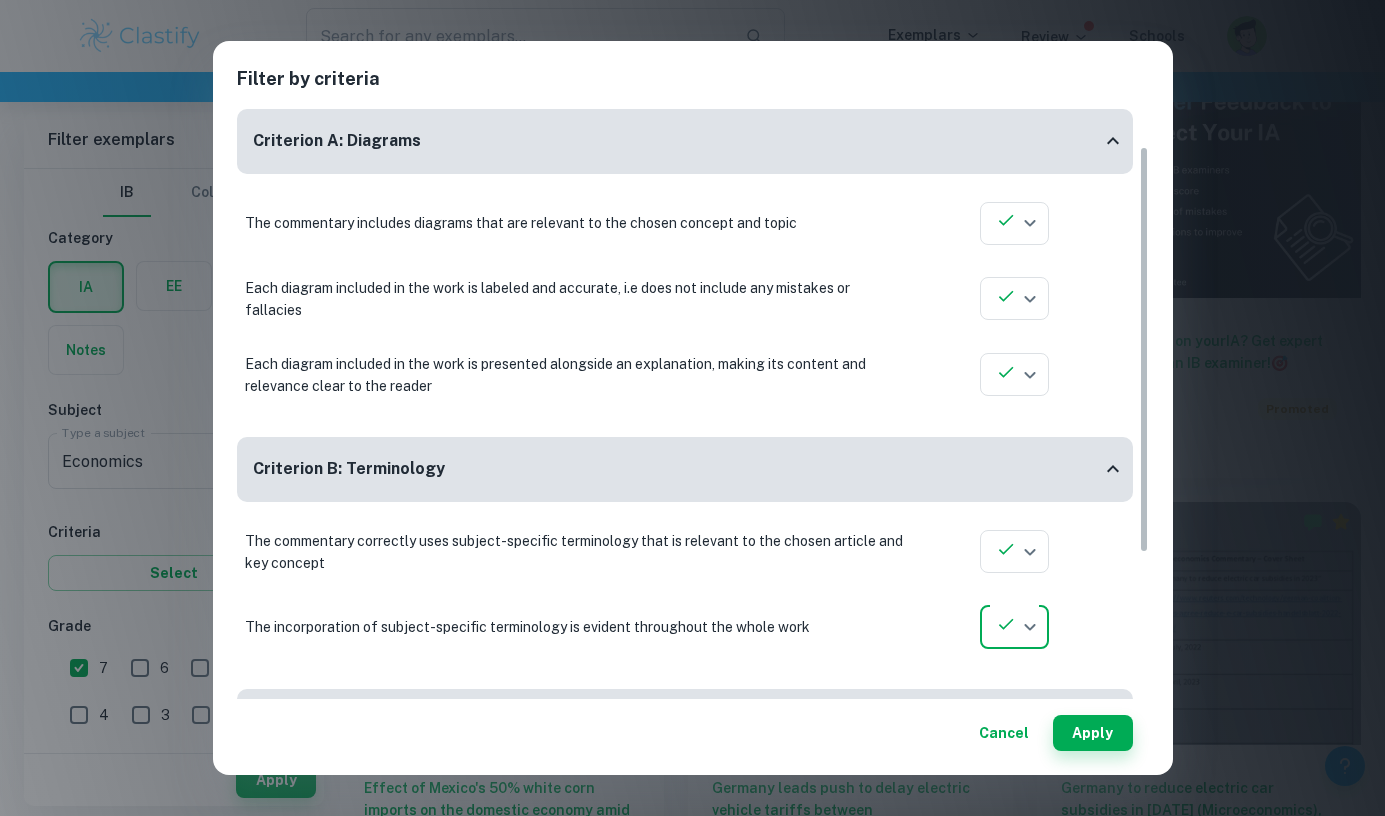 scroll, scrollTop: 265, scrollLeft: 0, axis: vertical 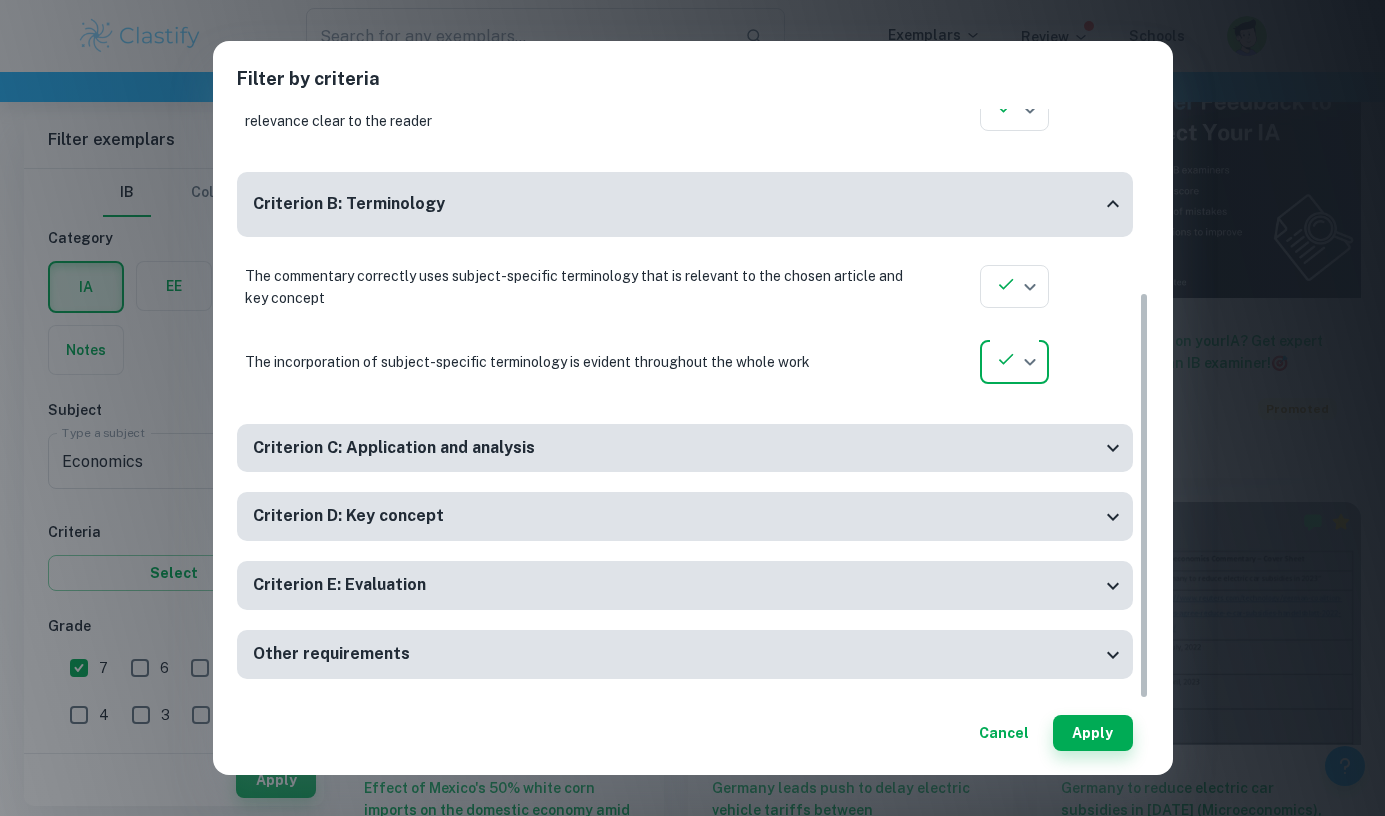click on "Criterion C: Application and analysis" at bounding box center [685, 448] 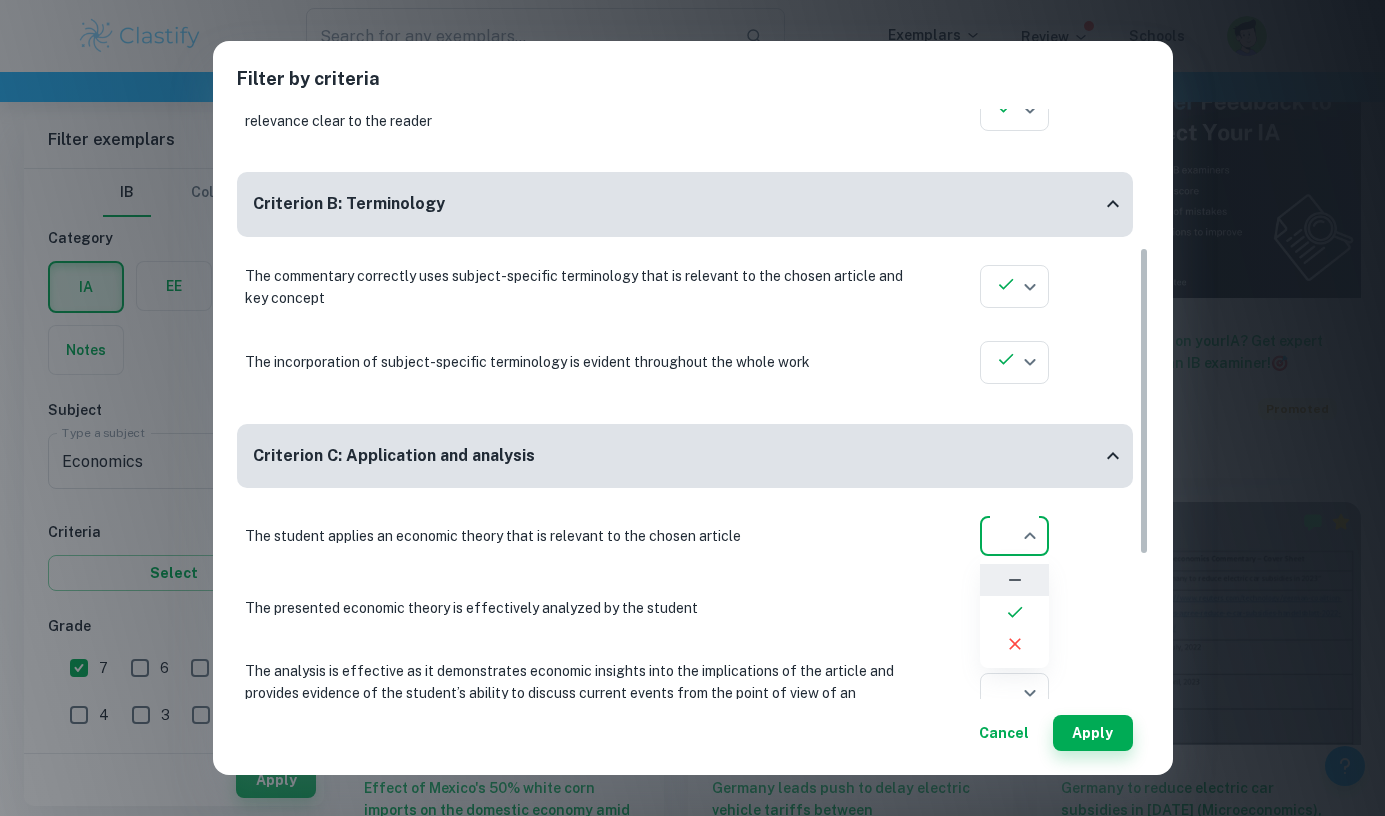 click on "We value your privacy We use cookies to enhance your browsing experience, serve personalised ads or content, and analyse our traffic. By clicking "Accept All", you consent to our use of cookies.   Cookie Policy Customise   Reject All   Accept All   Customise Consent Preferences   We use cookies to help you navigate efficiently and perform certain functions. You will find detailed information about all cookies under each consent category below. The cookies that are categorised as "Necessary" are stored on your browser as they are essential for enabling the basic functionalities of the site. ...  Show more For more information on how Google's third-party cookies operate and handle your data, see:   Google Privacy Policy Necessary Always Active Necessary cookies are required to enable the basic features of this site, such as providing secure log-in or adjusting your consent preferences. These cookies do not store any personally identifiable data. Functional Analytics Performance Advertisement Uncategorised" at bounding box center (692, -109) 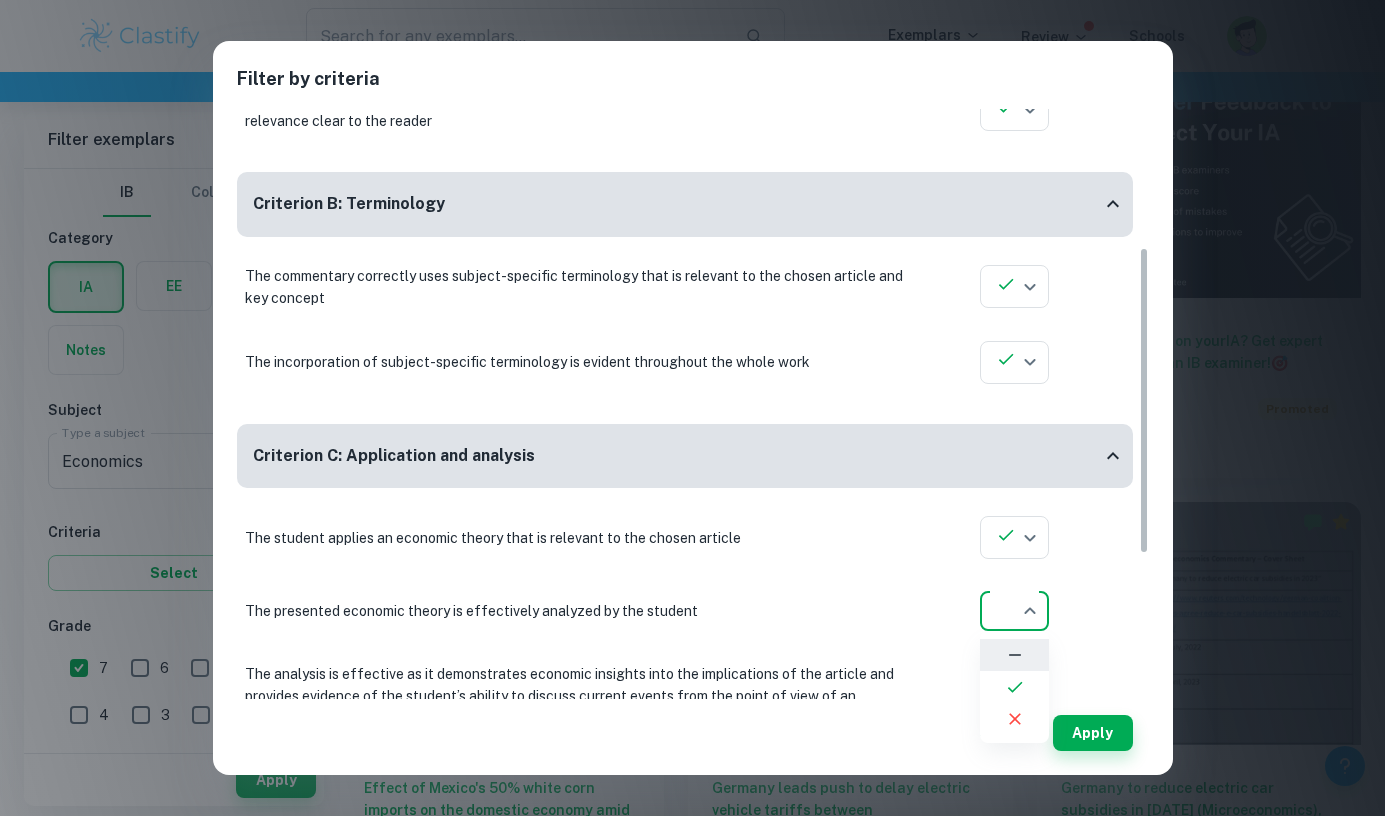 click on "We value your privacy We use cookies to enhance your browsing experience, serve personalised ads or content, and analyse our traffic. By clicking "Accept All", you consent to our use of cookies.   Cookie Policy Customise   Reject All   Accept All   Customise Consent Preferences   We use cookies to help you navigate efficiently and perform certain functions. You will find detailed information about all cookies under each consent category below. The cookies that are categorised as "Necessary" are stored on your browser as they are essential for enabling the basic functionalities of the site. ...  Show more For more information on how Google's third-party cookies operate and handle your data, see:   Google Privacy Policy Necessary Always Active Necessary cookies are required to enable the basic features of this site, such as providing secure log-in or adjusting your consent preferences. These cookies do not store any personally identifiable data. Functional Analytics Performance Advertisement Uncategorised" at bounding box center (692, -109) 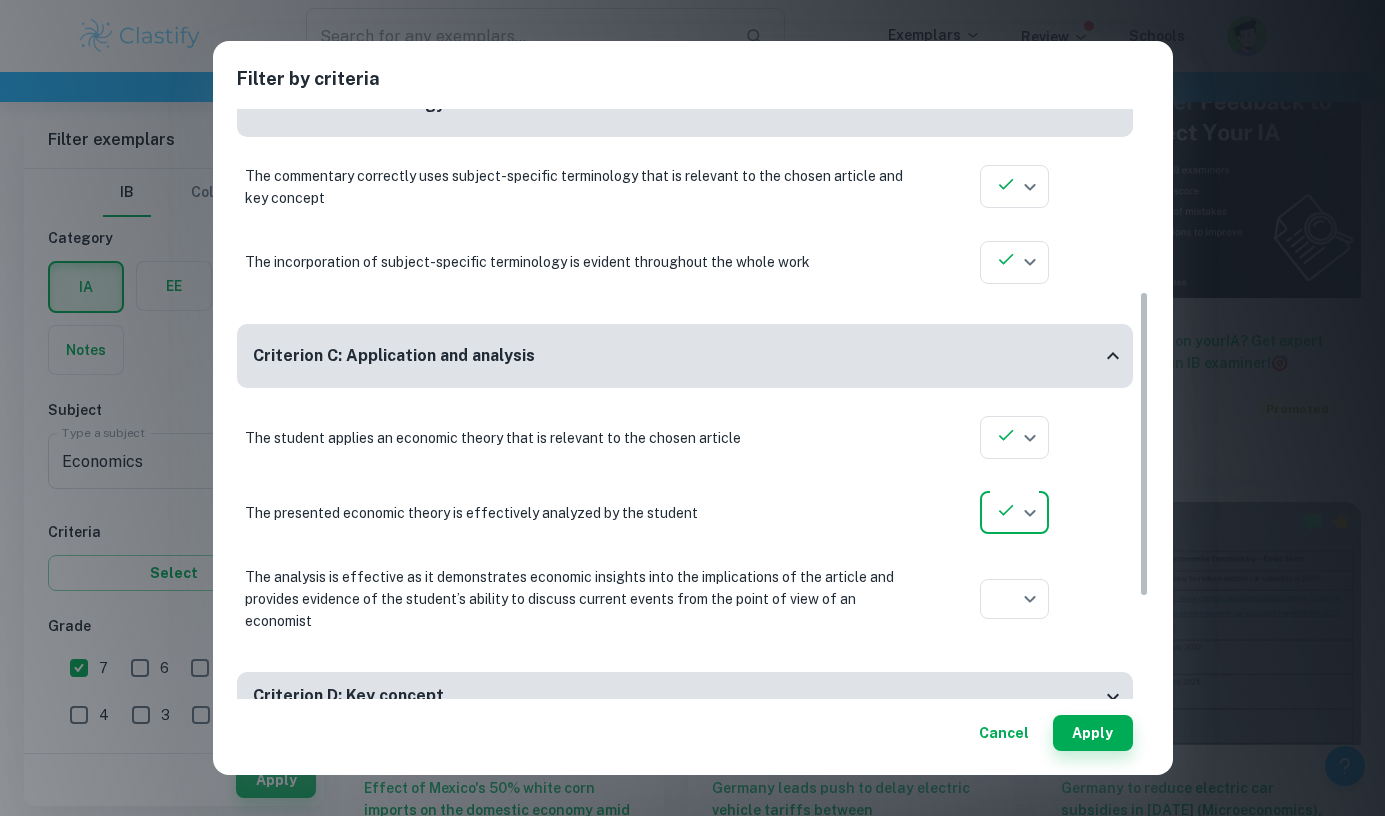 scroll, scrollTop: 383, scrollLeft: 0, axis: vertical 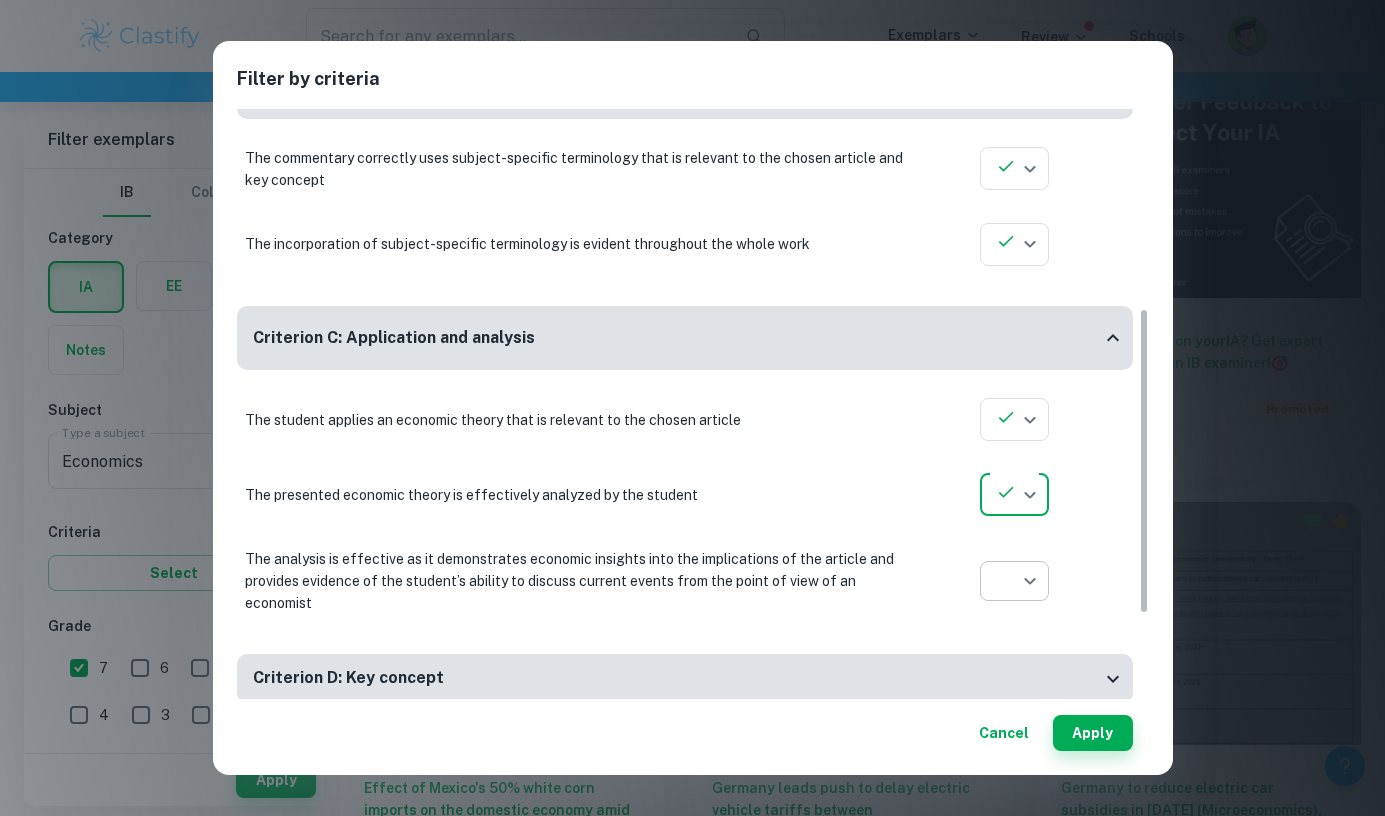 click on "We value your privacy We use cookies to enhance your browsing experience, serve personalised ads or content, and analyse our traffic. By clicking "Accept All", you consent to our use of cookies.   Cookie Policy Customise   Reject All   Accept All   Customise Consent Preferences   We use cookies to help you navigate efficiently and perform certain functions. You will find detailed information about all cookies under each consent category below. The cookies that are categorised as "Necessary" are stored on your browser as they are essential for enabling the basic functionalities of the site. ...  Show more For more information on how Google's third-party cookies operate and handle your data, see:   Google Privacy Policy Necessary Always Active Necessary cookies are required to enable the basic features of this site, such as providing secure log-in or adjusting your consent preferences. These cookies do not store any personally identifiable data. Functional Analytics Performance Advertisement Uncategorised" at bounding box center (692, -109) 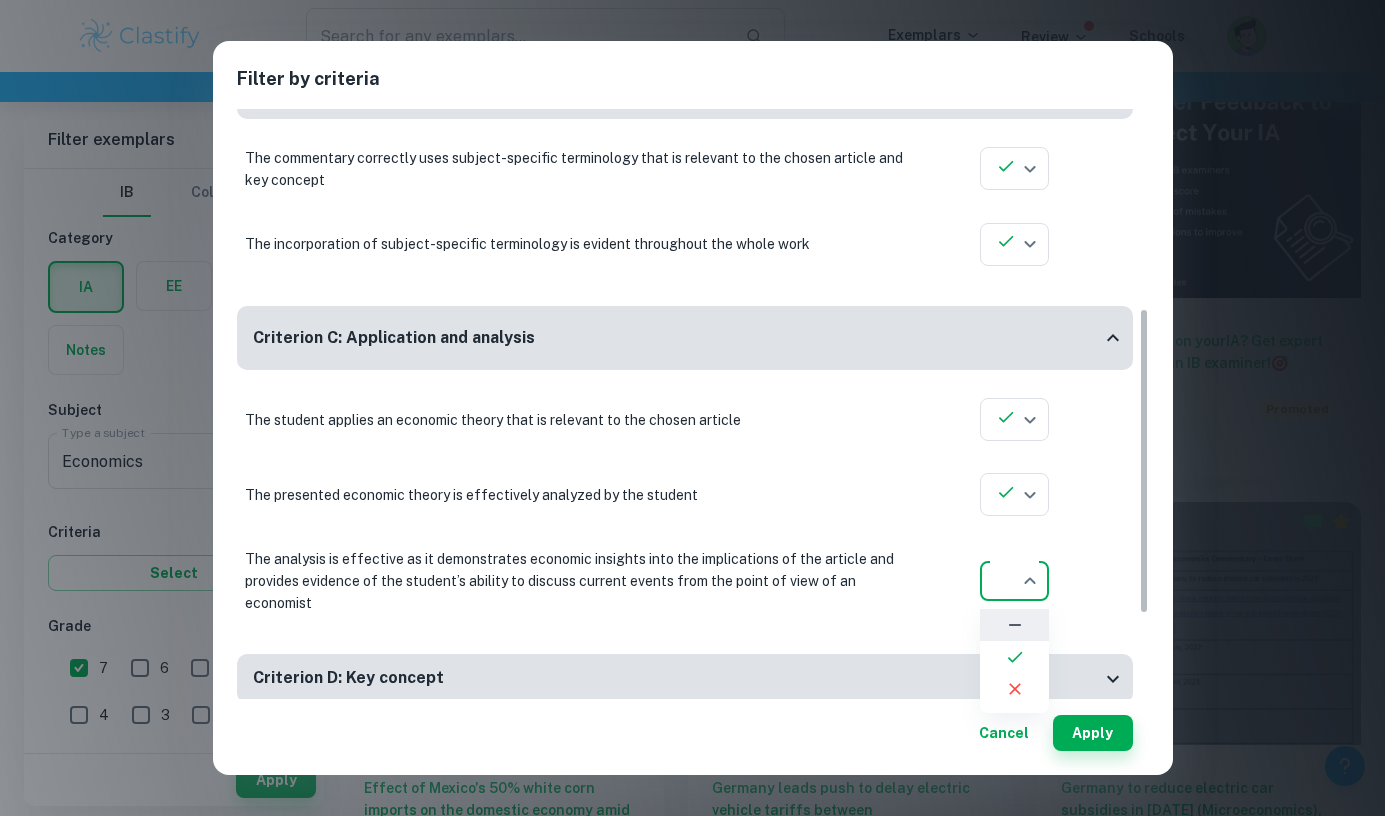 click 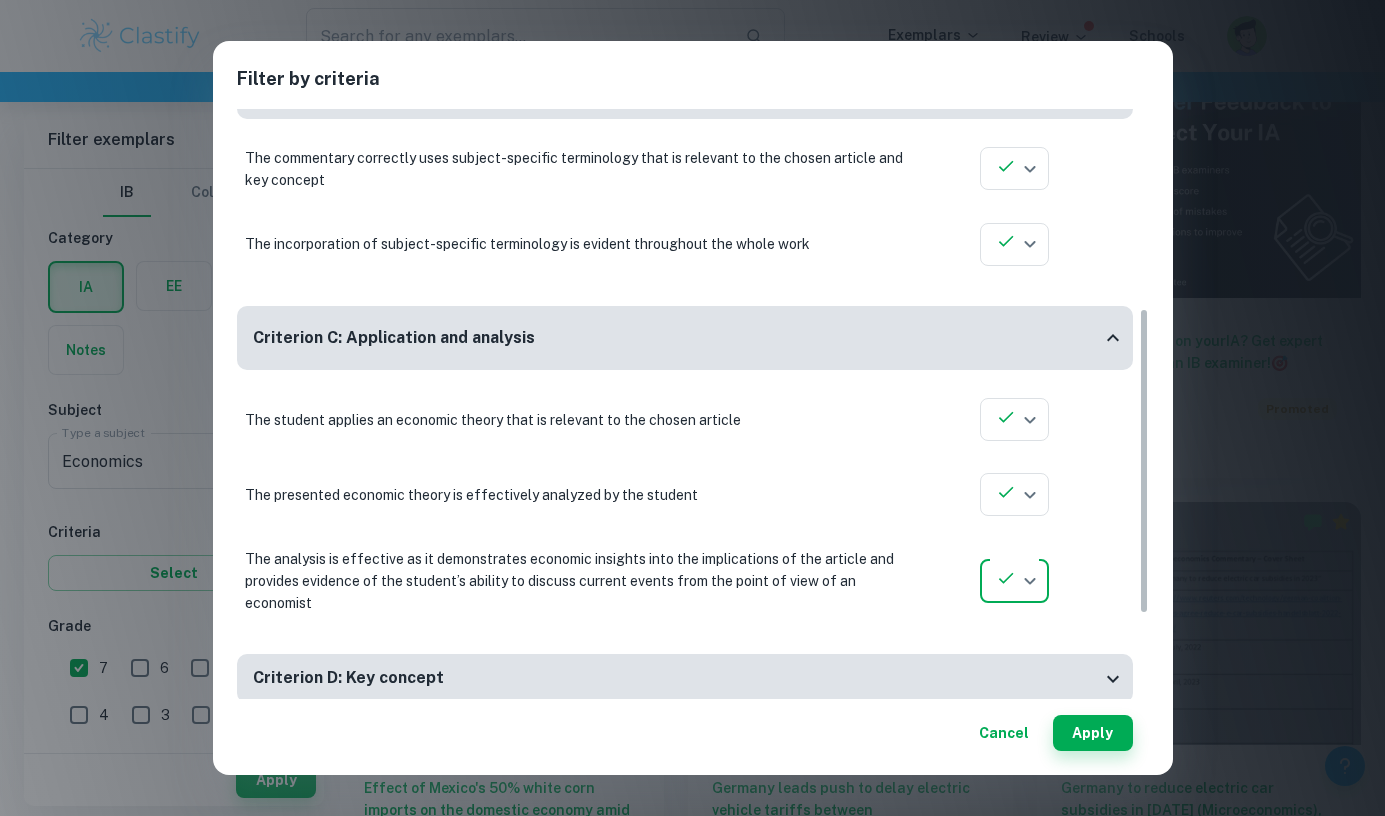 click on "Criterion D: Key concept" at bounding box center (677, 678) 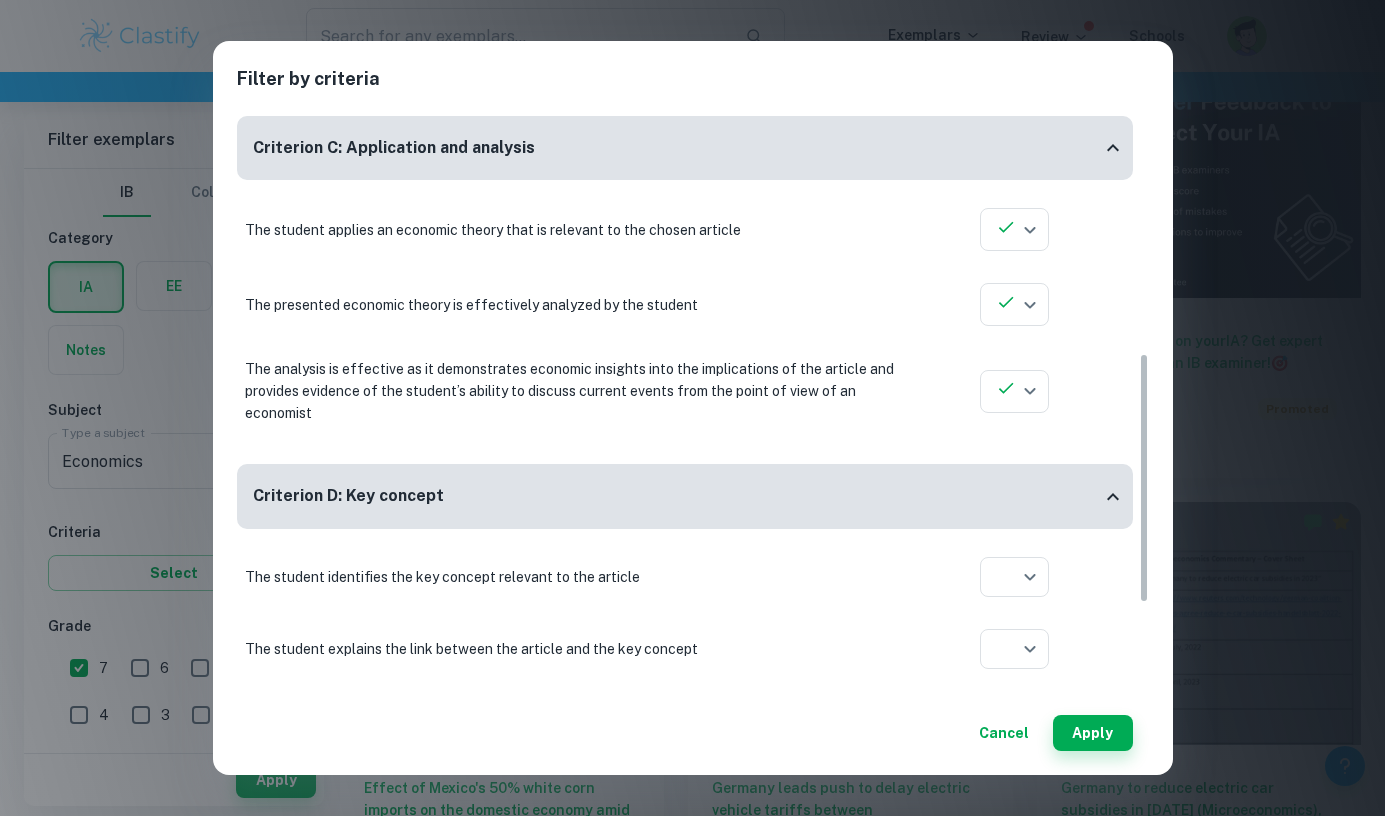 scroll, scrollTop: 609, scrollLeft: 0, axis: vertical 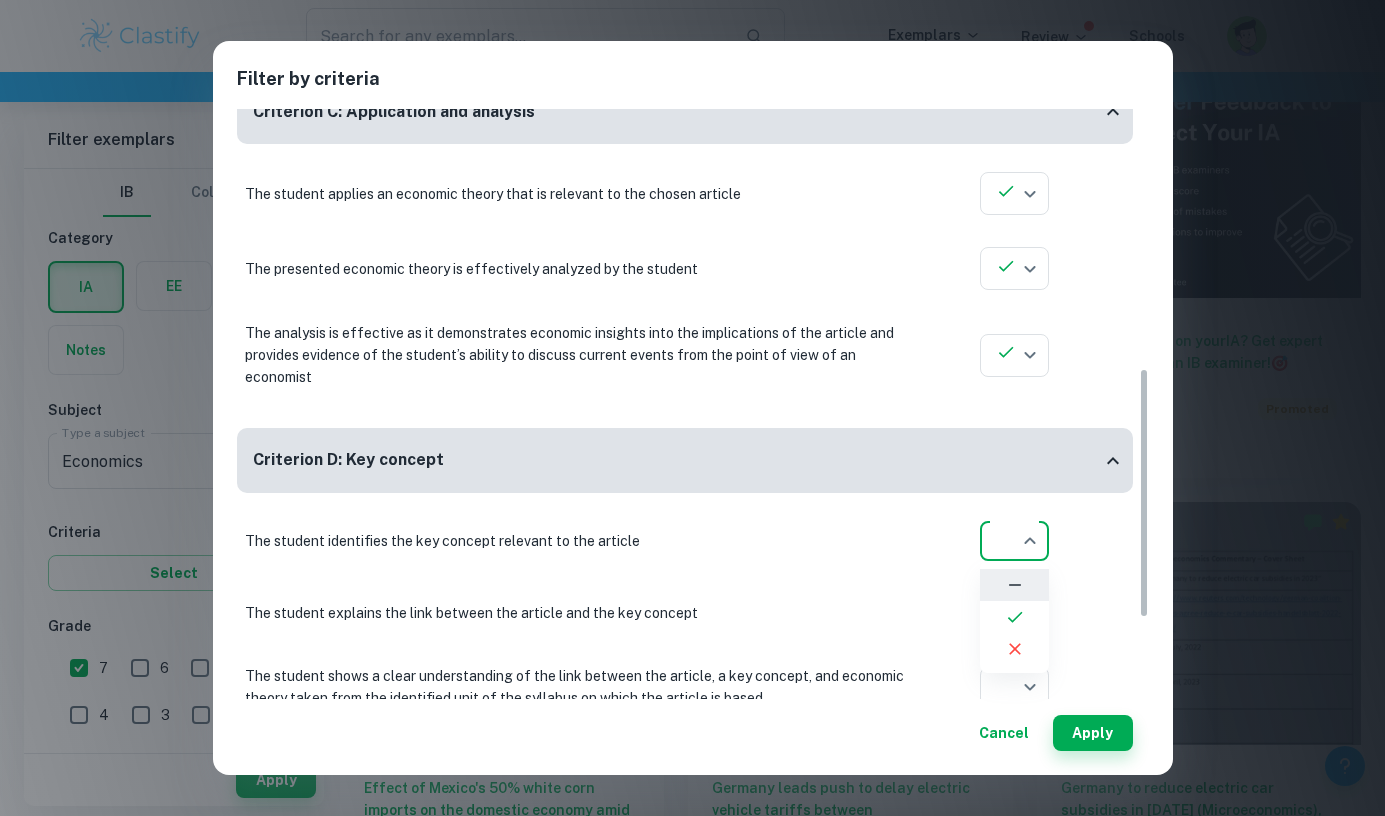 click on "We value your privacy We use cookies to enhance your browsing experience, serve personalised ads or content, and analyse our traffic. By clicking "Accept All", you consent to our use of cookies.   Cookie Policy Customise   Reject All   Accept All   Customise Consent Preferences   We use cookies to help you navigate efficiently and perform certain functions. You will find detailed information about all cookies under each consent category below. The cookies that are categorised as "Necessary" are stored on your browser as they are essential for enabling the basic functionalities of the site. ...  Show more For more information on how Google's third-party cookies operate and handle your data, see:   Google Privacy Policy Necessary Always Active Necessary cookies are required to enable the basic features of this site, such as providing secure log-in or adjusting your consent preferences. These cookies do not store any personally identifiable data. Functional Analytics Performance Advertisement Uncategorised" at bounding box center [692, -109] 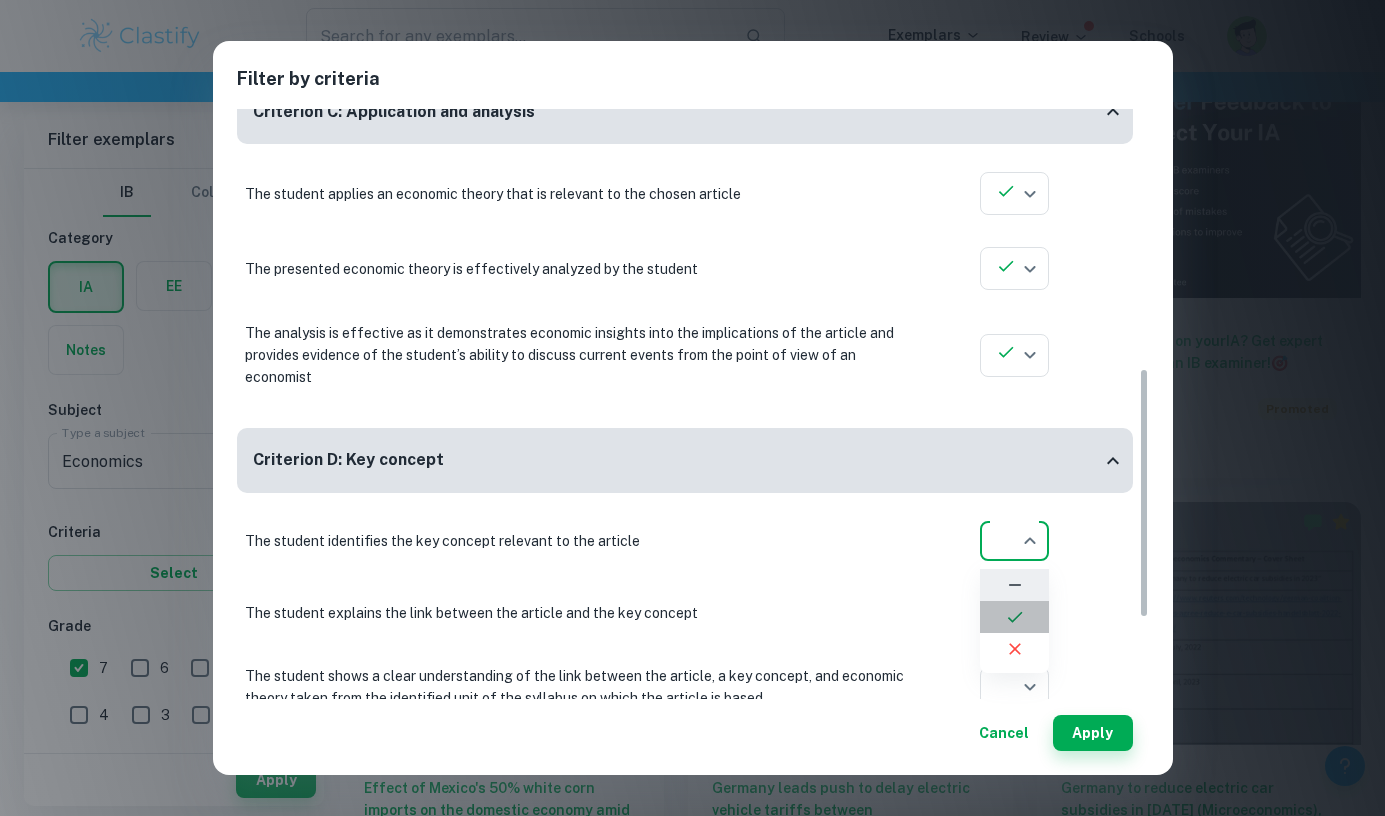 click at bounding box center [1014, 617] 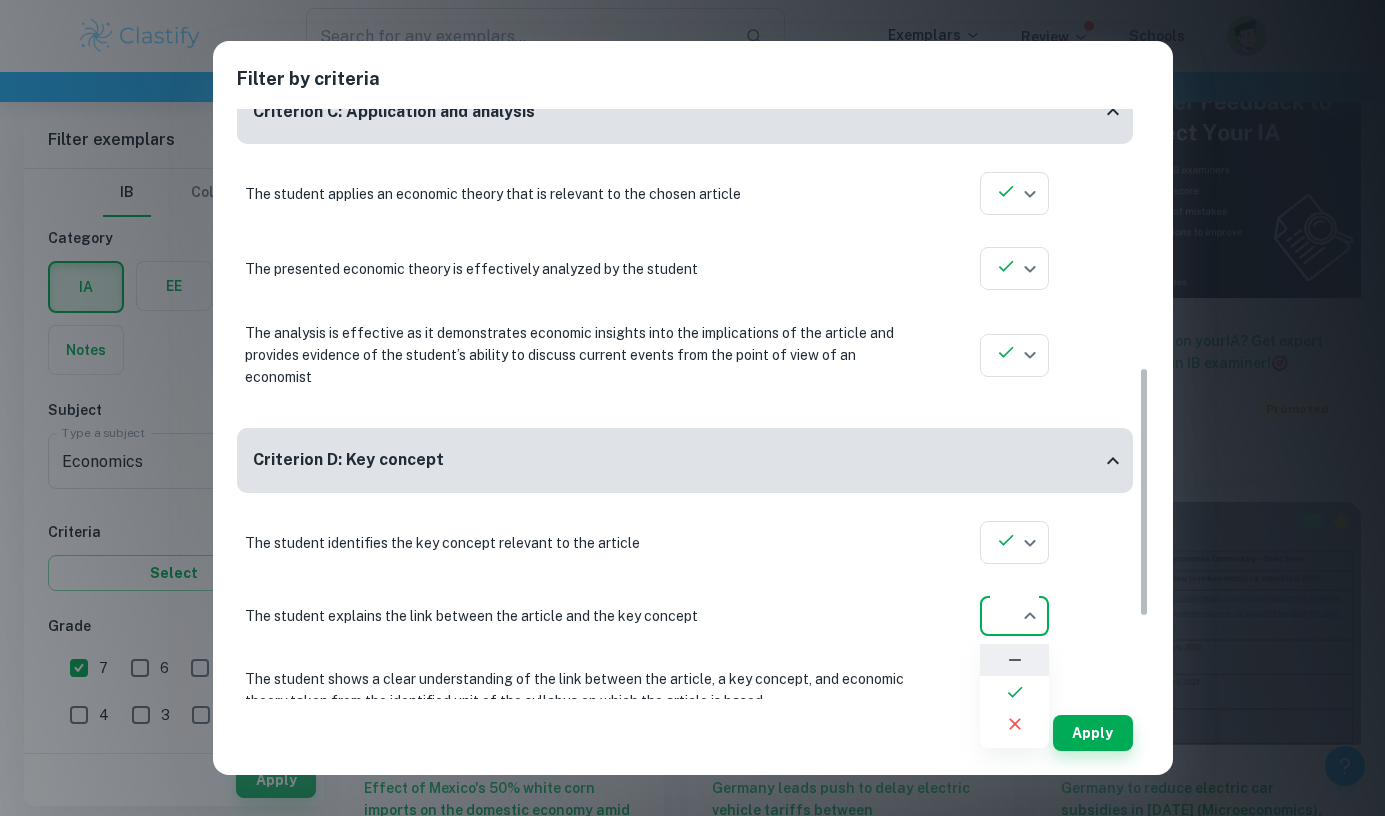 click on "We value your privacy We use cookies to enhance your browsing experience, serve personalised ads or content, and analyse our traffic. By clicking "Accept All", you consent to our use of cookies.   Cookie Policy Customise   Reject All   Accept All   Customise Consent Preferences   We use cookies to help you navigate efficiently and perform certain functions. You will find detailed information about all cookies under each consent category below. The cookies that are categorised as "Necessary" are stored on your browser as they are essential for enabling the basic functionalities of the site. ...  Show more For more information on how Google's third-party cookies operate and handle your data, see:   Google Privacy Policy Necessary Always Active Necessary cookies are required to enable the basic features of this site, such as providing secure log-in or adjusting your consent preferences. These cookies do not store any personally identifiable data. Functional Analytics Performance Advertisement Uncategorised" at bounding box center [692, -109] 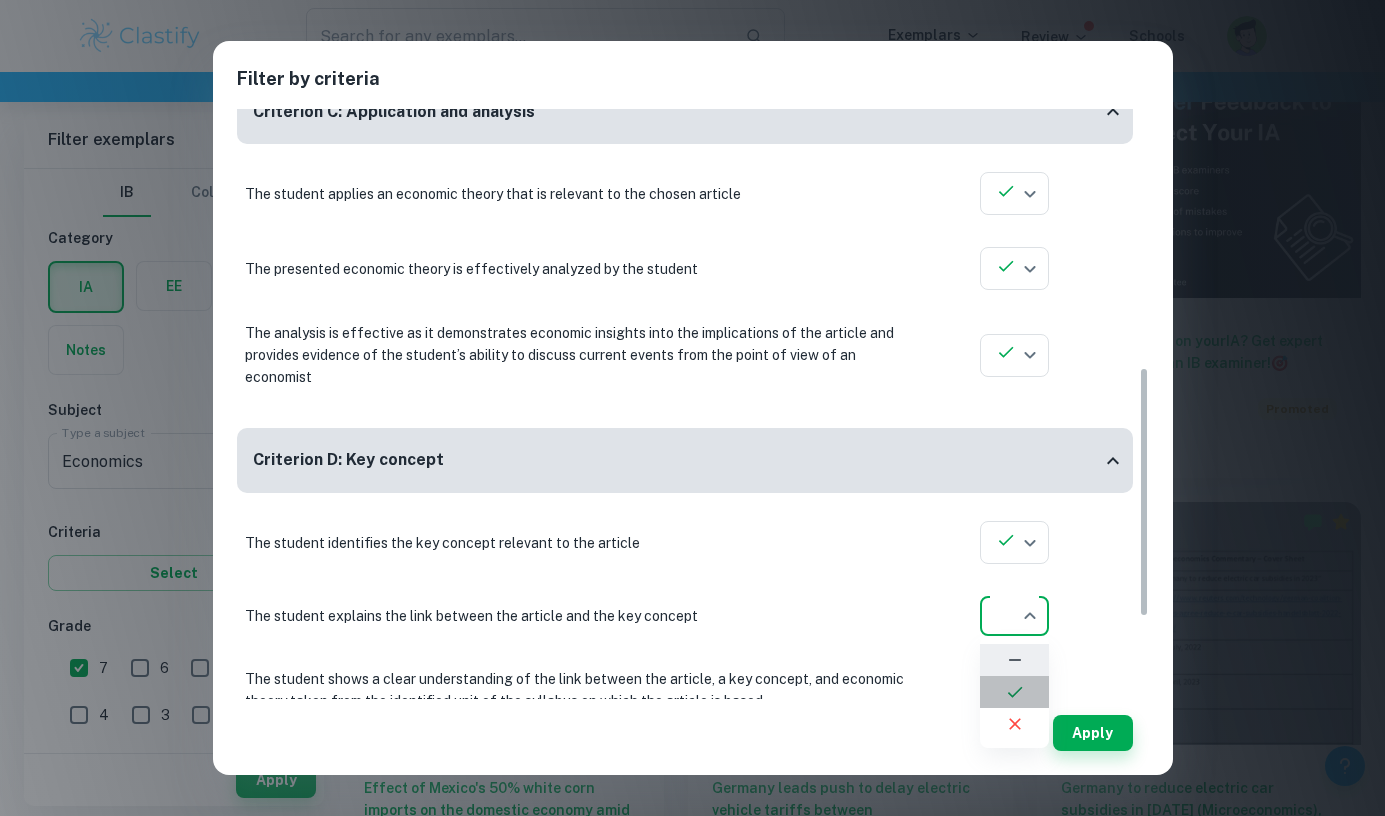 click at bounding box center (1014, 692) 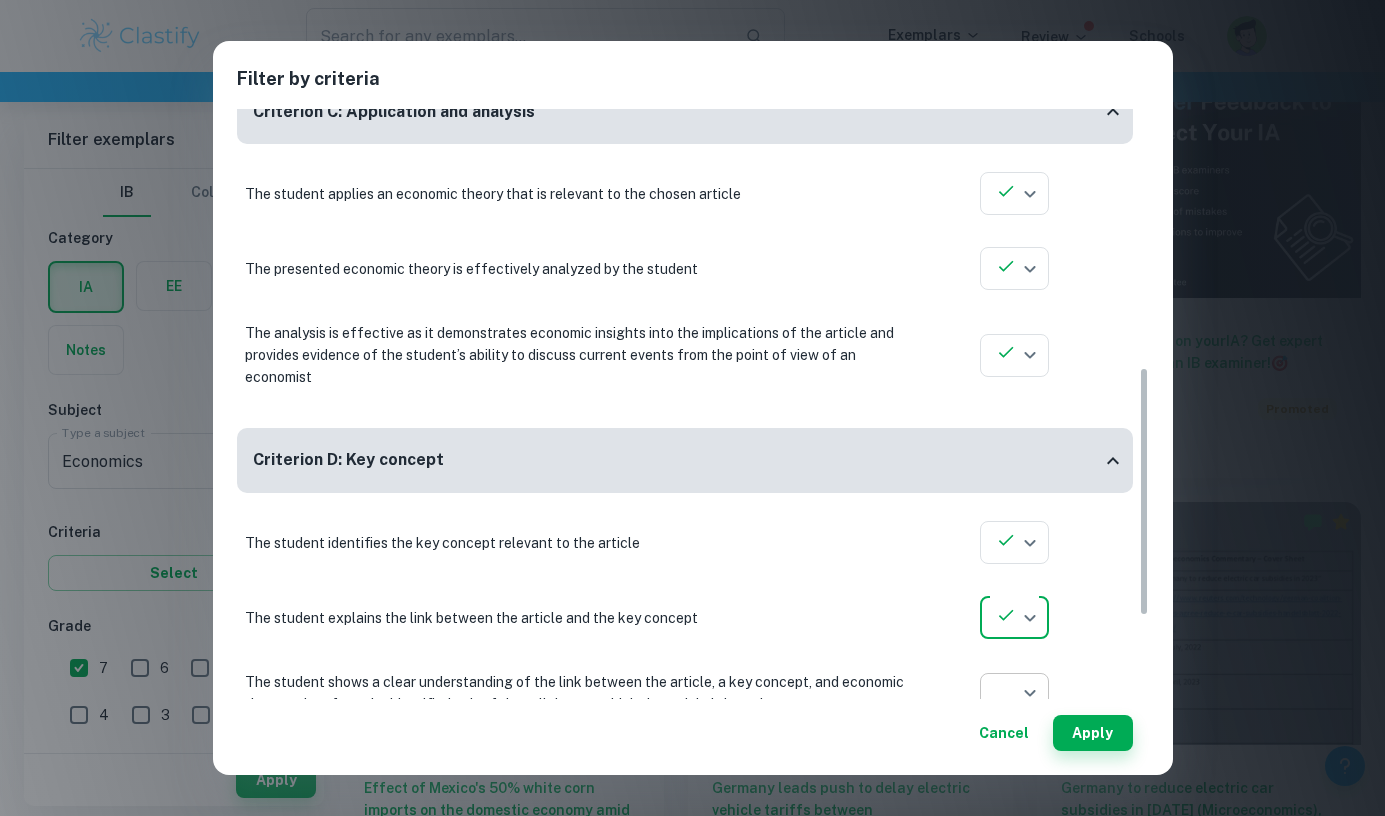 click on "We value your privacy We use cookies to enhance your browsing experience, serve personalised ads or content, and analyse our traffic. By clicking "Accept All", you consent to our use of cookies.   Cookie Policy Customise   Reject All   Accept All   Customise Consent Preferences   We use cookies to help you navigate efficiently and perform certain functions. You will find detailed information about all cookies under each consent category below. The cookies that are categorised as "Necessary" are stored on your browser as they are essential for enabling the basic functionalities of the site. ...  Show more For more information on how Google's third-party cookies operate and handle your data, see:   Google Privacy Policy Necessary Always Active Necessary cookies are required to enable the basic features of this site, such as providing secure log-in or adjusting your consent preferences. These cookies do not store any personally identifiable data. Functional Analytics Performance Advertisement Uncategorised" at bounding box center (692, -109) 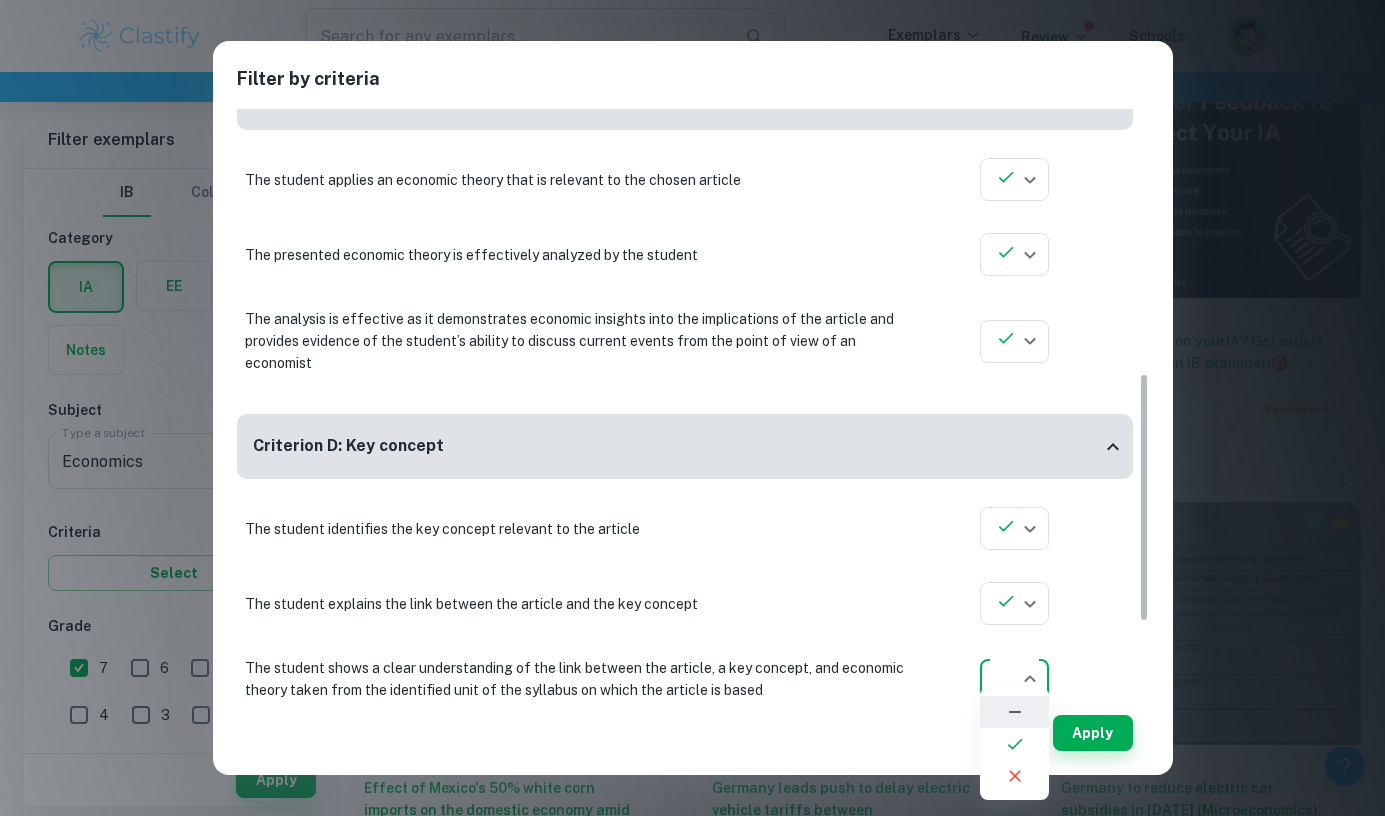 click 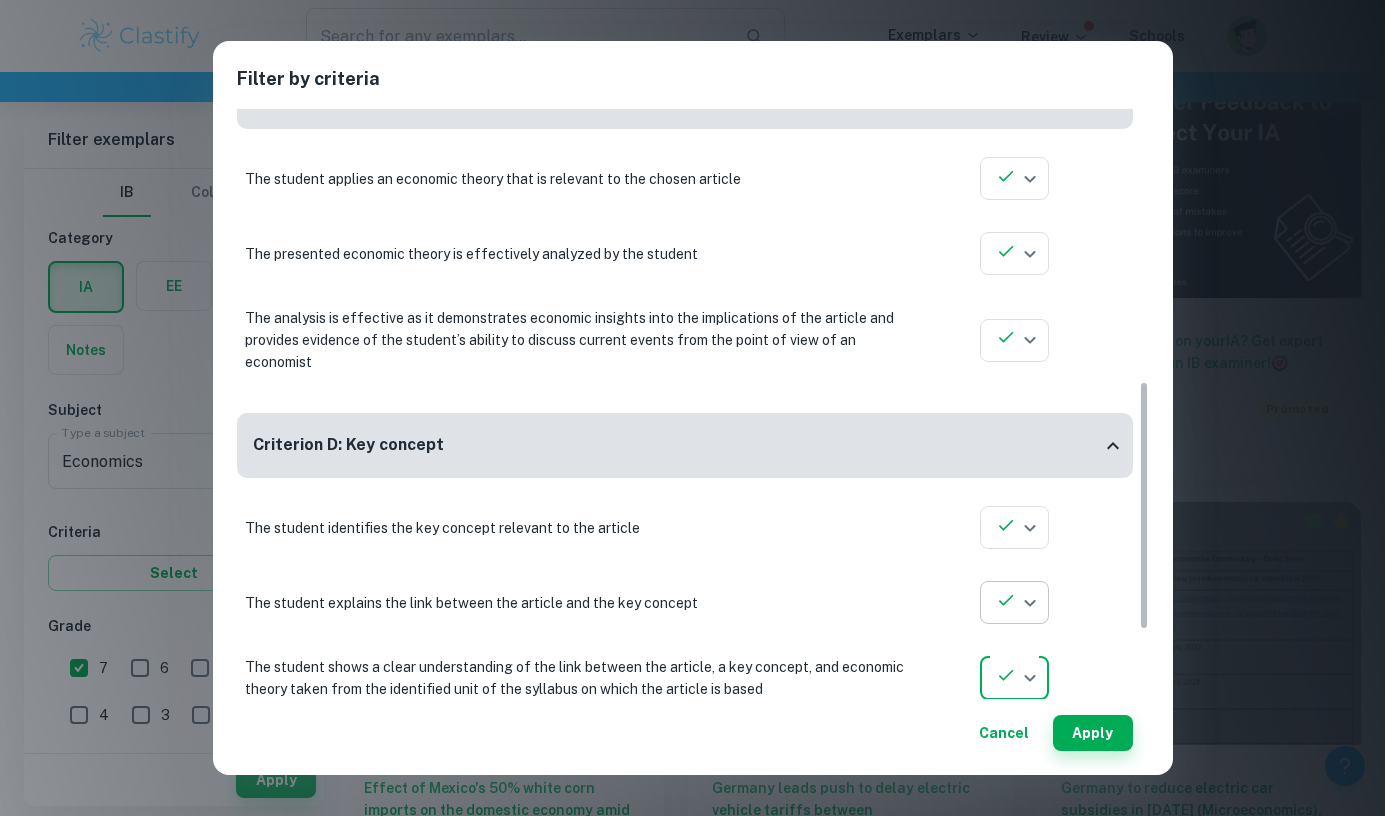 scroll, scrollTop: 803, scrollLeft: 0, axis: vertical 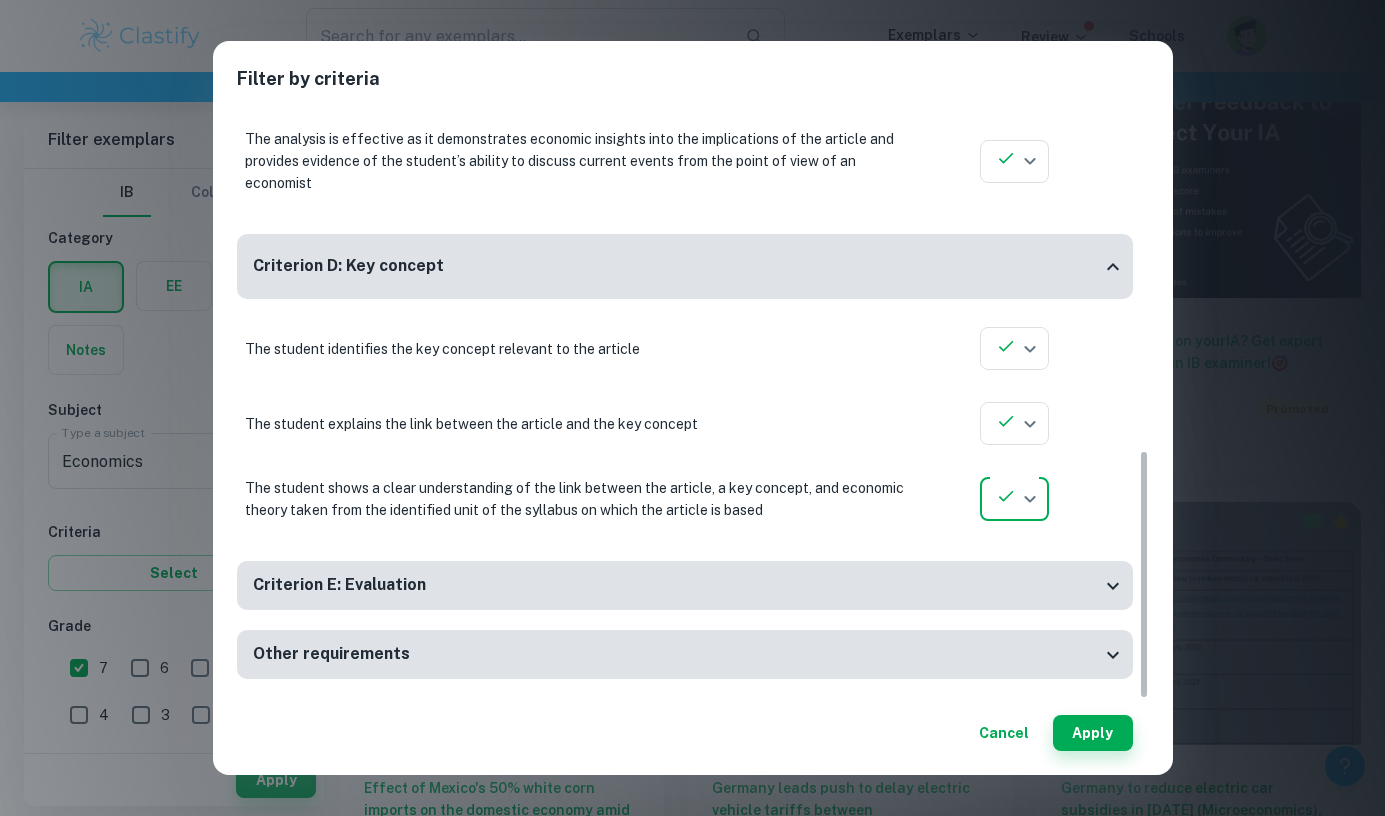 click on "Criterion E: Evaluation" at bounding box center (677, 585) 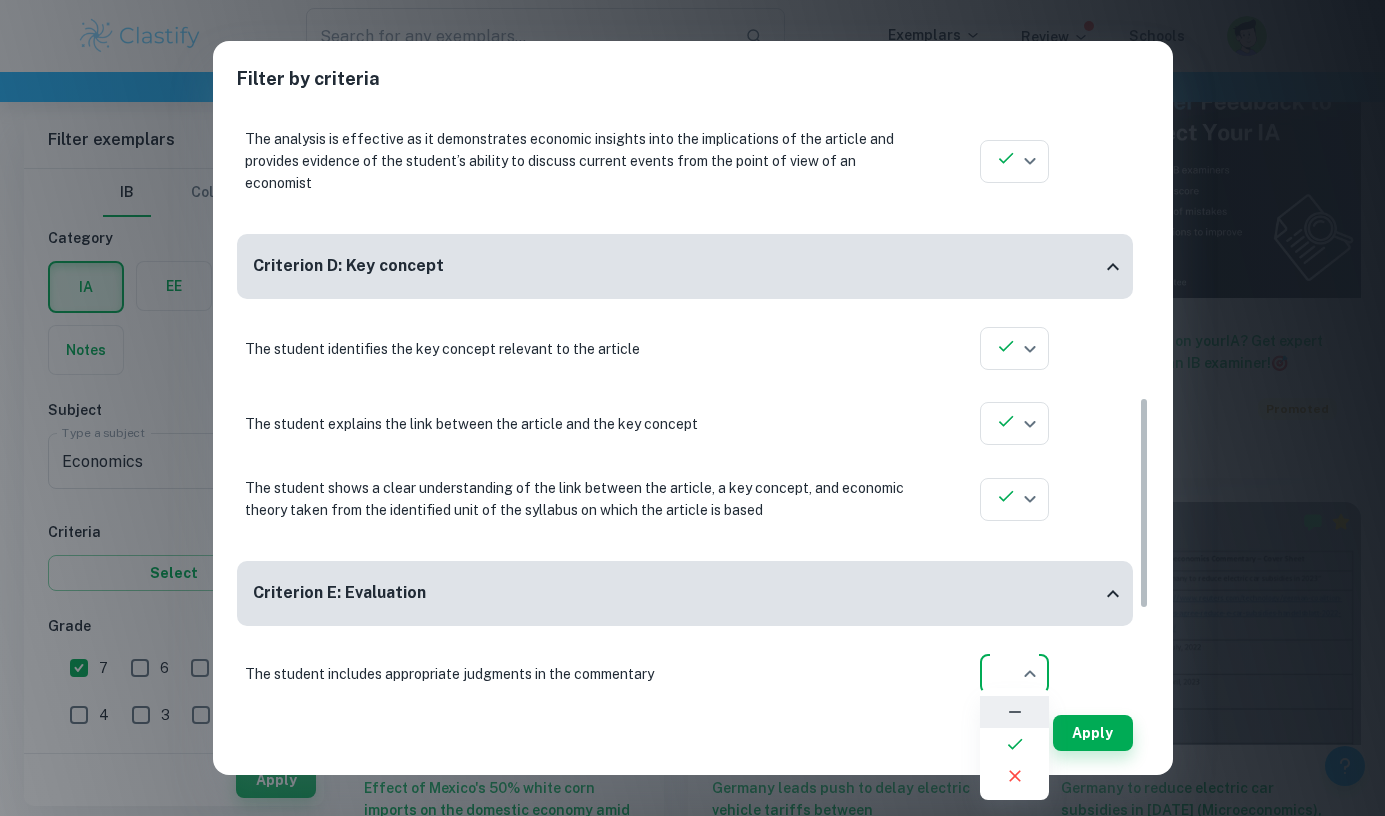 click on "We value your privacy We use cookies to enhance your browsing experience, serve personalised ads or content, and analyse our traffic. By clicking "Accept All", you consent to our use of cookies.   Cookie Policy Customise   Reject All   Accept All   Customise Consent Preferences   We use cookies to help you navigate efficiently and perform certain functions. You will find detailed information about all cookies under each consent category below. The cookies that are categorised as "Necessary" are stored on your browser as they are essential for enabling the basic functionalities of the site. ...  Show more For more information on how Google's third-party cookies operate and handle your data, see:   Google Privacy Policy Necessary Always Active Necessary cookies are required to enable the basic features of this site, such as providing secure log-in or adjusting your consent preferences. These cookies do not store any personally identifiable data. Functional Analytics Performance Advertisement Uncategorised" at bounding box center (692, -109) 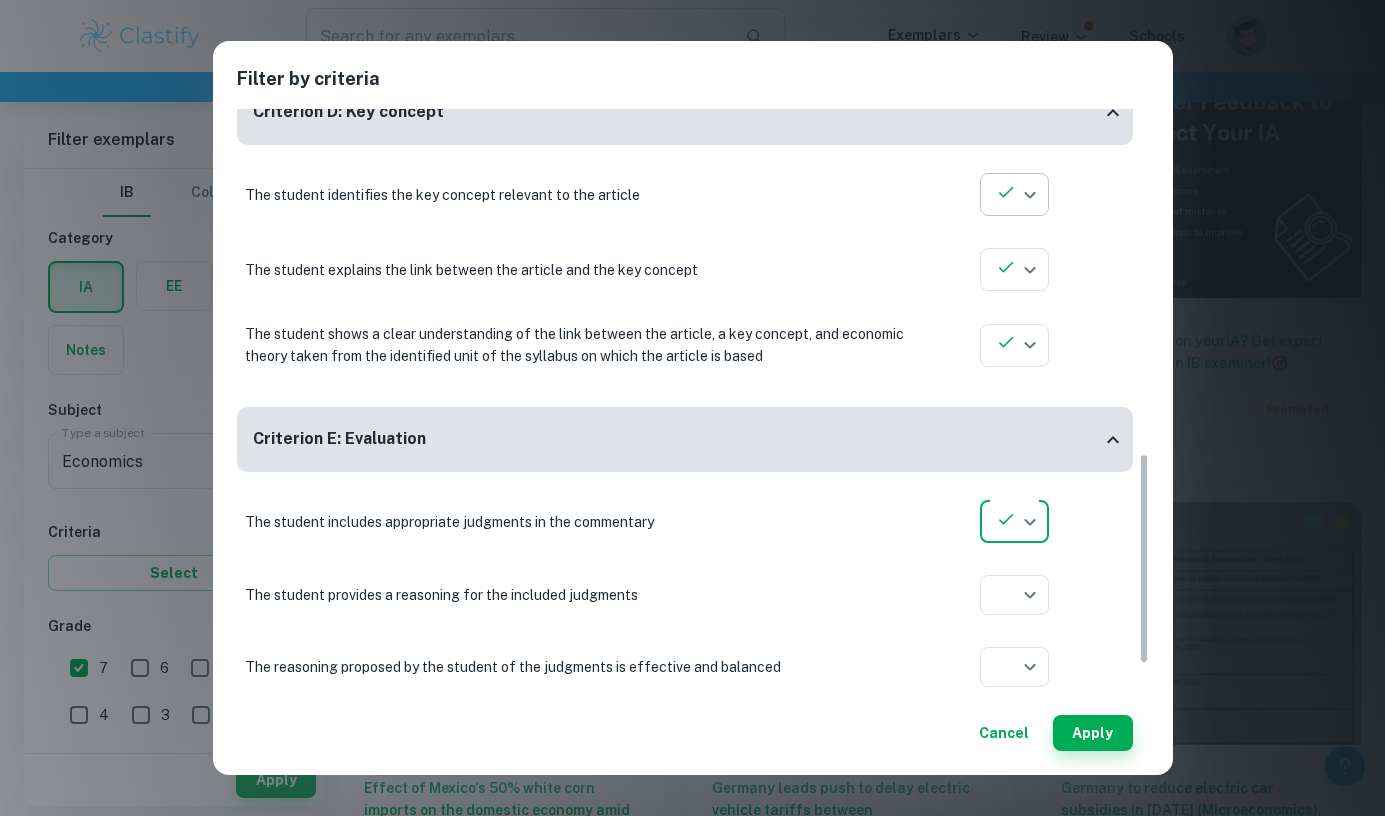 scroll, scrollTop: 1054, scrollLeft: 0, axis: vertical 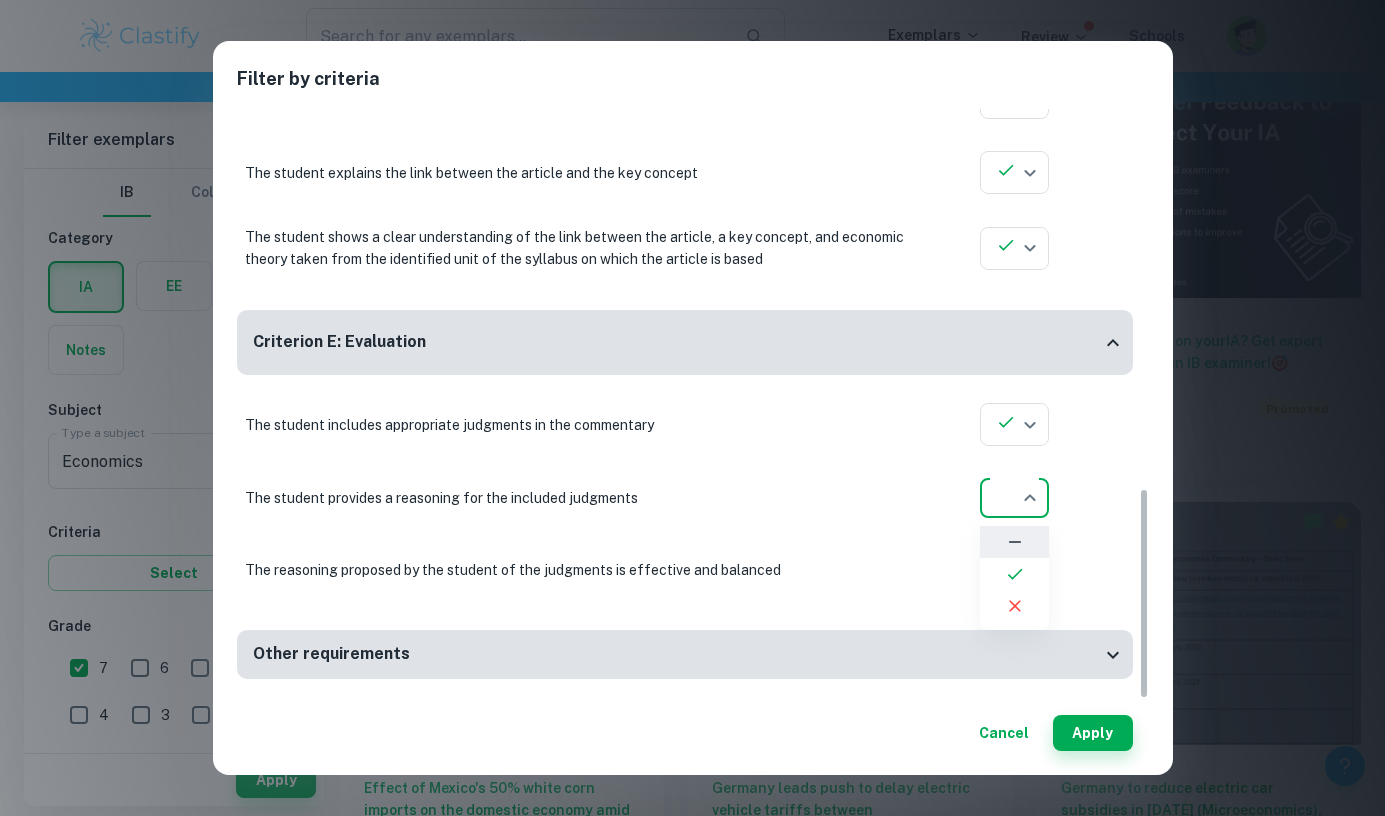 click on "We value your privacy We use cookies to enhance your browsing experience, serve personalised ads or content, and analyse our traffic. By clicking "Accept All", you consent to our use of cookies.   Cookie Policy Customise   Reject All   Accept All   Customise Consent Preferences   We use cookies to help you navigate efficiently and perform certain functions. You will find detailed information about all cookies under each consent category below. The cookies that are categorised as "Necessary" are stored on your browser as they are essential for enabling the basic functionalities of the site. ...  Show more For more information on how Google's third-party cookies operate and handle your data, see:   Google Privacy Policy Necessary Always Active Necessary cookies are required to enable the basic features of this site, such as providing secure log-in or adjusting your consent preferences. These cookies do not store any personally identifiable data. Functional Analytics Performance Advertisement Uncategorised" at bounding box center (692, -109) 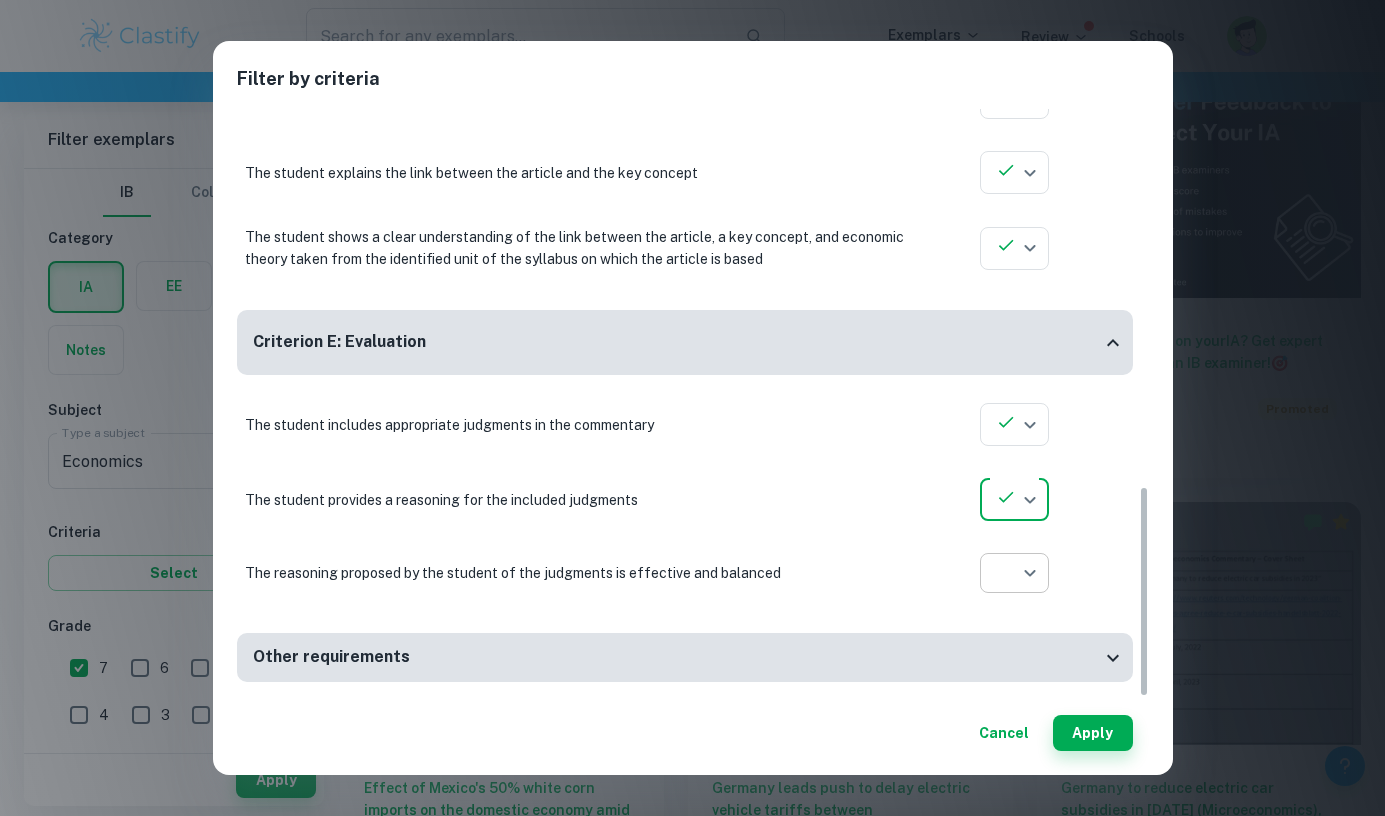 click on "We value your privacy We use cookies to enhance your browsing experience, serve personalised ads or content, and analyse our traffic. By clicking "Accept All", you consent to our use of cookies.   Cookie Policy Customise   Reject All   Accept All   Customise Consent Preferences   We use cookies to help you navigate efficiently and perform certain functions. You will find detailed information about all cookies under each consent category below. The cookies that are categorised as "Necessary" are stored on your browser as they are essential for enabling the basic functionalities of the site. ...  Show more For more information on how Google's third-party cookies operate and handle your data, see:   Google Privacy Policy Necessary Always Active Necessary cookies are required to enable the basic features of this site, such as providing secure log-in or adjusting your consent preferences. These cookies do not store any personally identifiable data. Functional Analytics Performance Advertisement Uncategorised" at bounding box center (692, -109) 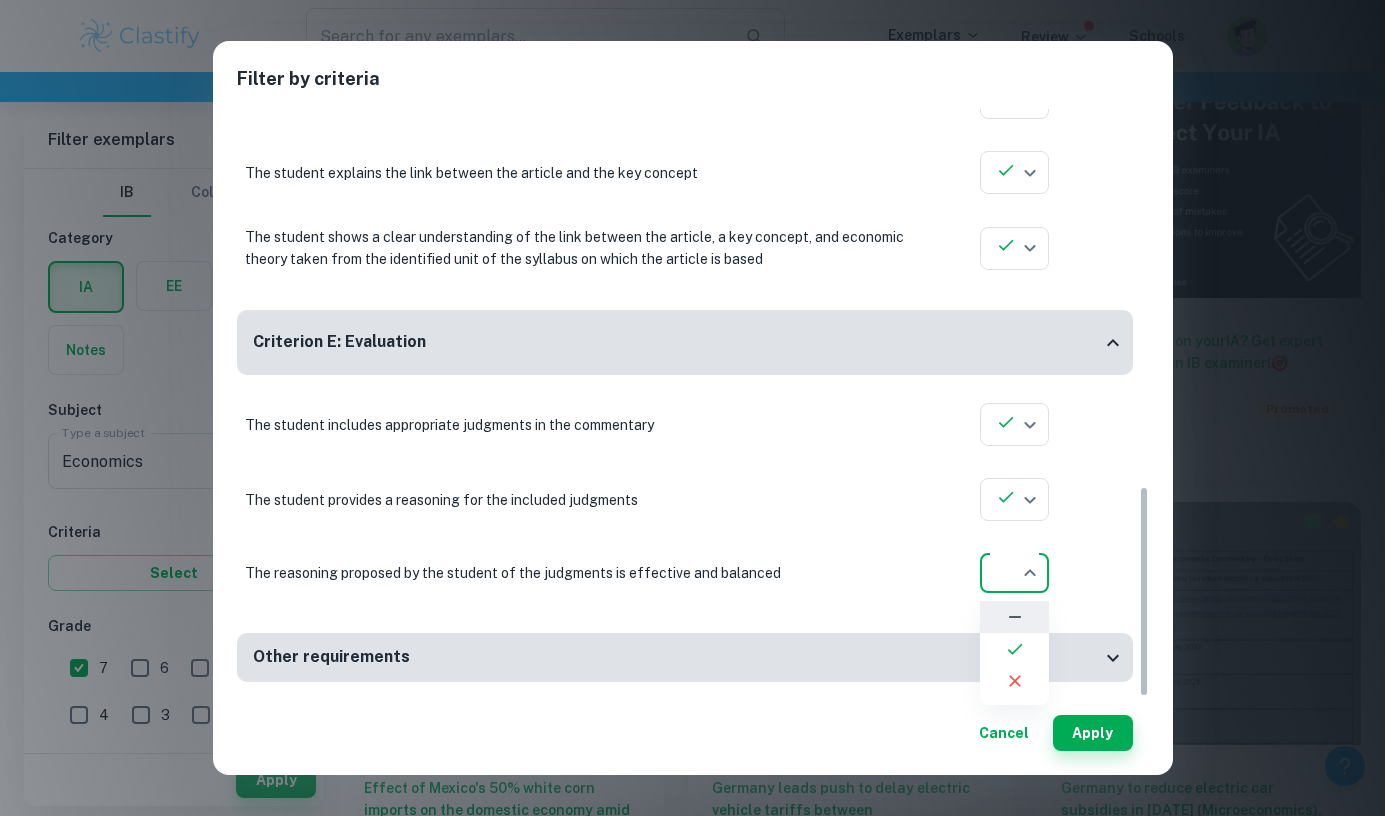 click 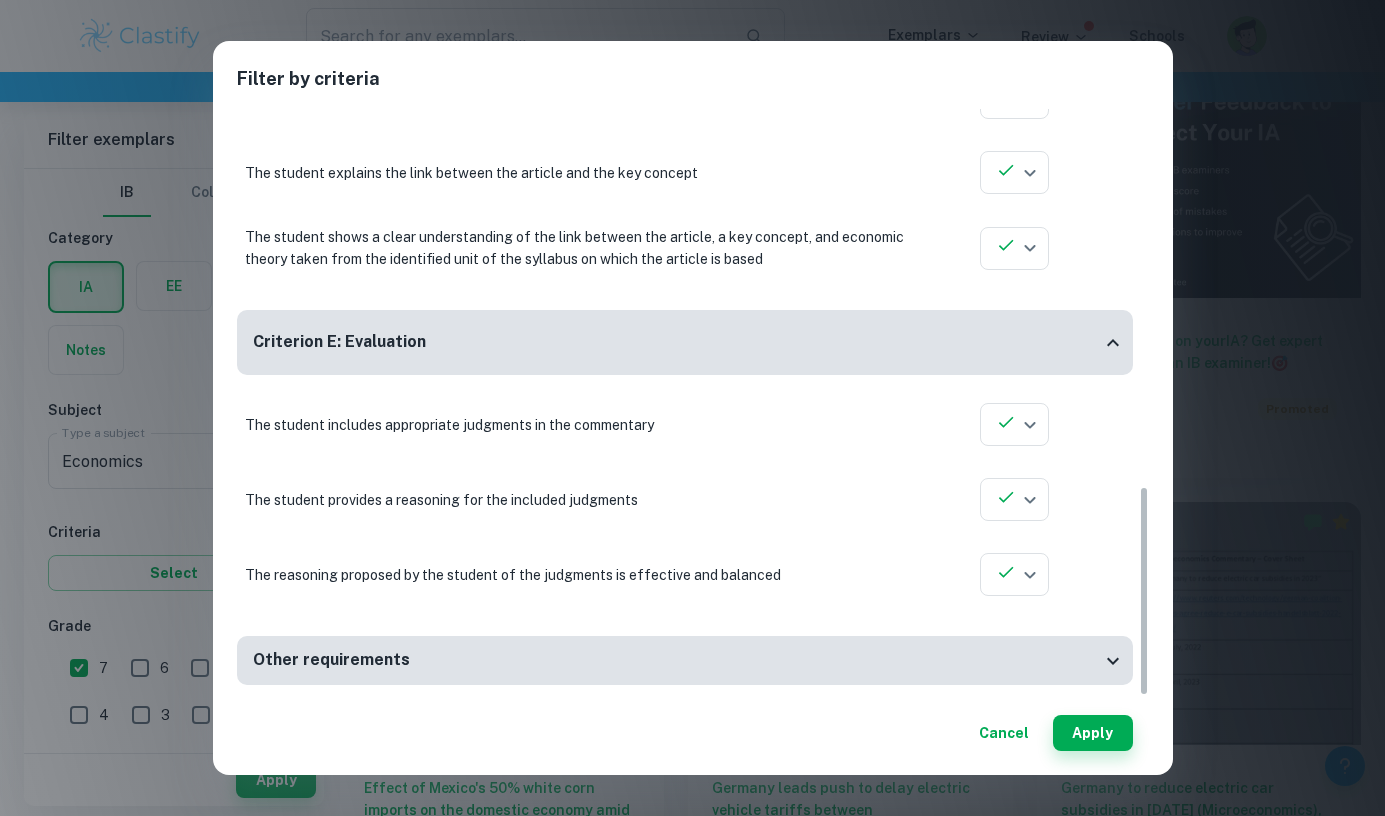 click on "Other requirements" at bounding box center (677, 660) 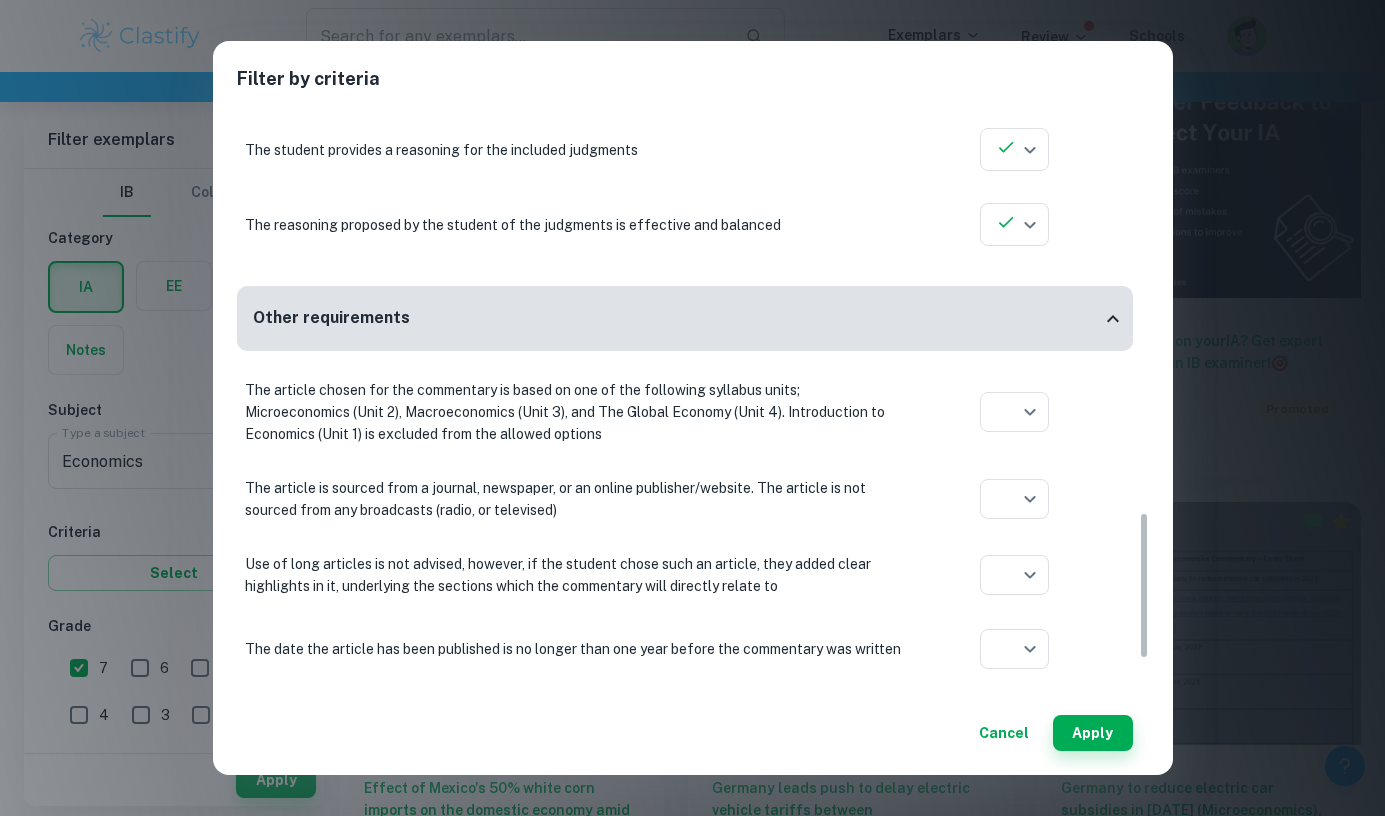 scroll, scrollTop: 1610, scrollLeft: 0, axis: vertical 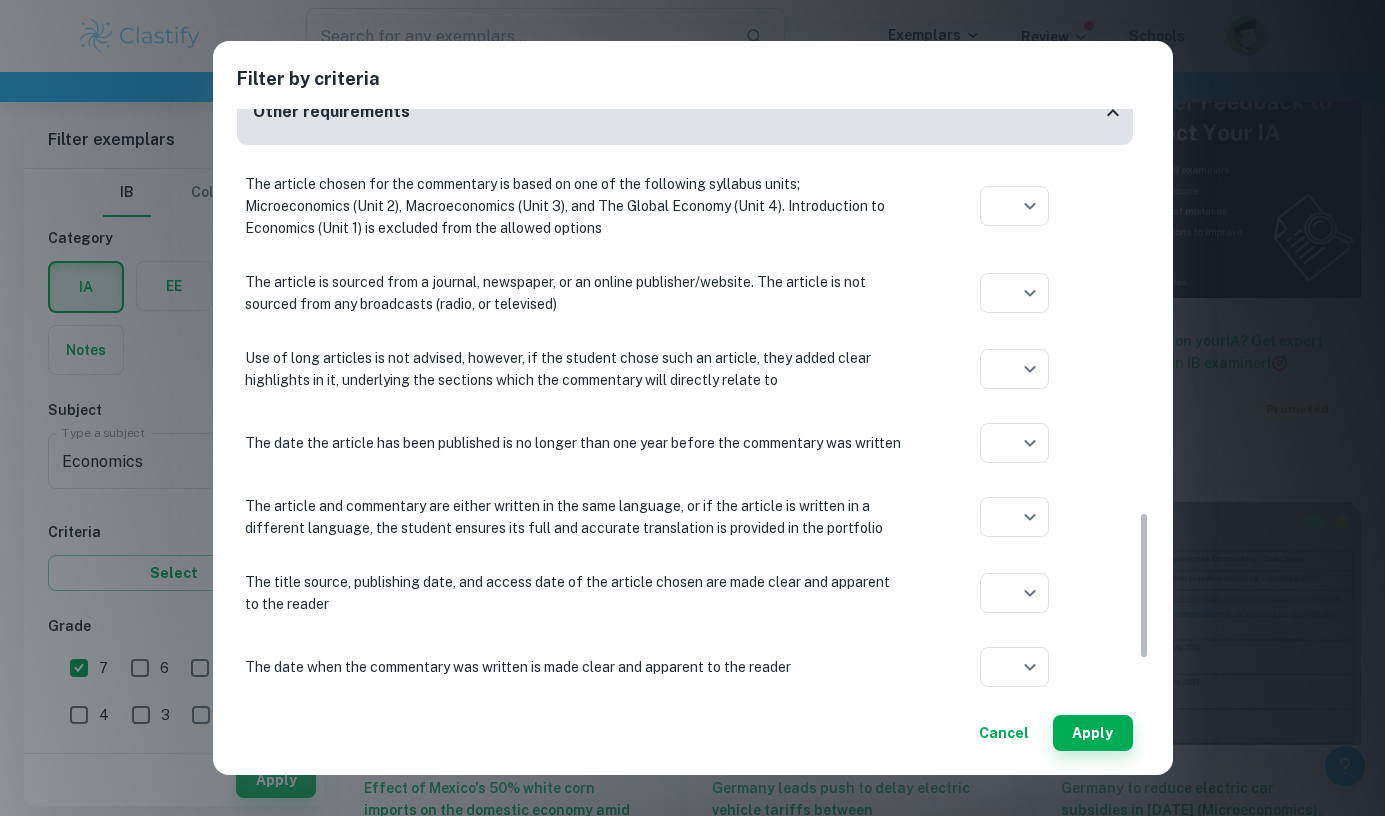 click on "The article chosen for the commentary is based on one of the following syllabus units; Microeconomics (Unit 2), Macroeconomics (Unit 3), and The Global Economy (Unit 4). Introduction to Economics (Unit 1) is excluded from the allowed options ​ Aplication year" at bounding box center [685, 206] 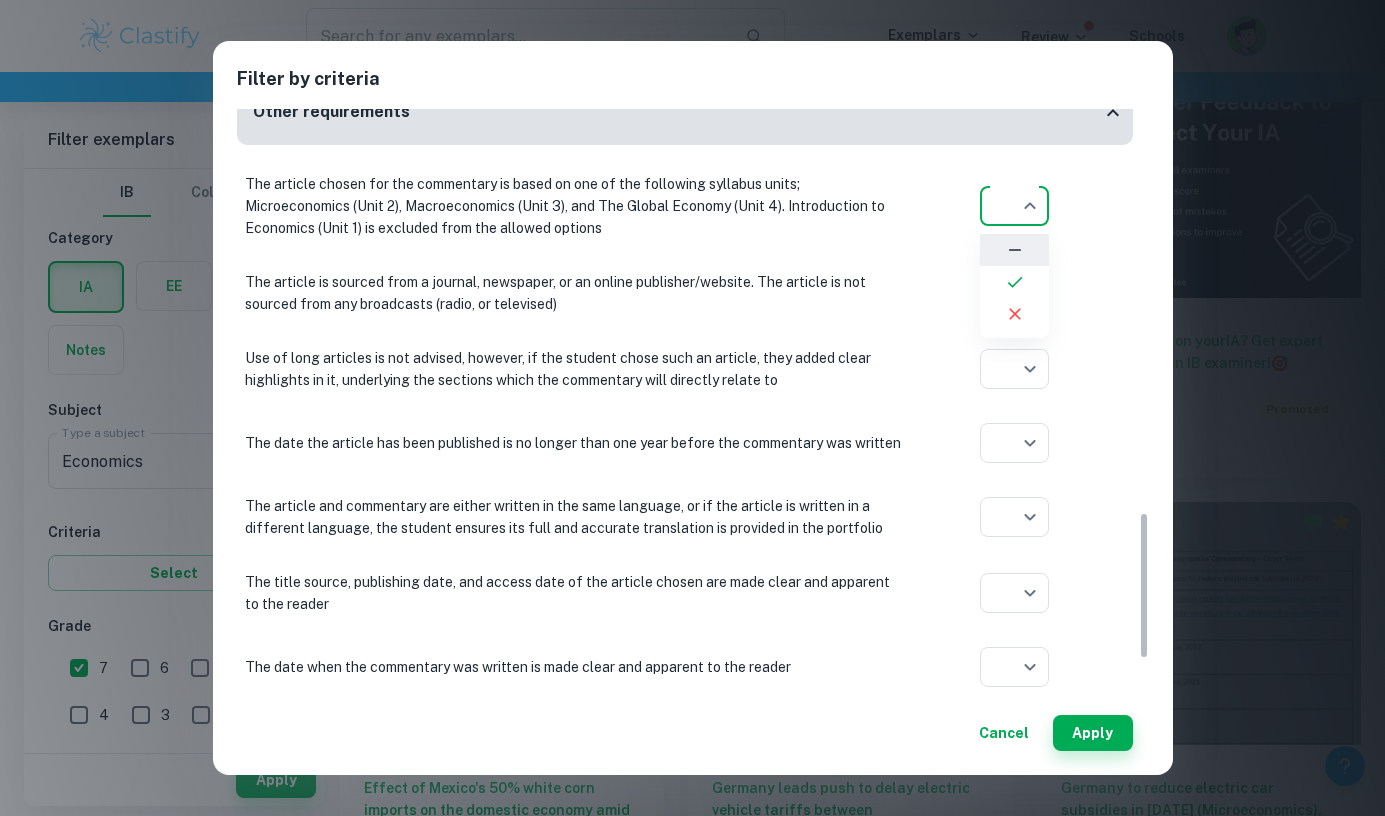 click on "We value your privacy We use cookies to enhance your browsing experience, serve personalised ads or content, and analyse our traffic. By clicking "Accept All", you consent to our use of cookies.   Cookie Policy Customise   Reject All   Accept All   Customise Consent Preferences   We use cookies to help you navigate efficiently and perform certain functions. You will find detailed information about all cookies under each consent category below. The cookies that are categorised as "Necessary" are stored on your browser as they are essential for enabling the basic functionalities of the site. ...  Show more For more information on how Google's third-party cookies operate and handle your data, see:   Google Privacy Policy Necessary Always Active Necessary cookies are required to enable the basic features of this site, such as providing secure log-in or adjusting your consent preferences. These cookies do not store any personally identifiable data. Functional Analytics Performance Advertisement Uncategorised" at bounding box center [692, -109] 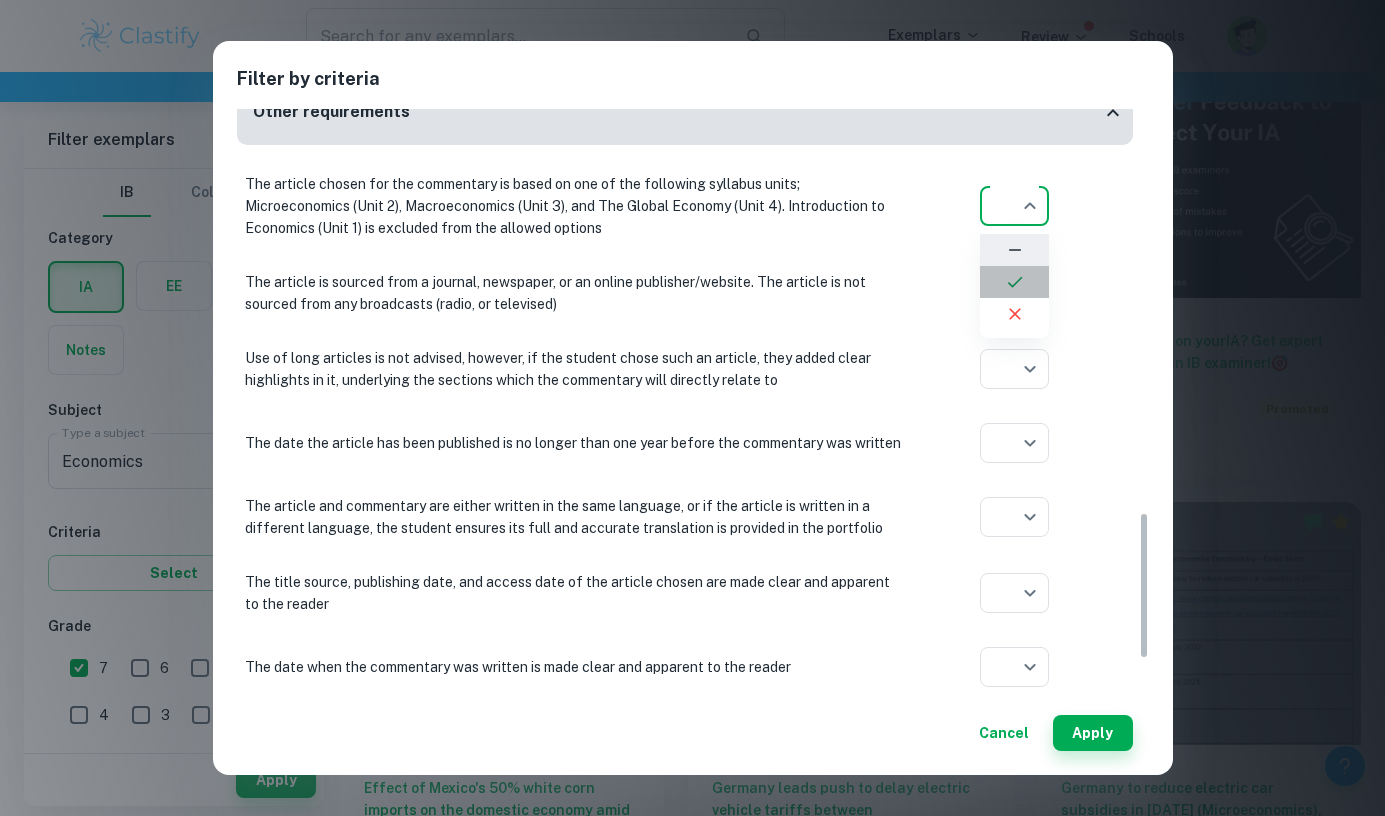 click 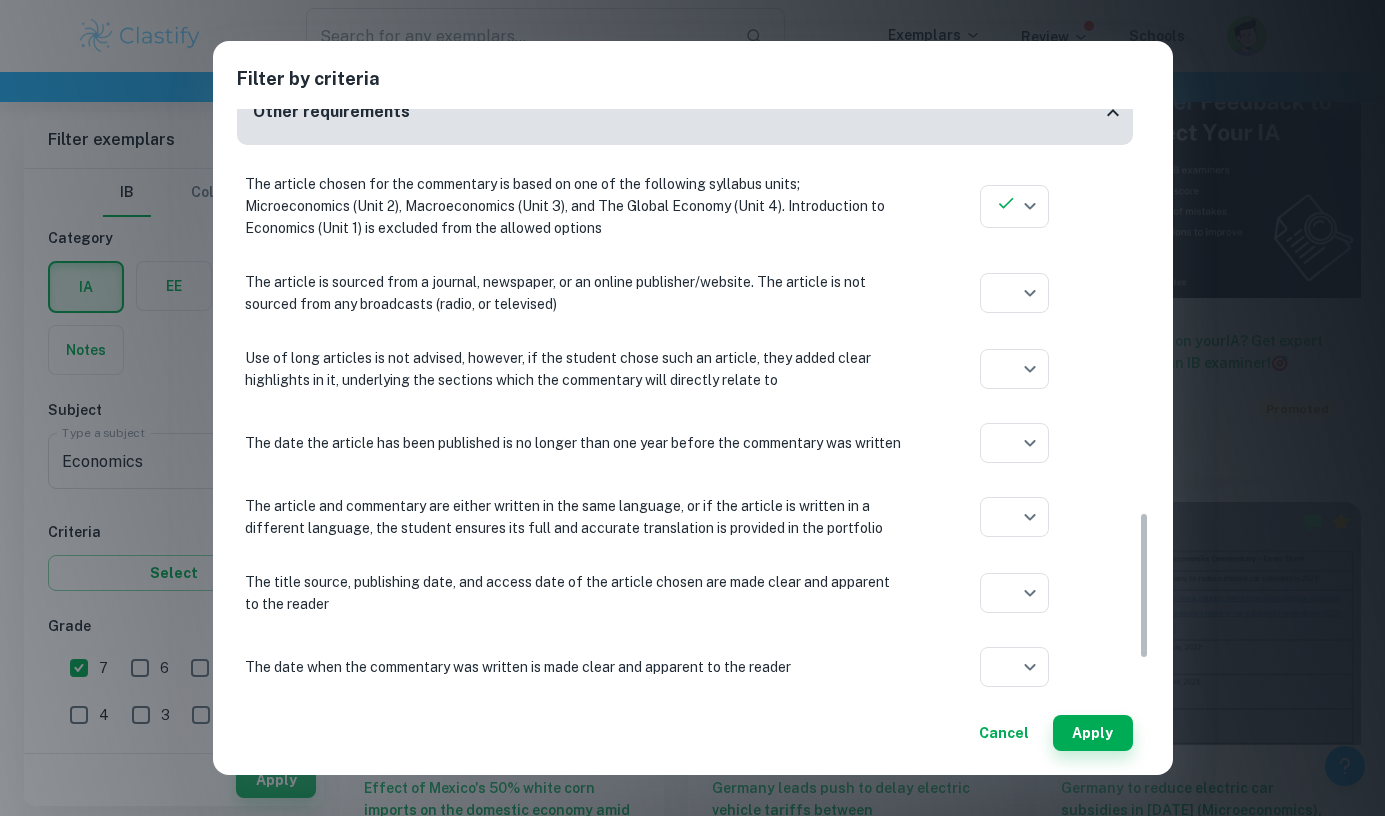 click on "The article chosen for the commentary is based on one of the following syllabus units; Microeconomics (Unit 2), Macroeconomics (Unit 3), and The Global Economy (Unit 4). Introduction to Economics (Unit 1) is excluded from the allowed options yes Aplication year The article is sourced from a journal, newspaper, or an online publisher/website. The article is not sourced from any broadcasts (radio, or televised) ​ Aplication year Use of long articles is not advised, however, if the student chose such an article, they added clear highlights in it, underlying the sections which the commentary will directly relate to ​ Aplication year The date the article has been published is no longer than one year before the commentary was written ​ Aplication year The article and commentary are either written in the same language, or if the article is written in a different language, the student ensures its full and accurate translation is provided in the portfolio ​ Aplication year ​ Aplication year ​ ​ ​" at bounding box center [685, 502] 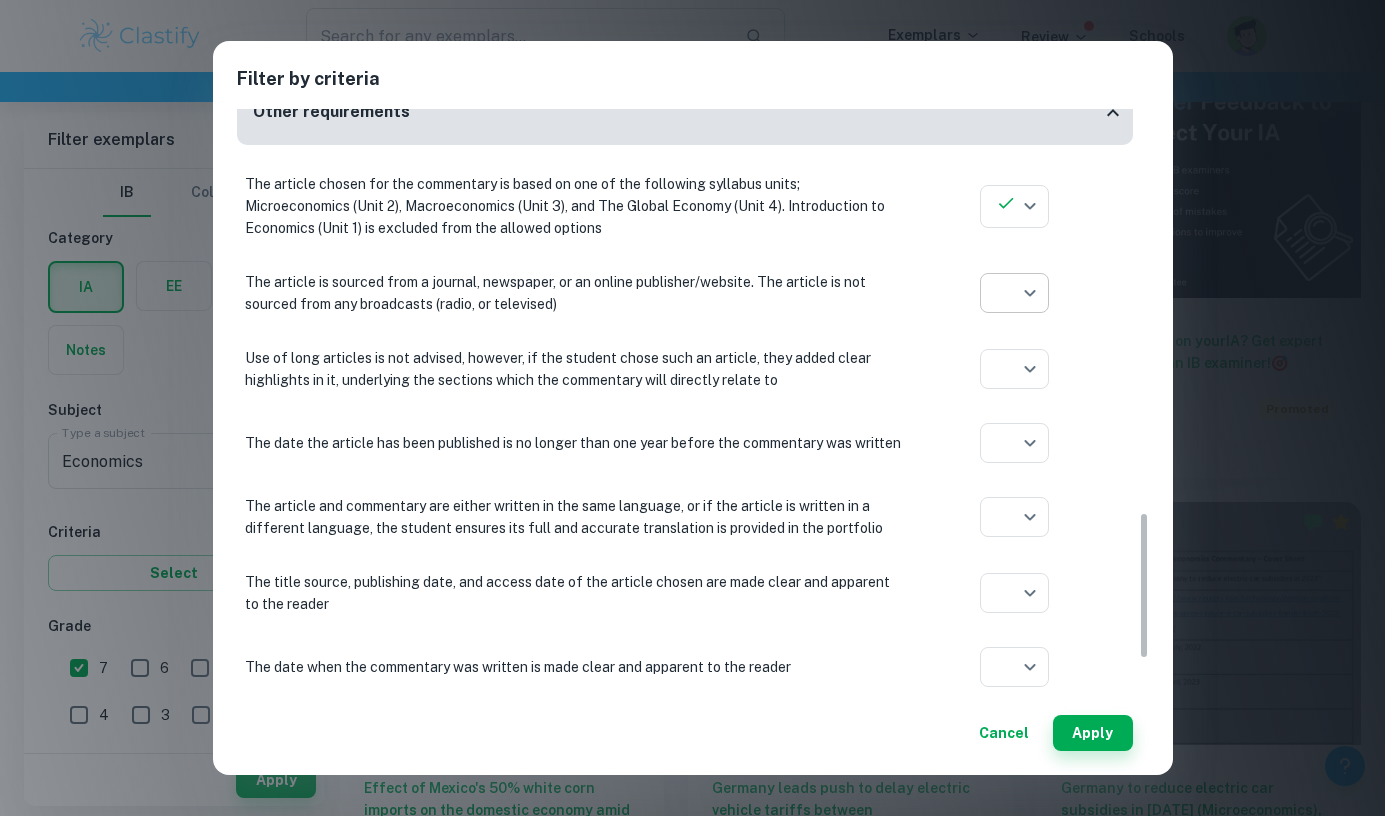 click on "We value your privacy We use cookies to enhance your browsing experience, serve personalised ads or content, and analyse our traffic. By clicking "Accept All", you consent to our use of cookies.   Cookie Policy Customise   Reject All   Accept All   Customise Consent Preferences   We use cookies to help you navigate efficiently and perform certain functions. You will find detailed information about all cookies under each consent category below. The cookies that are categorised as "Necessary" are stored on your browser as they are essential for enabling the basic functionalities of the site. ...  Show more For more information on how Google's third-party cookies operate and handle your data, see:   Google Privacy Policy Necessary Always Active Necessary cookies are required to enable the basic features of this site, such as providing secure log-in or adjusting your consent preferences. These cookies do not store any personally identifiable data. Functional Analytics Performance Advertisement Uncategorised" at bounding box center (692, -109) 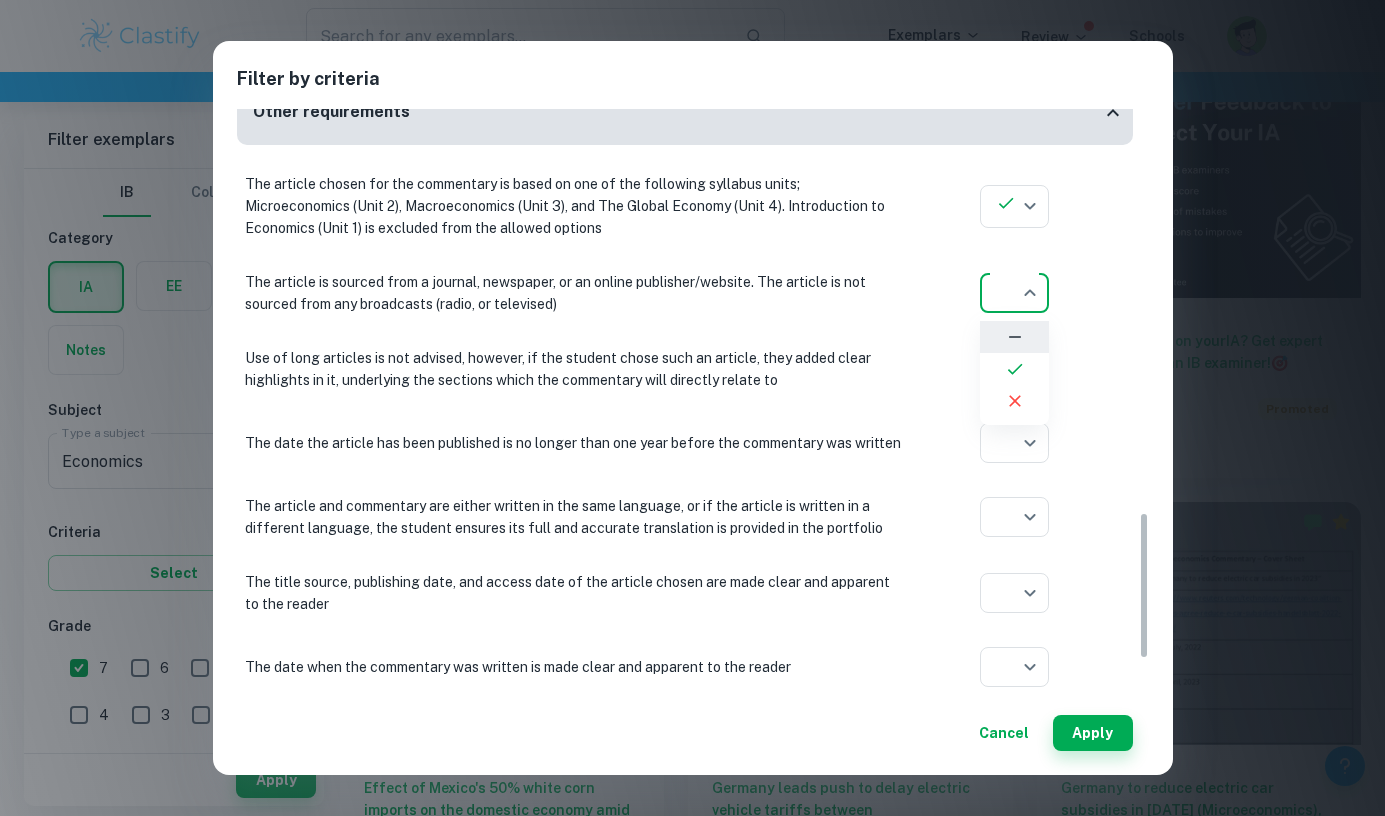 click 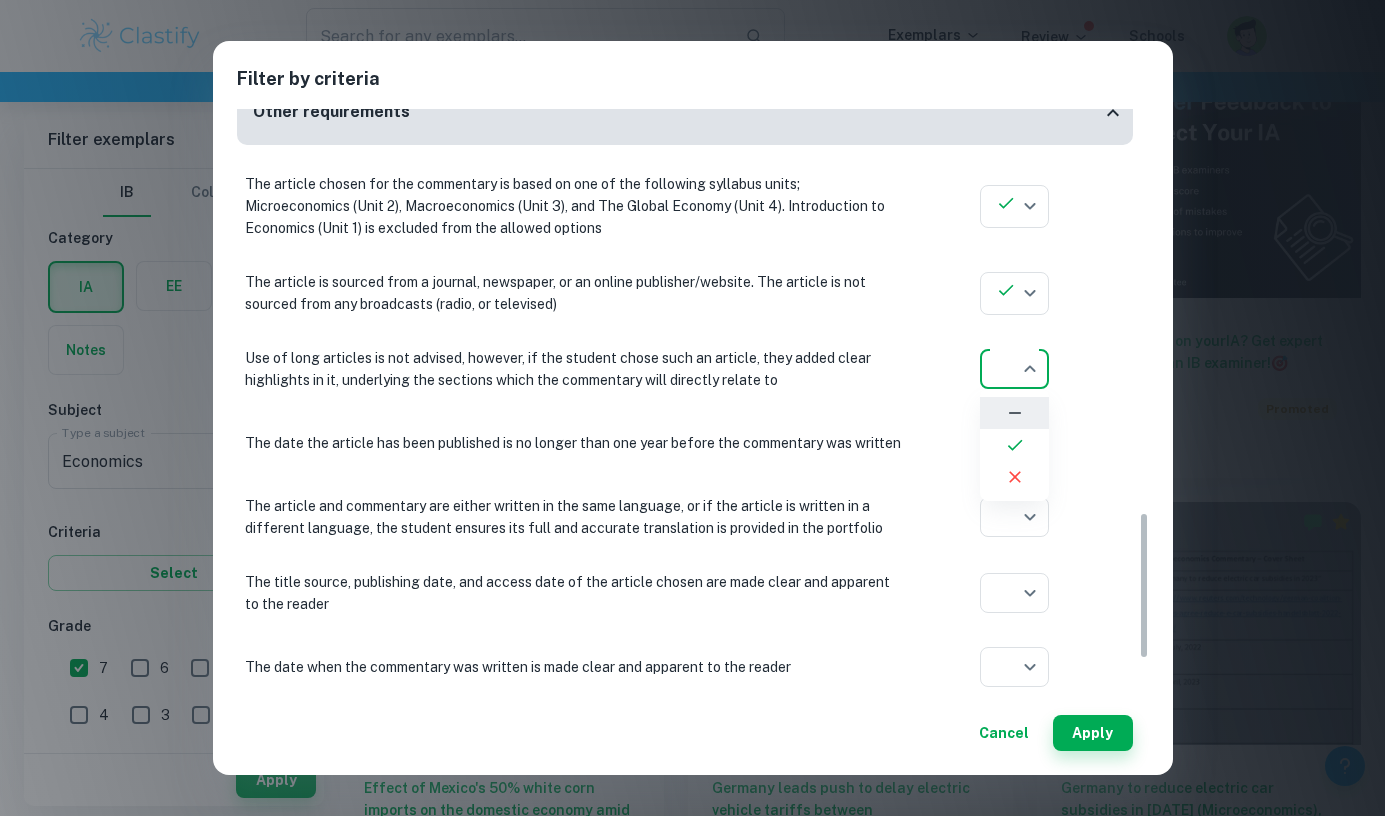 click on "We value your privacy We use cookies to enhance your browsing experience, serve personalised ads or content, and analyse our traffic. By clicking "Accept All", you consent to our use of cookies.   Cookie Policy Customise   Reject All   Accept All   Customise Consent Preferences   We use cookies to help you navigate efficiently and perform certain functions. You will find detailed information about all cookies under each consent category below. The cookies that are categorised as "Necessary" are stored on your browser as they are essential for enabling the basic functionalities of the site. ...  Show more For more information on how Google's third-party cookies operate and handle your data, see:   Google Privacy Policy Necessary Always Active Necessary cookies are required to enable the basic features of this site, such as providing secure log-in or adjusting your consent preferences. These cookies do not store any personally identifiable data. Functional Analytics Performance Advertisement Uncategorised" at bounding box center [692, -109] 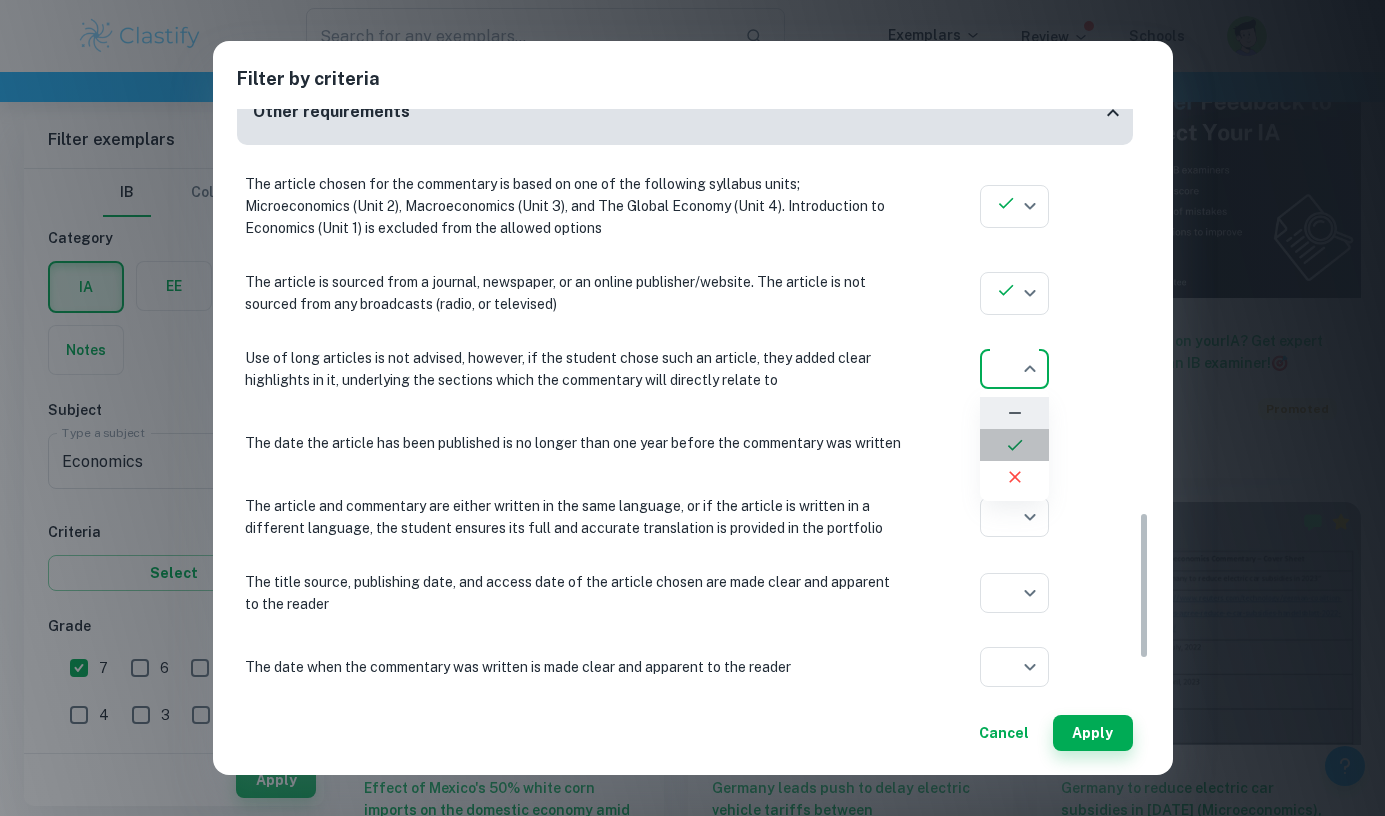 click 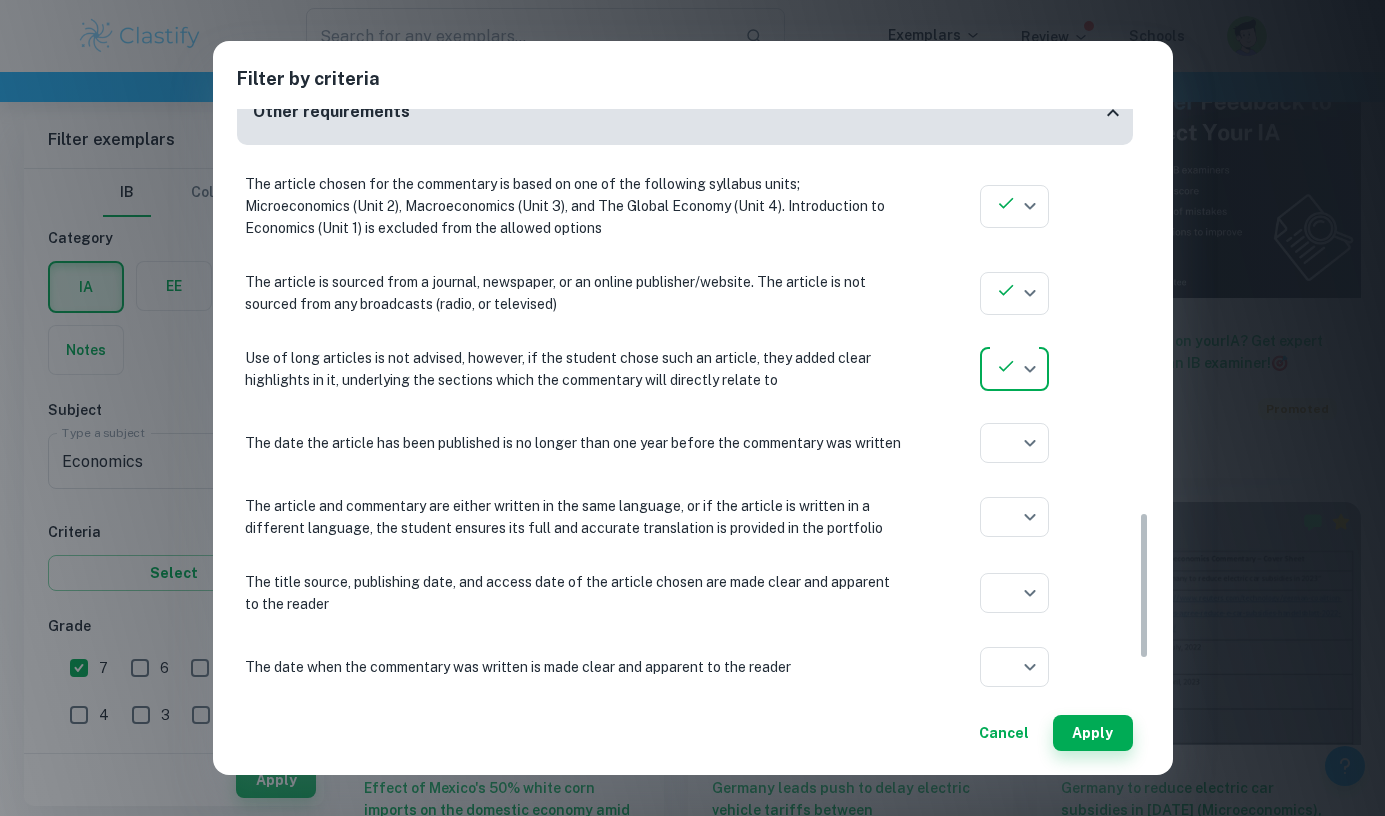 click on "We value your privacy We use cookies to enhance your browsing experience, serve personalised ads or content, and analyse our traffic. By clicking "Accept All", you consent to our use of cookies.   Cookie Policy Customise   Reject All   Accept All   Customise Consent Preferences   We use cookies to help you navigate efficiently and perform certain functions. You will find detailed information about all cookies under each consent category below. The cookies that are categorised as "Necessary" are stored on your browser as they are essential for enabling the basic functionalities of the site. ...  Show more For more information on how Google's third-party cookies operate and handle your data, see:   Google Privacy Policy Necessary Always Active Necessary cookies are required to enable the basic features of this site, such as providing secure log-in or adjusting your consent preferences. These cookies do not store any personally identifiable data. Functional Analytics Performance Advertisement Uncategorised" at bounding box center [692, -109] 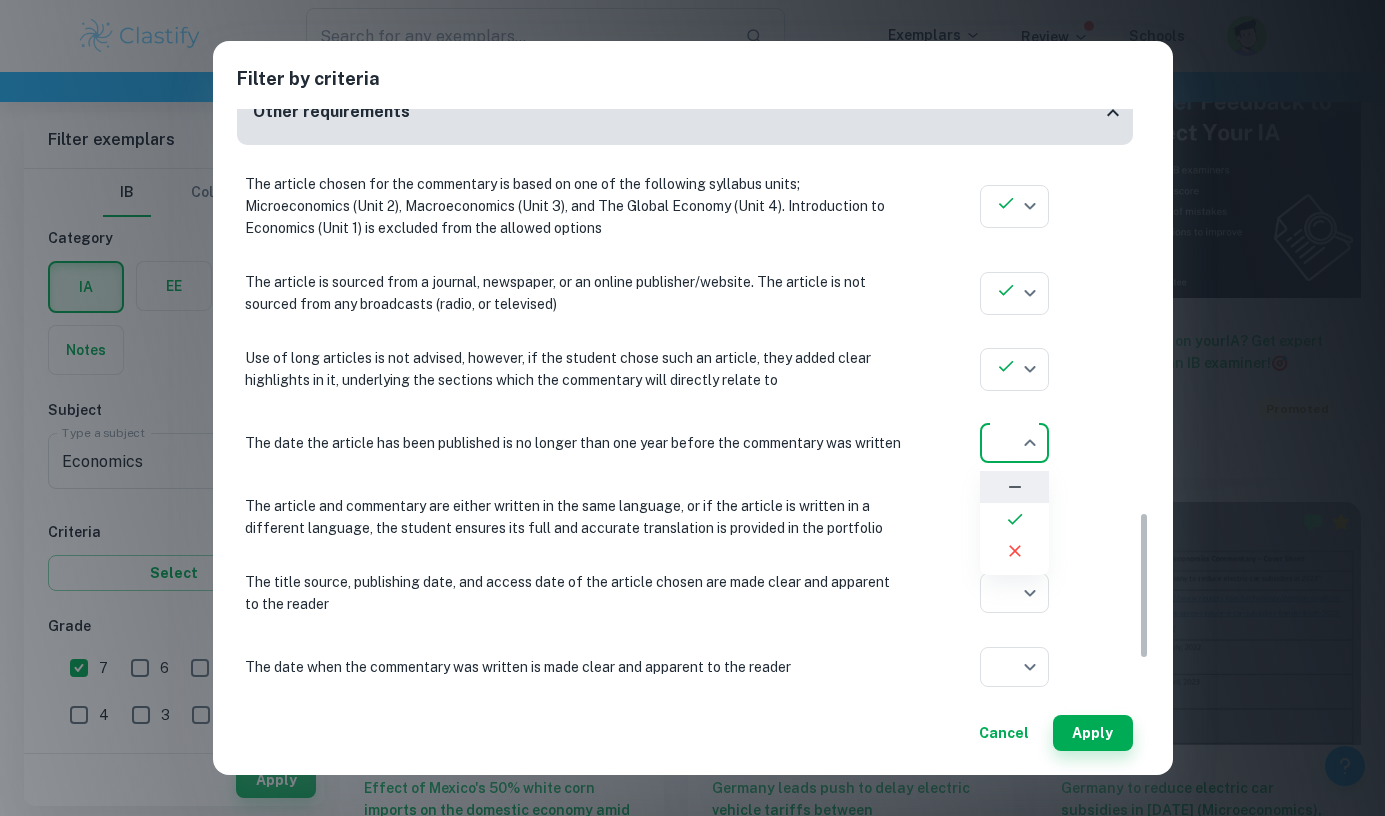 click 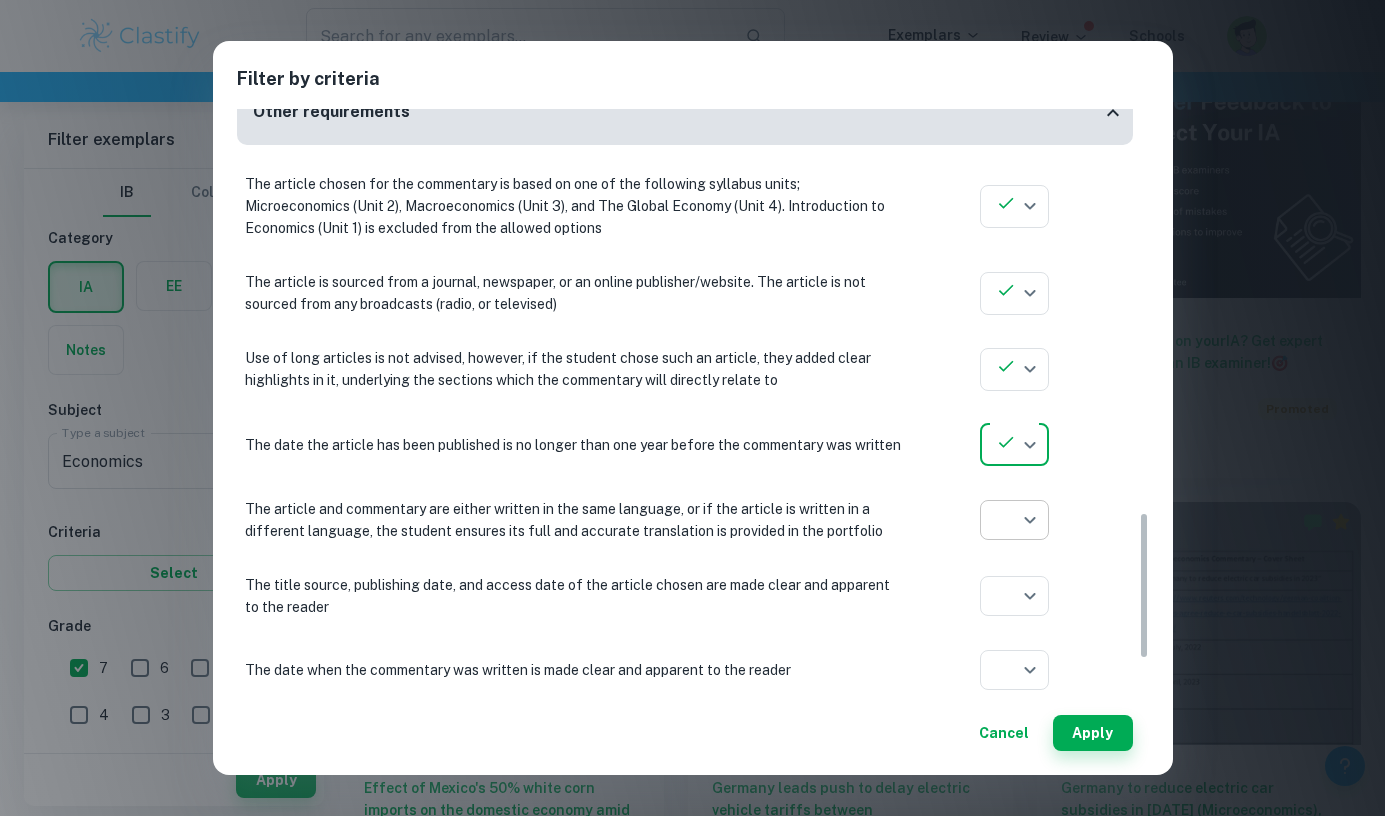 click on "We value your privacy We use cookies to enhance your browsing experience, serve personalised ads or content, and analyse our traffic. By clicking "Accept All", you consent to our use of cookies.   Cookie Policy Customise   Reject All   Accept All   Customise Consent Preferences   We use cookies to help you navigate efficiently and perform certain functions. You will find detailed information about all cookies under each consent category below. The cookies that are categorised as "Necessary" are stored on your browser as they are essential for enabling the basic functionalities of the site. ...  Show more For more information on how Google's third-party cookies operate and handle your data, see:   Google Privacy Policy Necessary Always Active Necessary cookies are required to enable the basic features of this site, such as providing secure log-in or adjusting your consent preferences. These cookies do not store any personally identifiable data. Functional Analytics Performance Advertisement Uncategorised" at bounding box center (692, -109) 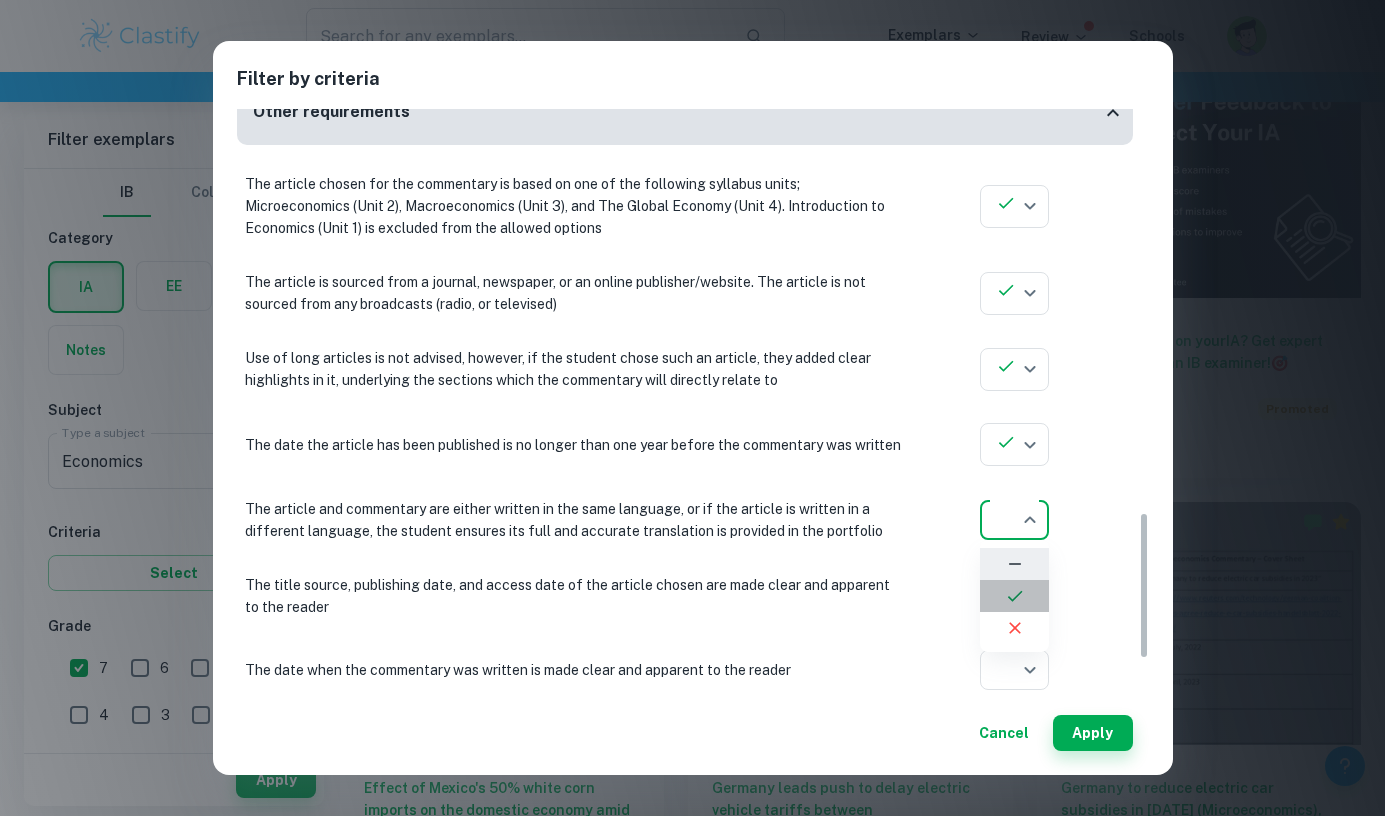 click at bounding box center [1014, 596] 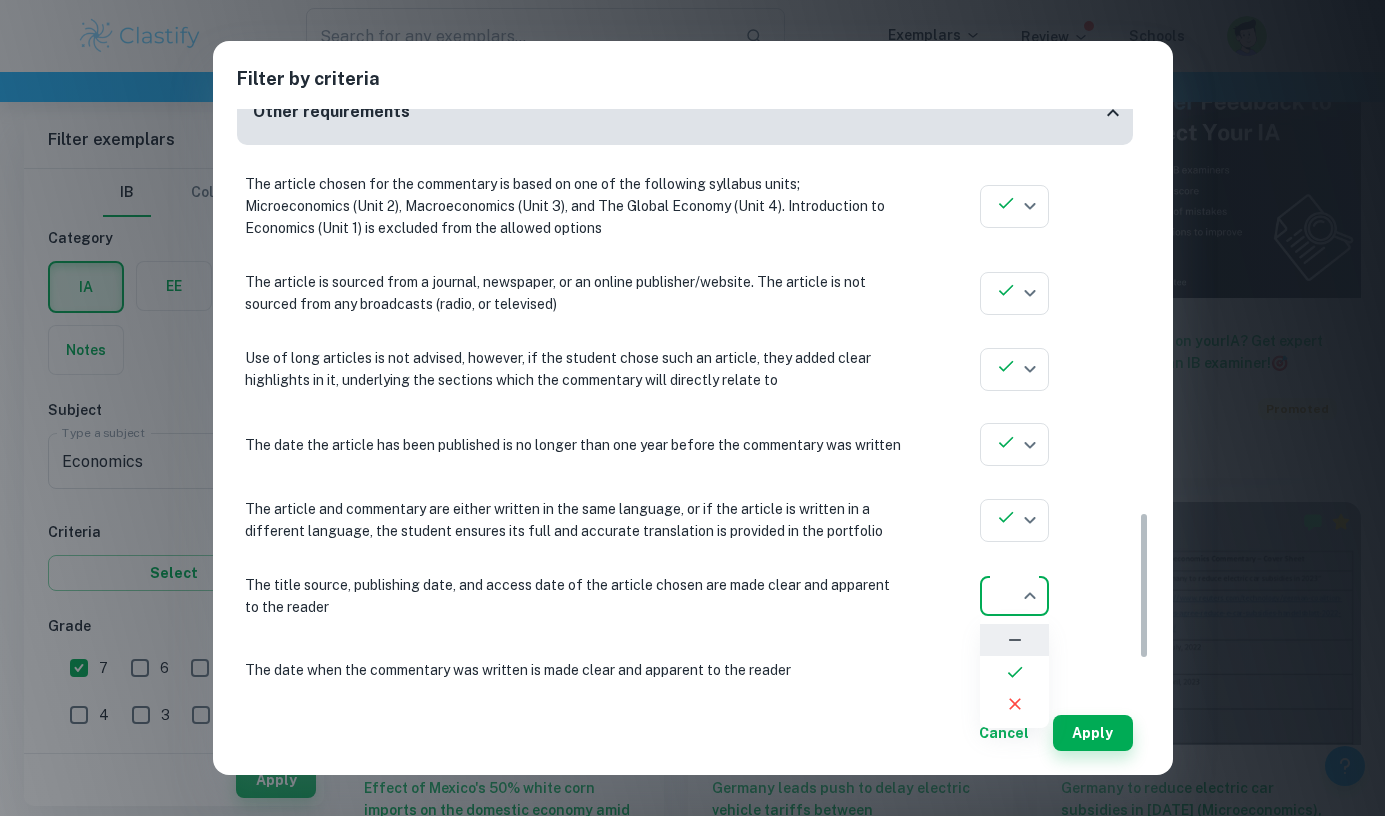 click on "We value your privacy We use cookies to enhance your browsing experience, serve personalised ads or content, and analyse our traffic. By clicking "Accept All", you consent to our use of cookies.   Cookie Policy Customise   Reject All   Accept All   Customise Consent Preferences   We use cookies to help you navigate efficiently and perform certain functions. You will find detailed information about all cookies under each consent category below. The cookies that are categorised as "Necessary" are stored on your browser as they are essential for enabling the basic functionalities of the site. ...  Show more For more information on how Google's third-party cookies operate and handle your data, see:   Google Privacy Policy Necessary Always Active Necessary cookies are required to enable the basic features of this site, such as providing secure log-in or adjusting your consent preferences. These cookies do not store any personally identifiable data. Functional Analytics Performance Advertisement Uncategorised" at bounding box center (692, -109) 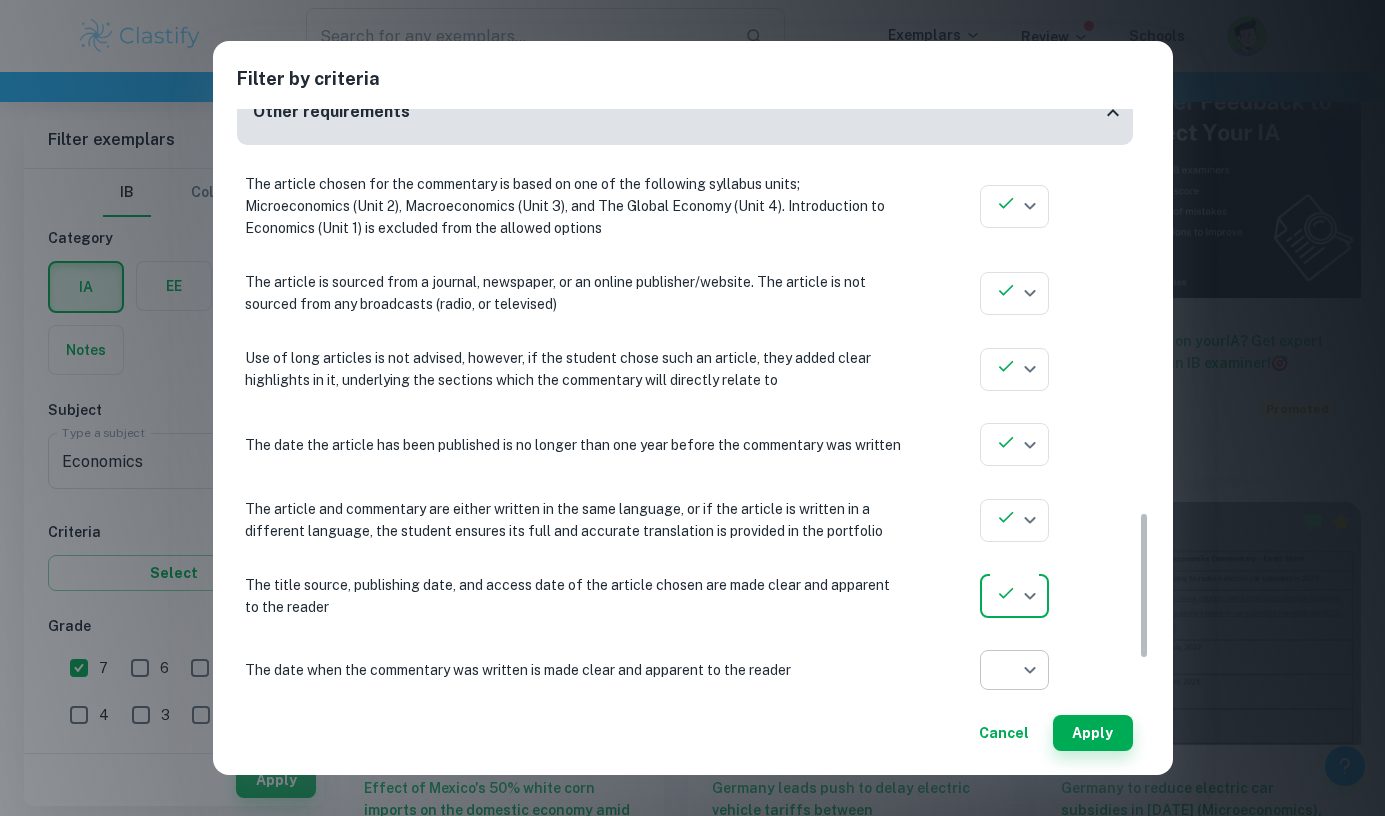 click on "We value your privacy We use cookies to enhance your browsing experience, serve personalised ads or content, and analyse our traffic. By clicking "Accept All", you consent to our use of cookies.   Cookie Policy Customise   Reject All   Accept All   Customise Consent Preferences   We use cookies to help you navigate efficiently and perform certain functions. You will find detailed information about all cookies under each consent category below. The cookies that are categorised as "Necessary" are stored on your browser as they are essential for enabling the basic functionalities of the site. ...  Show more For more information on how Google's third-party cookies operate and handle your data, see:   Google Privacy Policy Necessary Always Active Necessary cookies are required to enable the basic features of this site, such as providing secure log-in or adjusting your consent preferences. These cookies do not store any personally identifiable data. Functional Analytics Performance Advertisement Uncategorised" at bounding box center (692, -109) 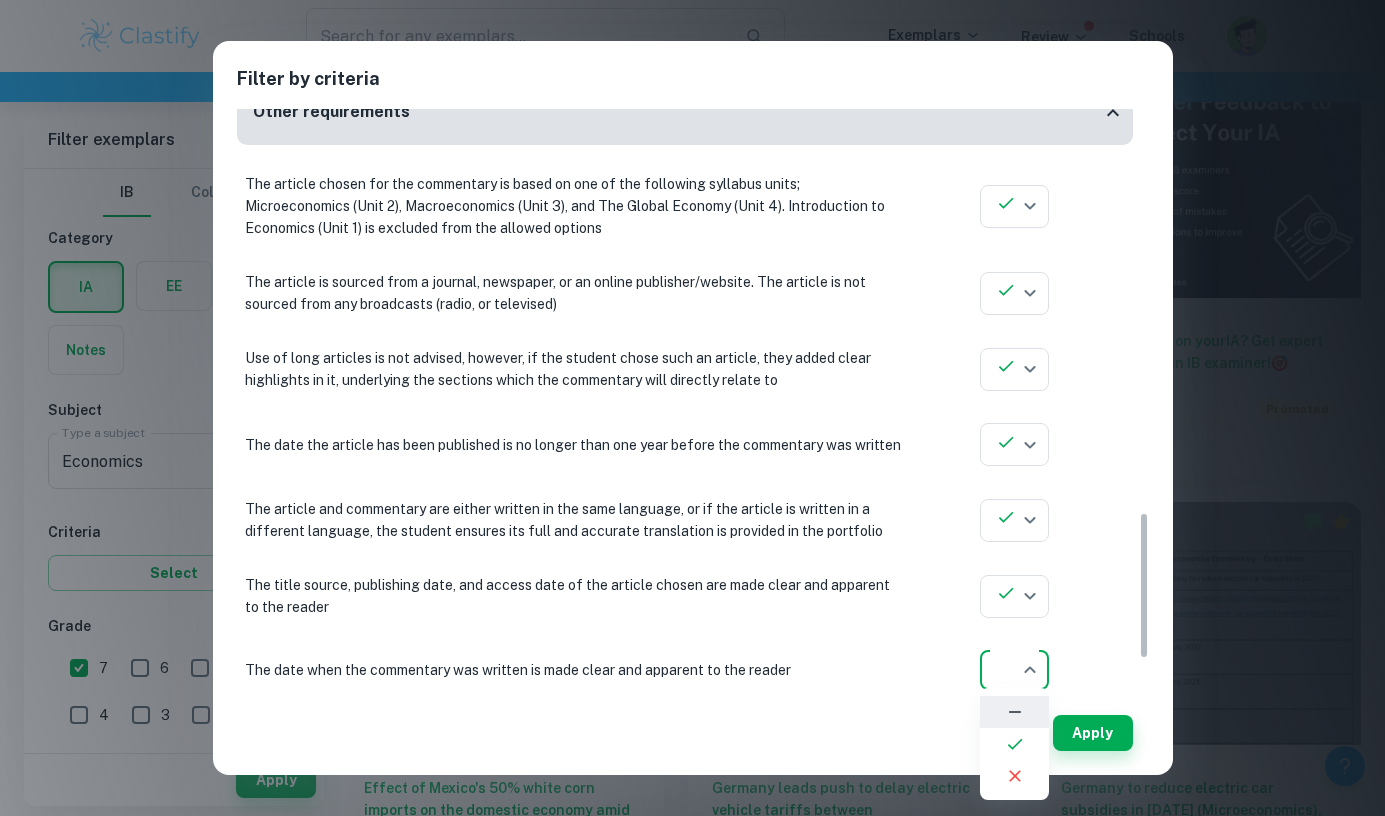 click 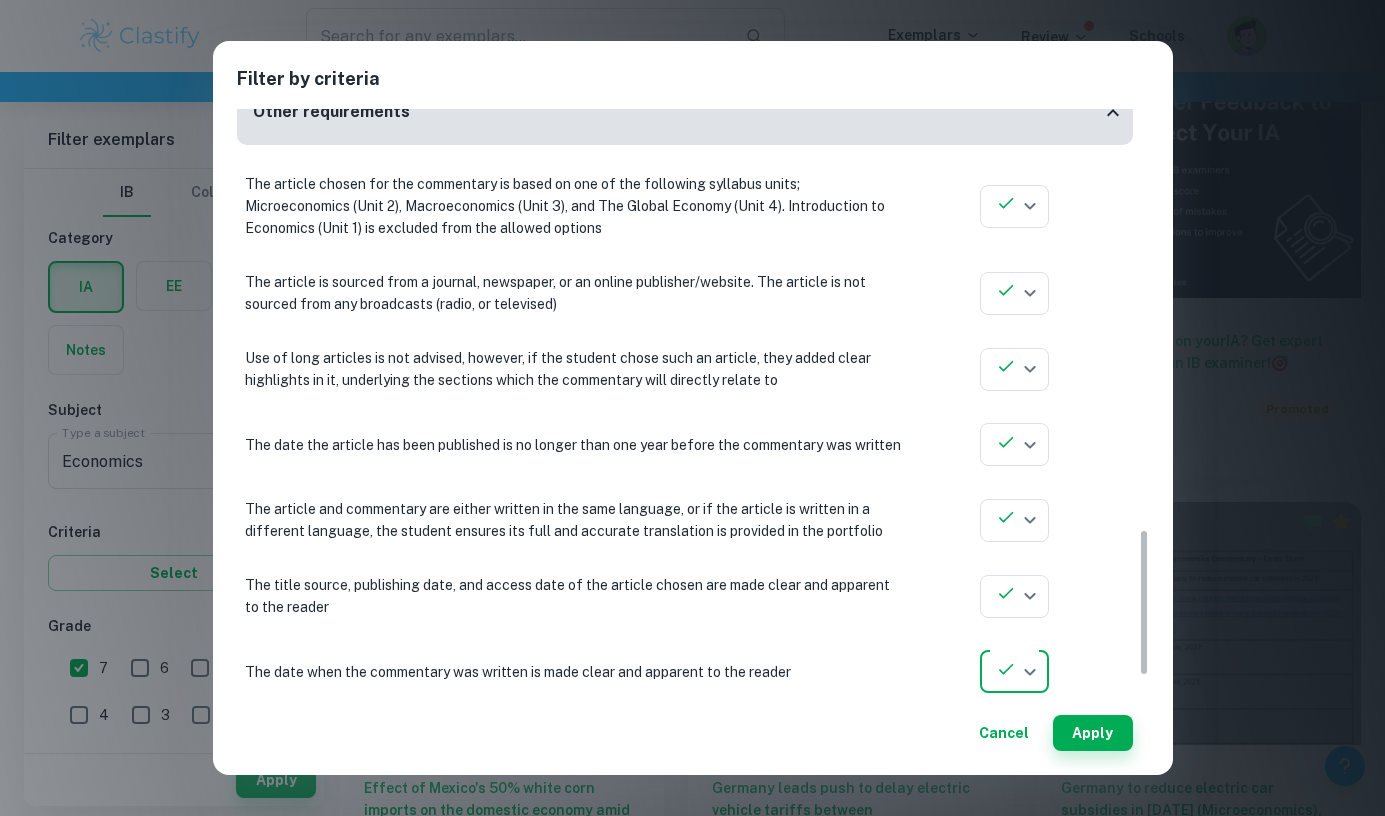 scroll, scrollTop: 1772, scrollLeft: 0, axis: vertical 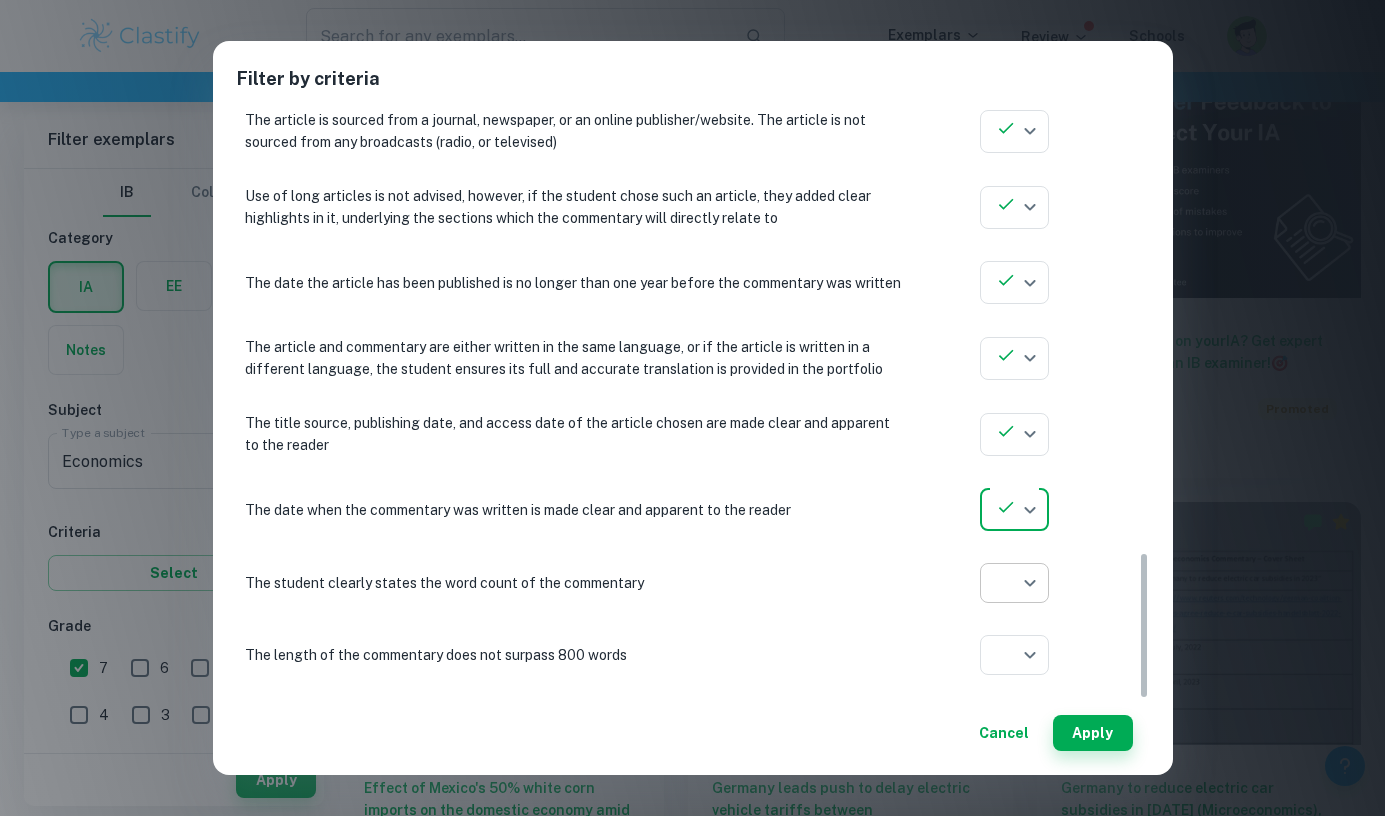 click on "We value your privacy We use cookies to enhance your browsing experience, serve personalised ads or content, and analyse our traffic. By clicking "Accept All", you consent to our use of cookies.   Cookie Policy Customise   Reject All   Accept All   Customise Consent Preferences   We use cookies to help you navigate efficiently and perform certain functions. You will find detailed information about all cookies under each consent category below. The cookies that are categorised as "Necessary" are stored on your browser as they are essential for enabling the basic functionalities of the site. ...  Show more For more information on how Google's third-party cookies operate and handle your data, see:   Google Privacy Policy Necessary Always Active Necessary cookies are required to enable the basic features of this site, such as providing secure log-in or adjusting your consent preferences. These cookies do not store any personally identifiable data. Functional Analytics Performance Advertisement Uncategorised" at bounding box center (692, -109) 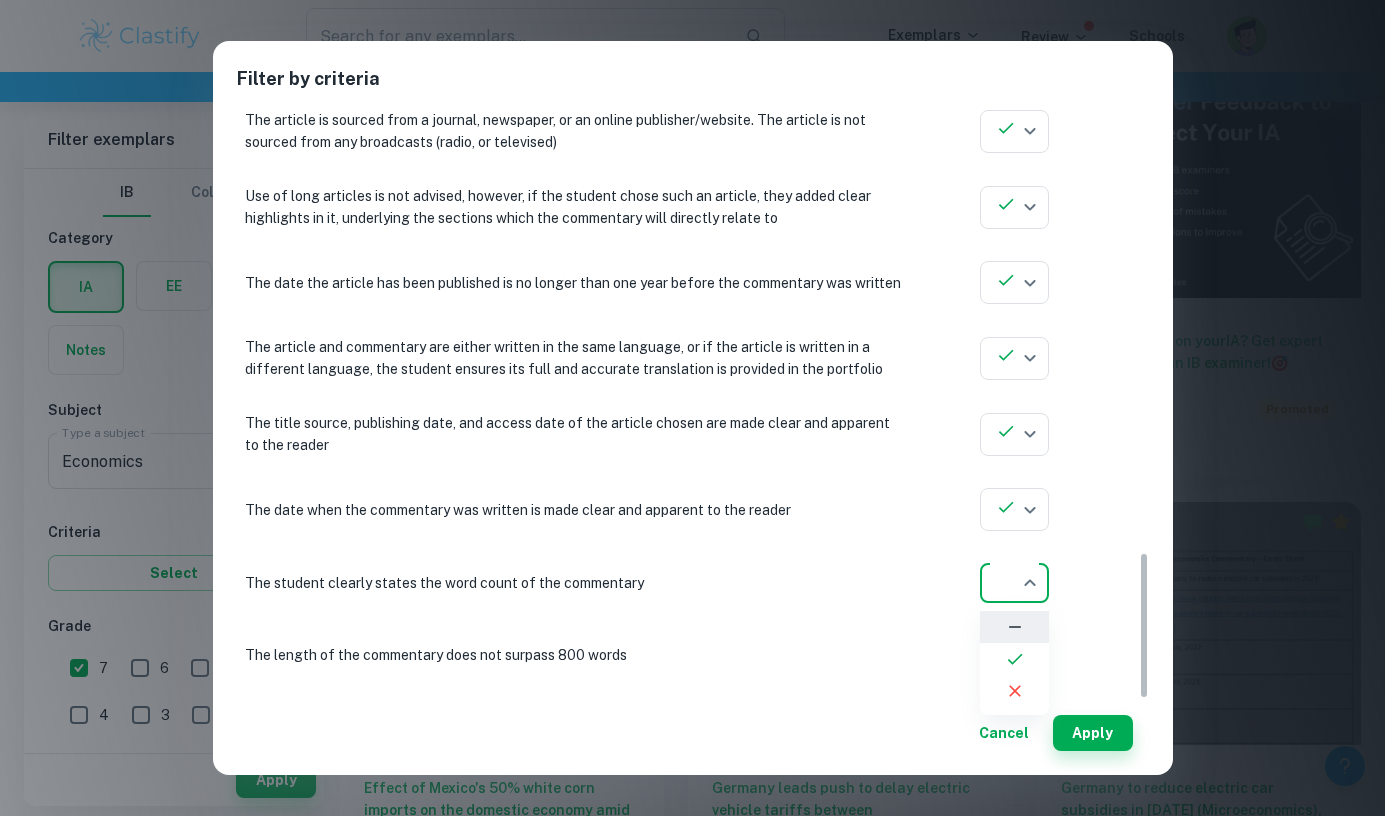 click at bounding box center (1014, 659) 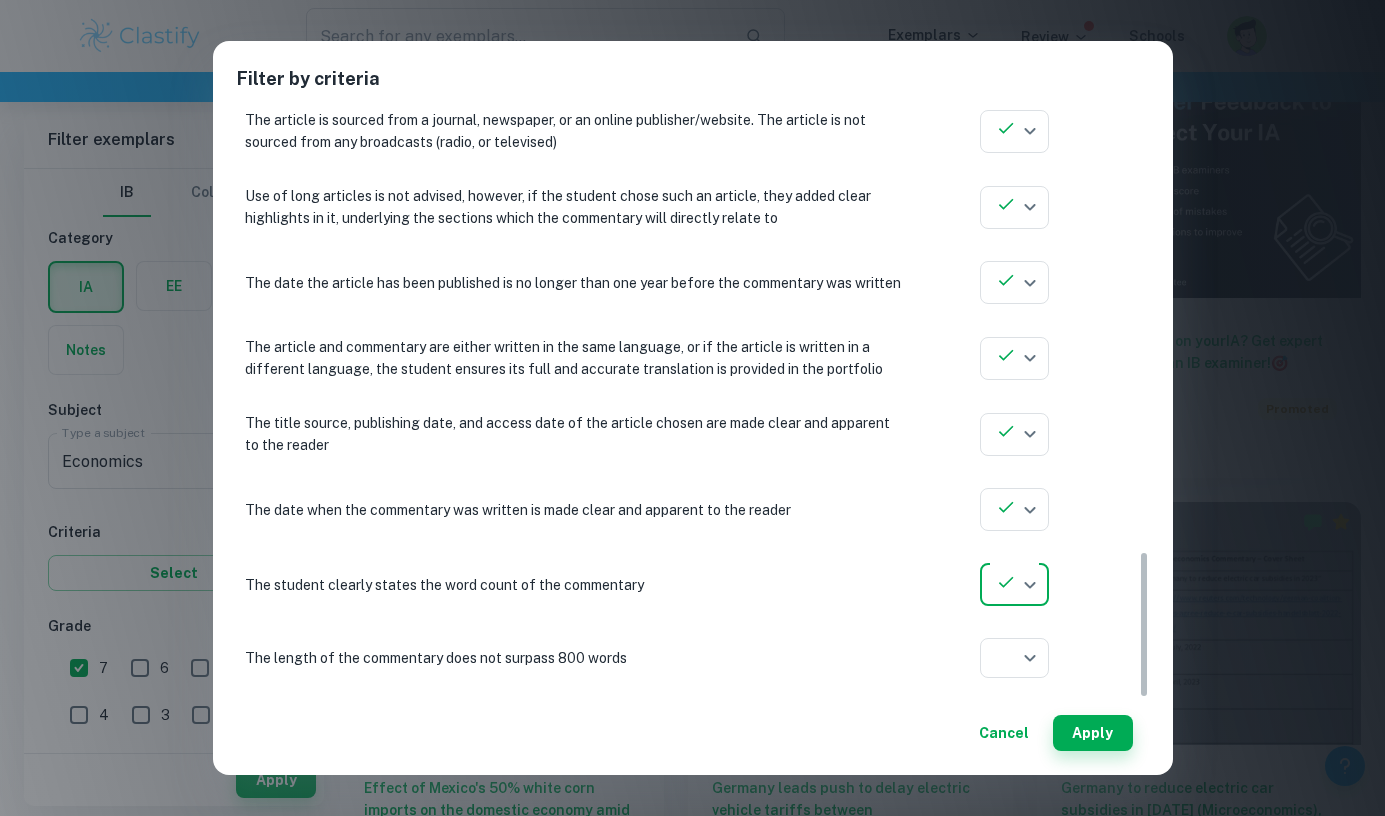 click on "We value your privacy We use cookies to enhance your browsing experience, serve personalised ads or content, and analyse our traffic. By clicking "Accept All", you consent to our use of cookies.   Cookie Policy Customise   Reject All   Accept All   Customise Consent Preferences   We use cookies to help you navigate efficiently and perform certain functions. You will find detailed information about all cookies under each consent category below. The cookies that are categorised as "Necessary" are stored on your browser as they are essential for enabling the basic functionalities of the site. ...  Show more For more information on how Google's third-party cookies operate and handle your data, see:   Google Privacy Policy Necessary Always Active Necessary cookies are required to enable the basic features of this site, such as providing secure log-in or adjusting your consent preferences. These cookies do not store any personally identifiable data. Functional Analytics Performance Advertisement Uncategorised" at bounding box center [692, -109] 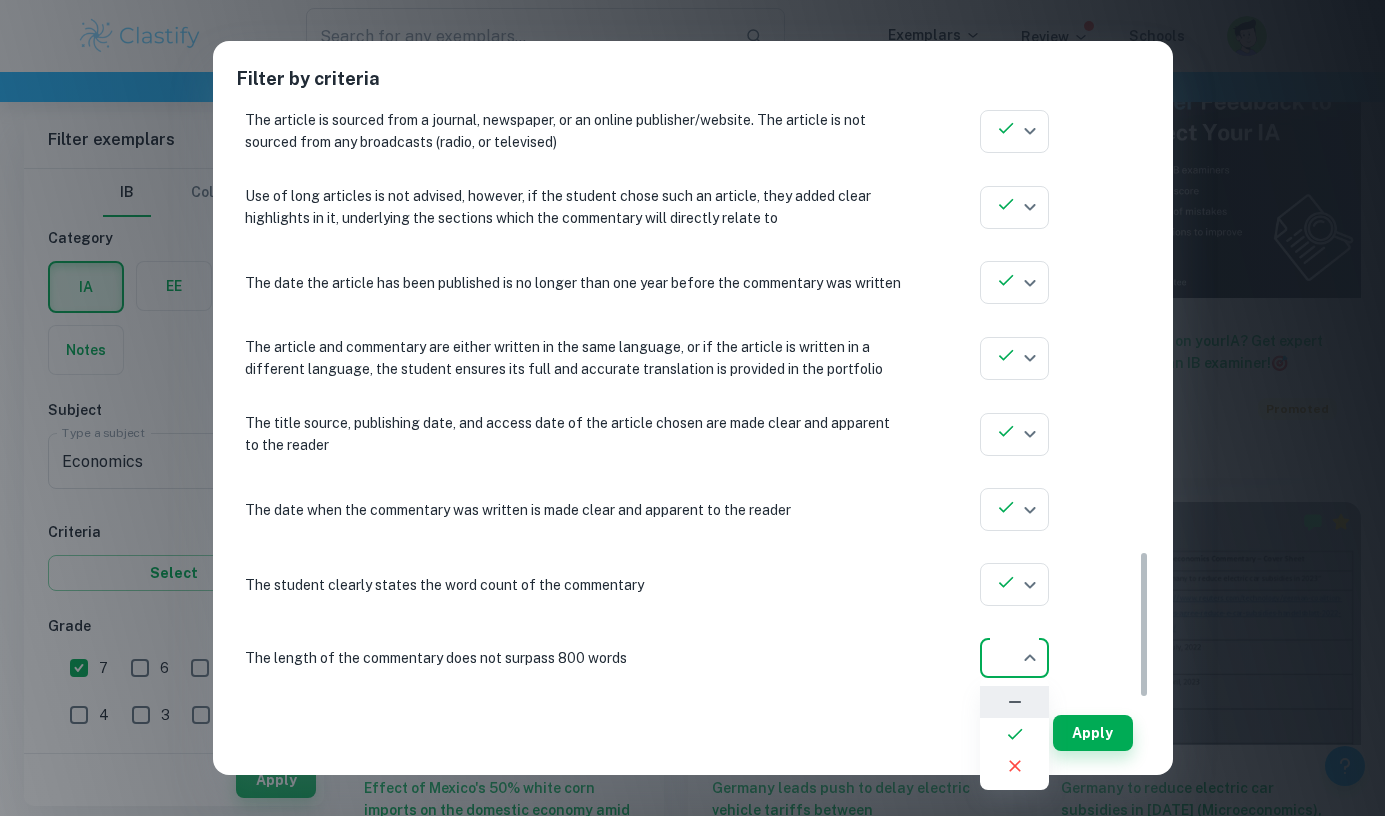 click 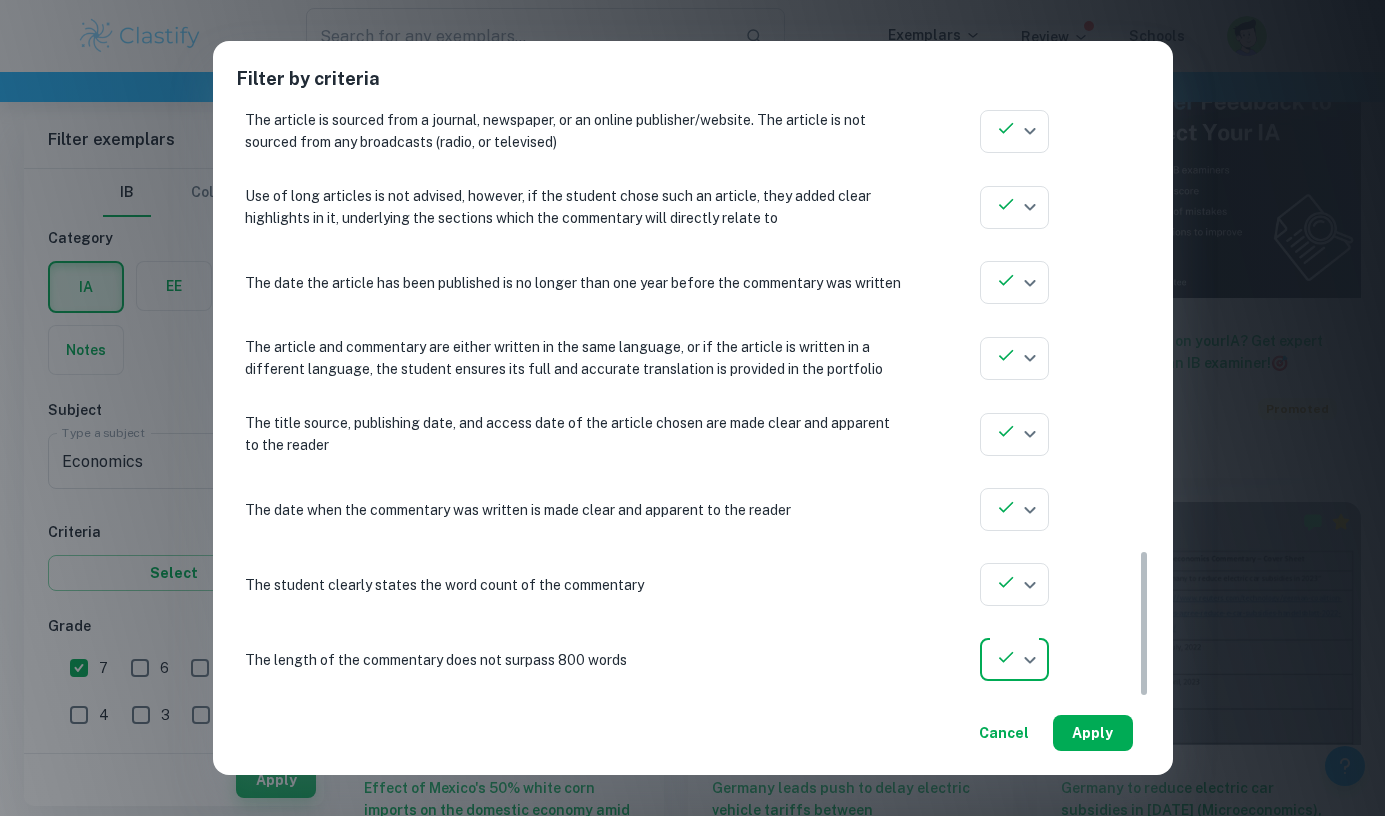 click on "Apply" at bounding box center [1093, 733] 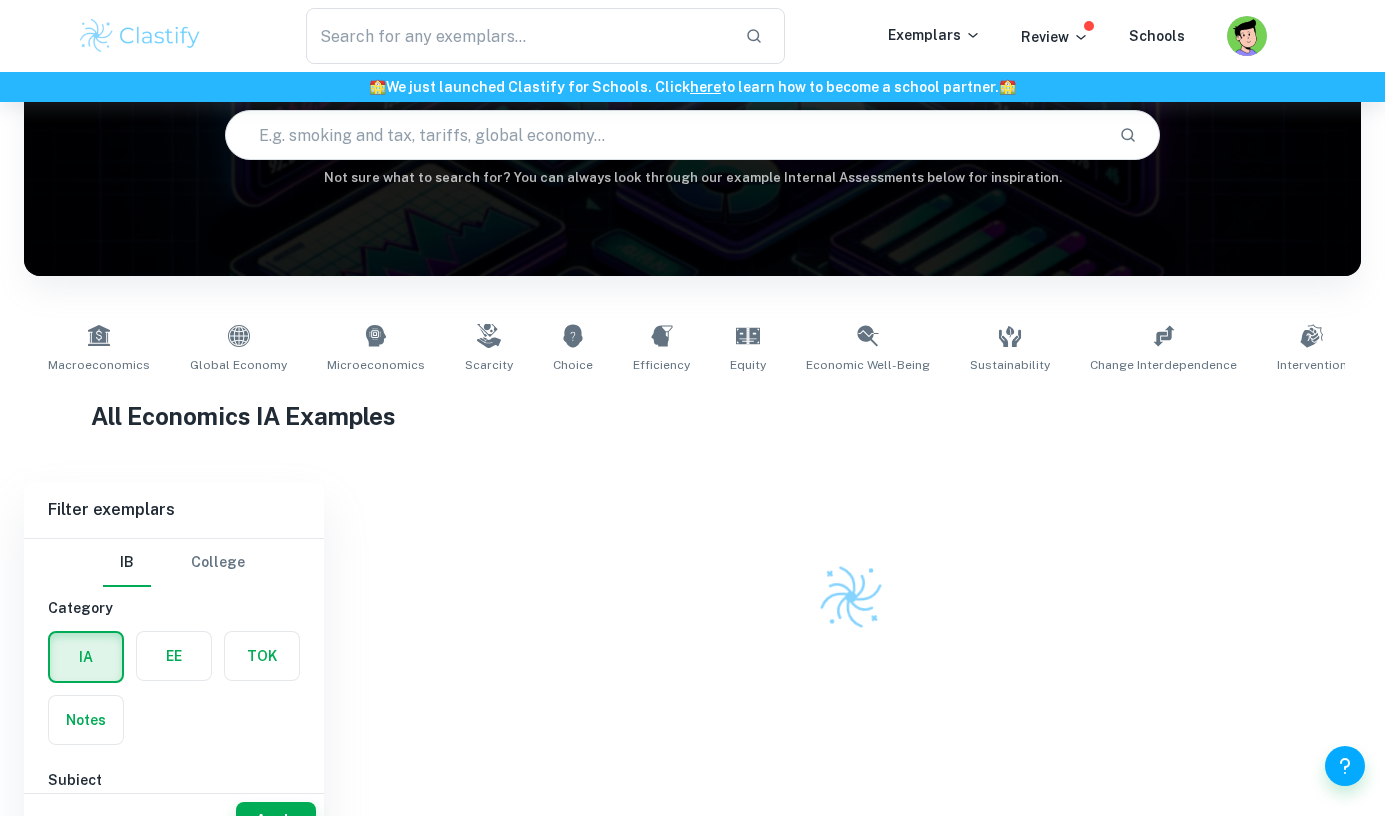scroll, scrollTop: 158, scrollLeft: 0, axis: vertical 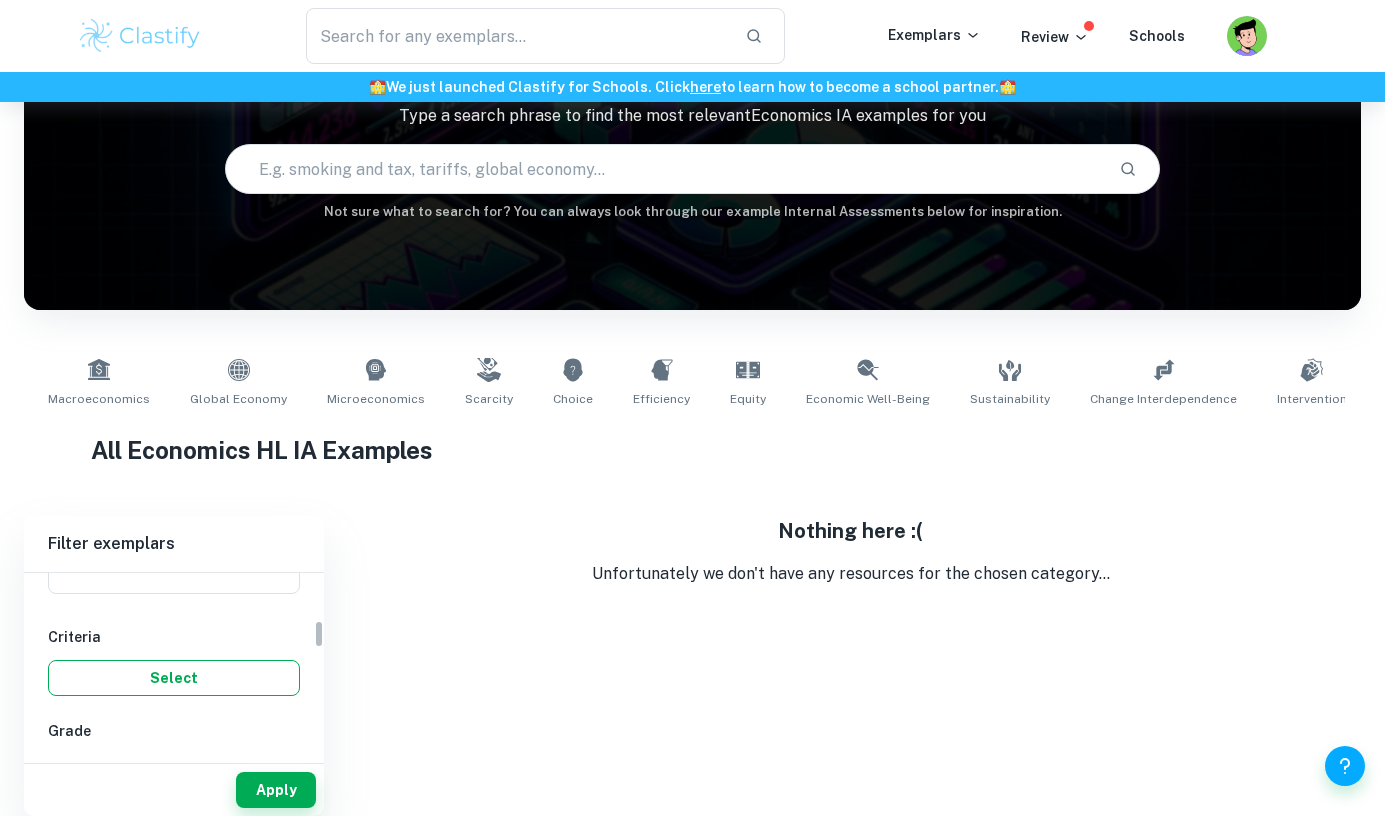 click on "Select" at bounding box center (174, 678) 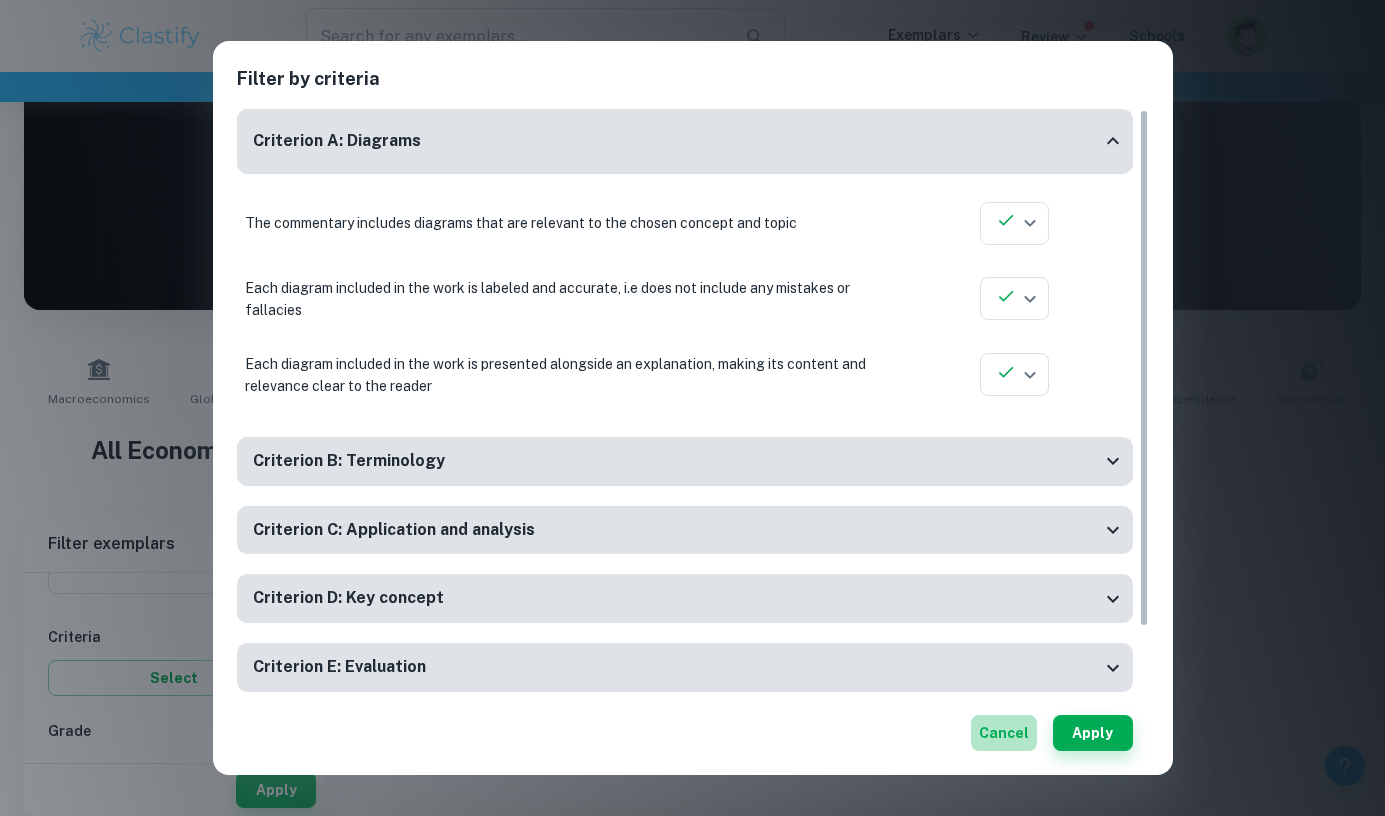 click on "Cancel" at bounding box center [1004, 733] 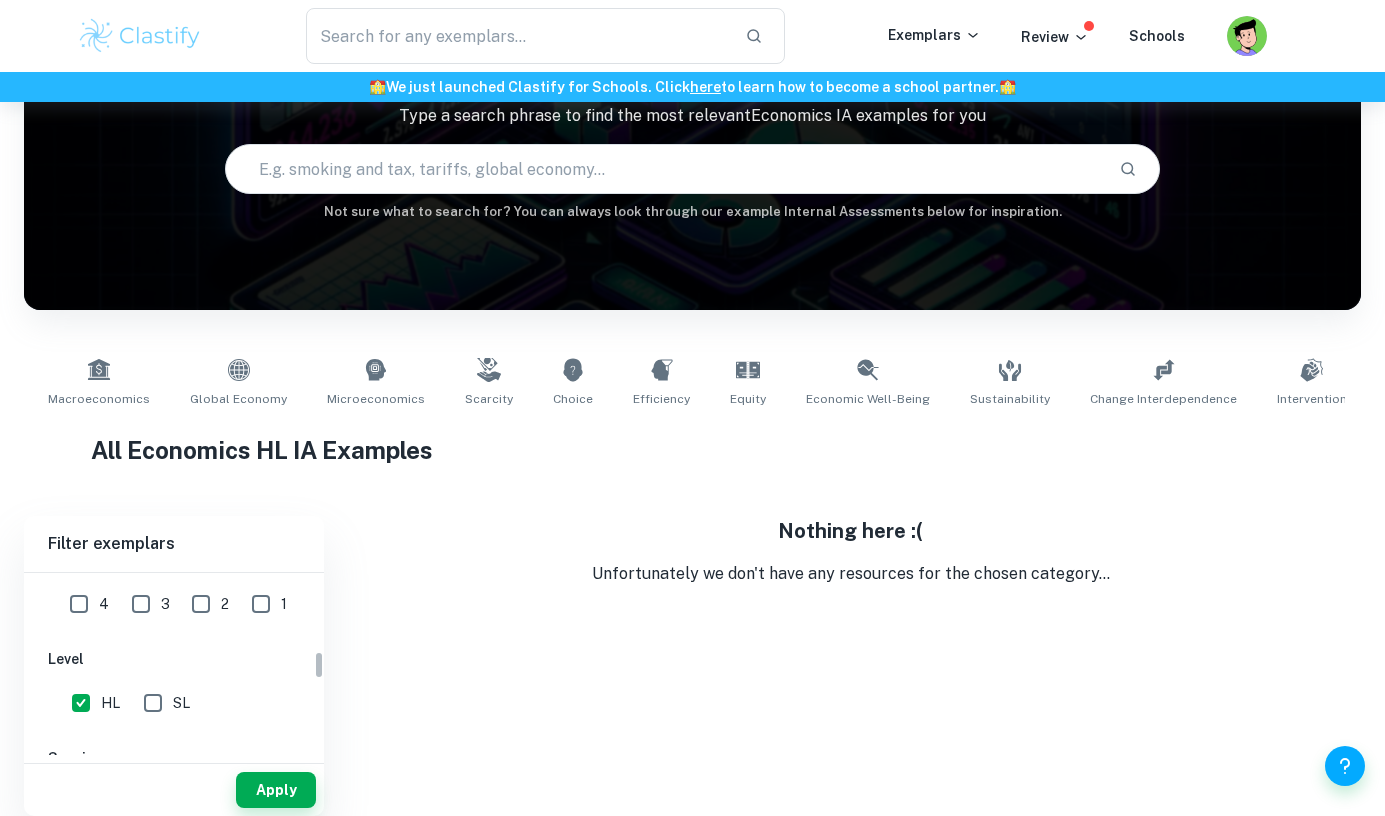 scroll, scrollTop: 677, scrollLeft: 0, axis: vertical 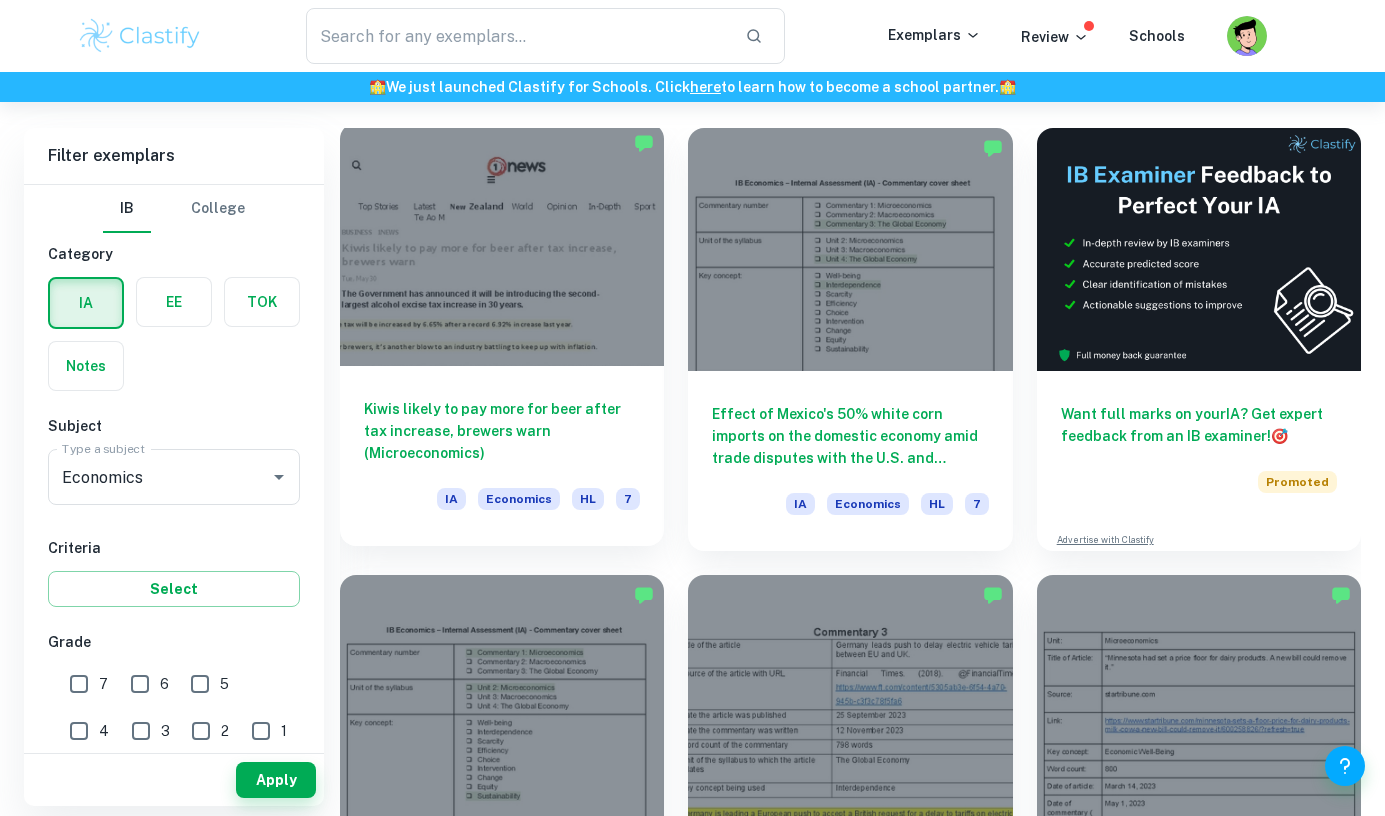 click on "Kiwis likely to pay more for beer after tax increase, brewers warn (Microeconomics)" at bounding box center [502, 431] 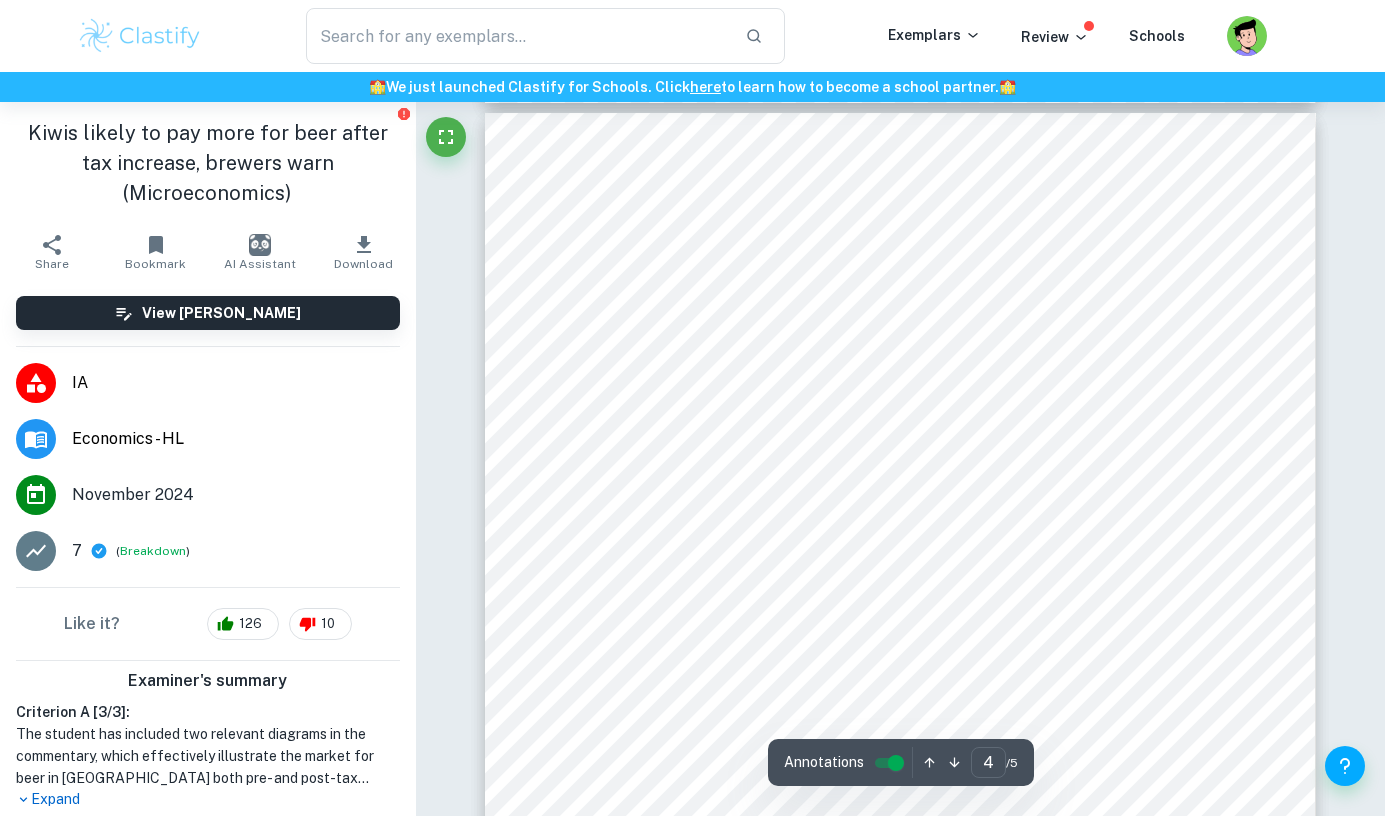 scroll, scrollTop: 3731, scrollLeft: 0, axis: vertical 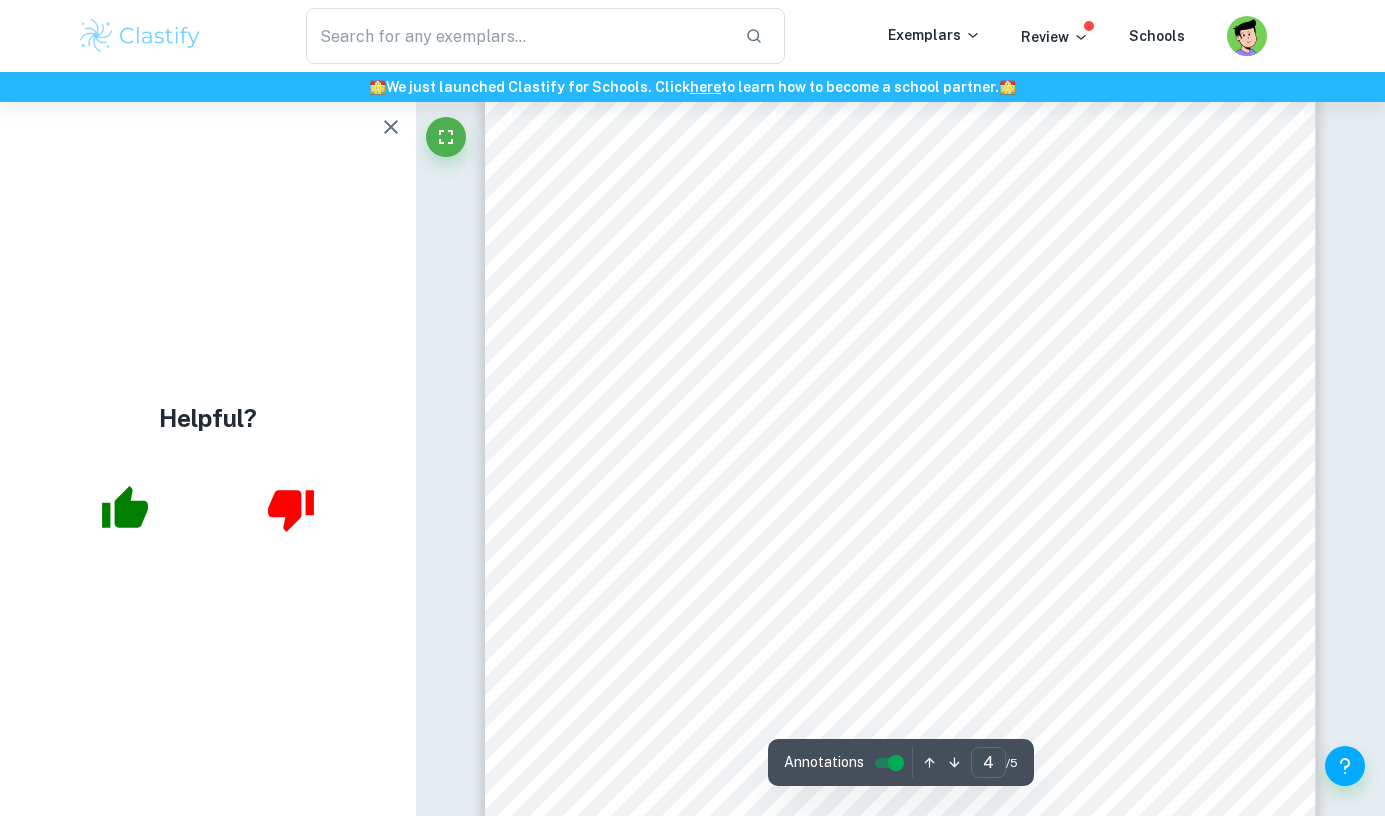 click 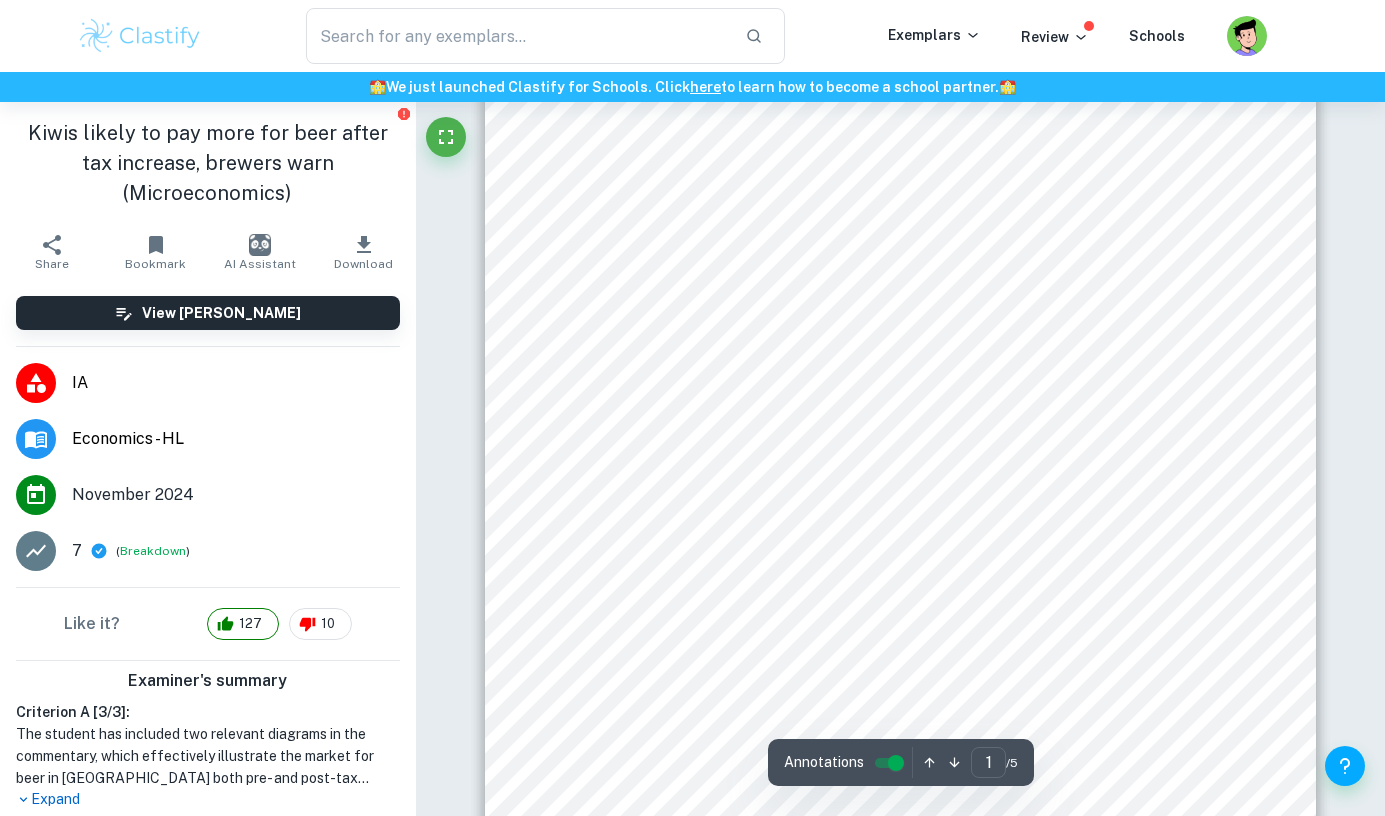 scroll, scrollTop: 231, scrollLeft: 0, axis: vertical 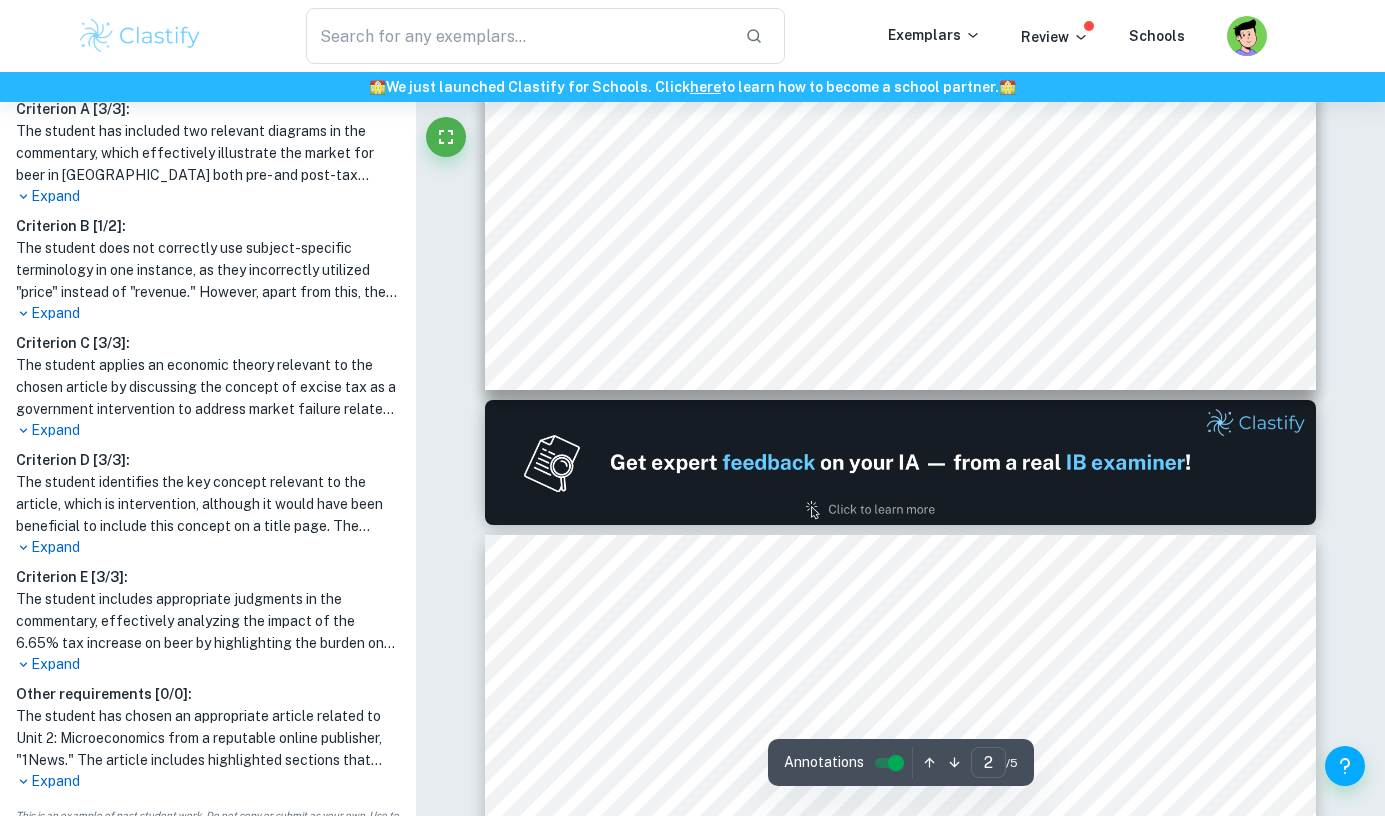 type on "1" 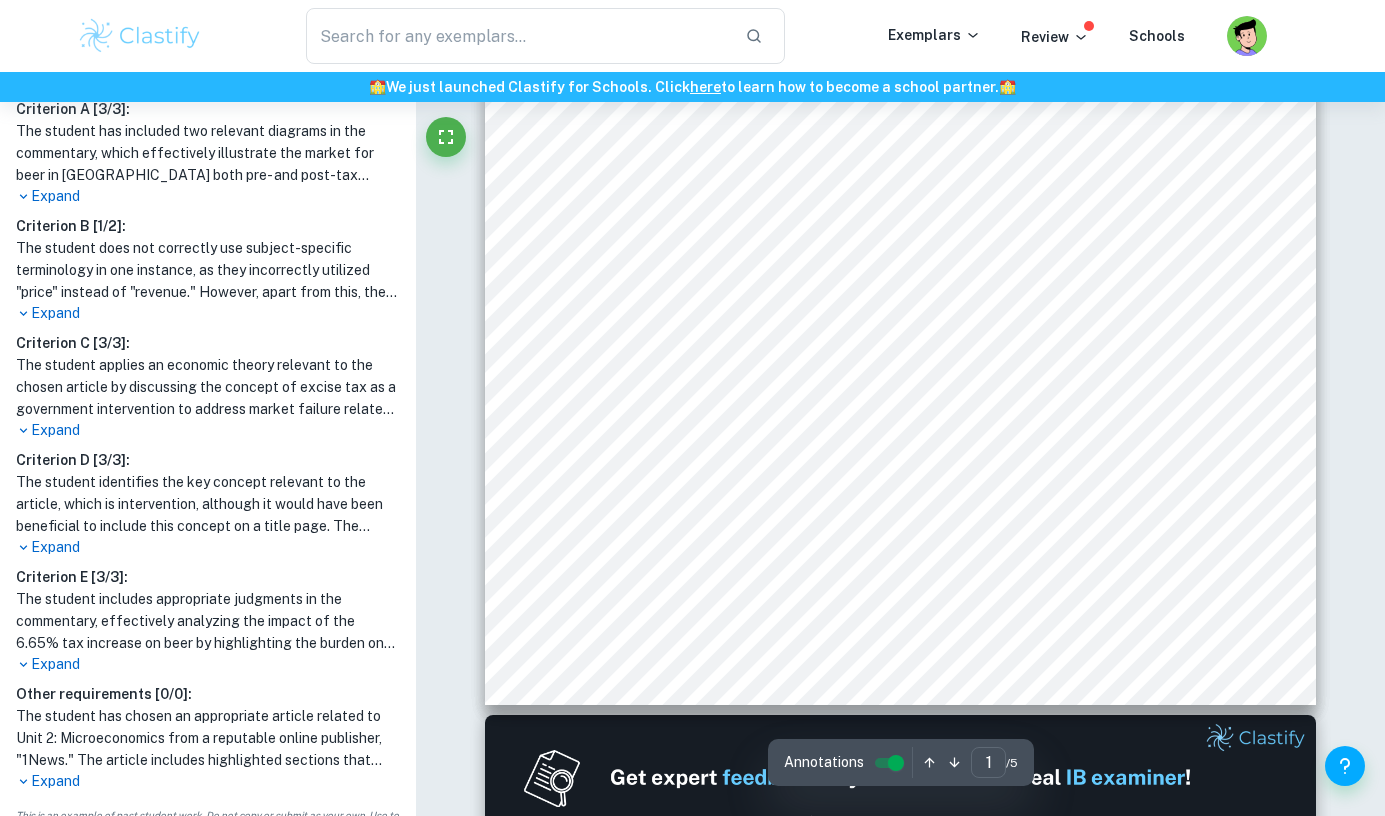scroll, scrollTop: 0, scrollLeft: 0, axis: both 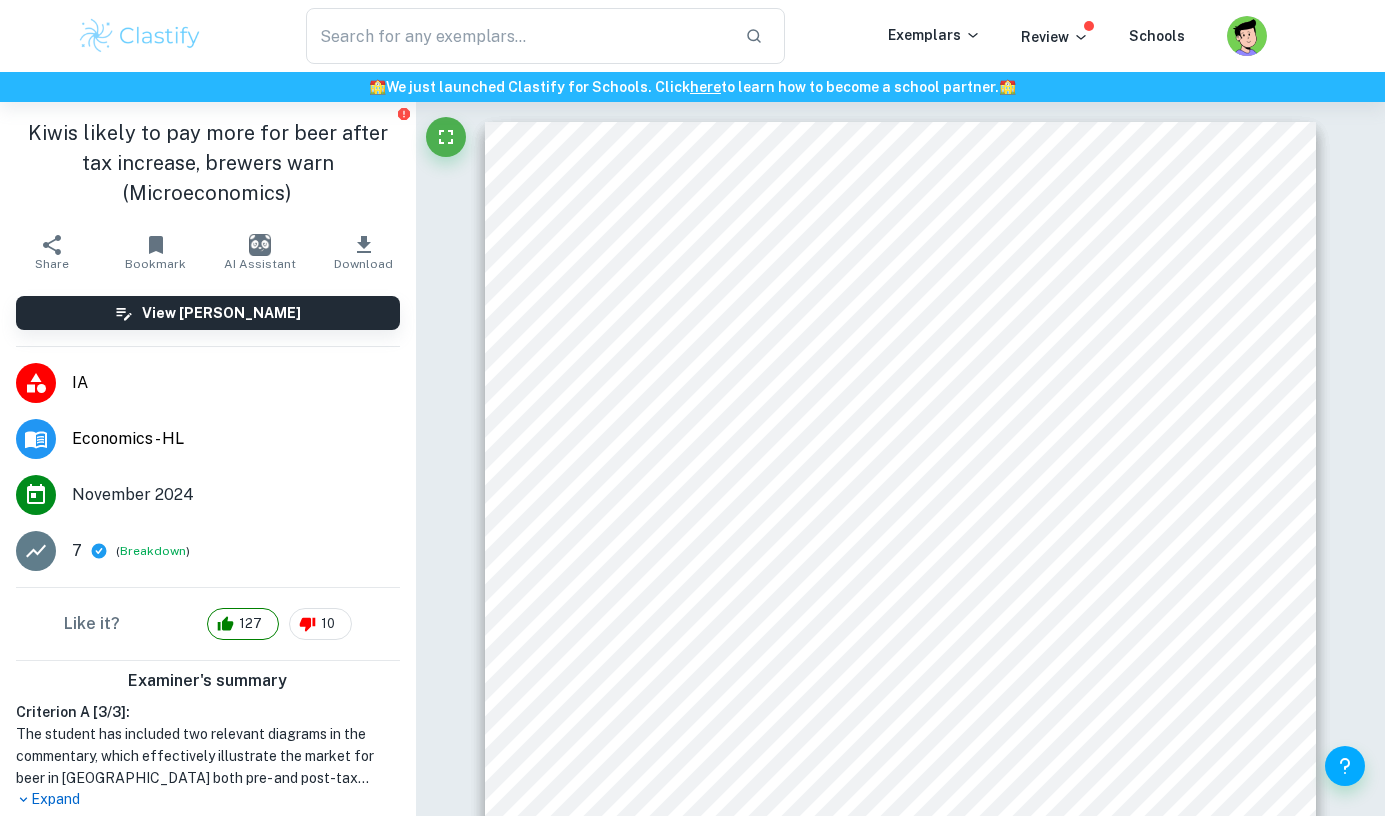 click 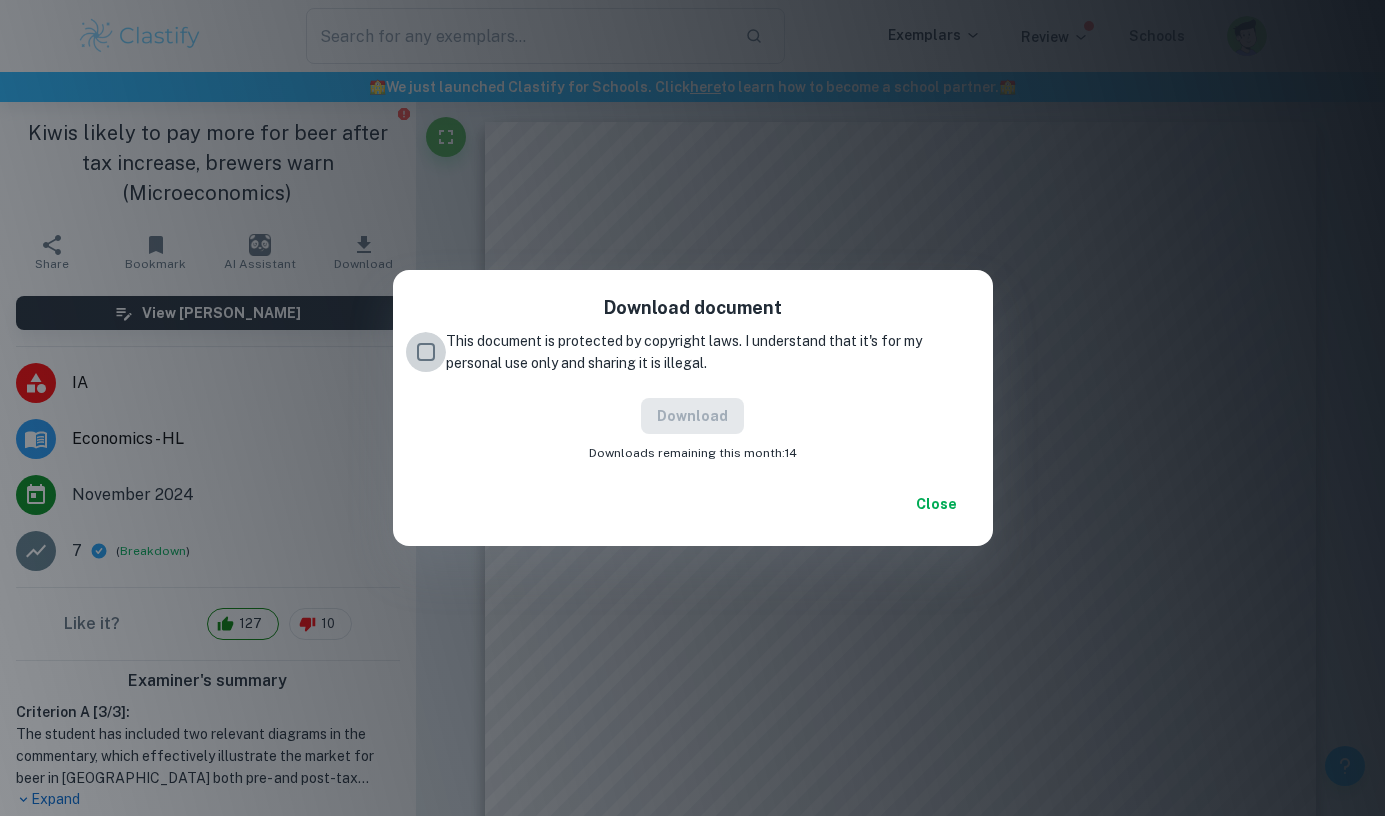 click on "This document is protected by copyright laws. I understand that it's for my personal use only and sharing it is illegal." at bounding box center (426, 352) 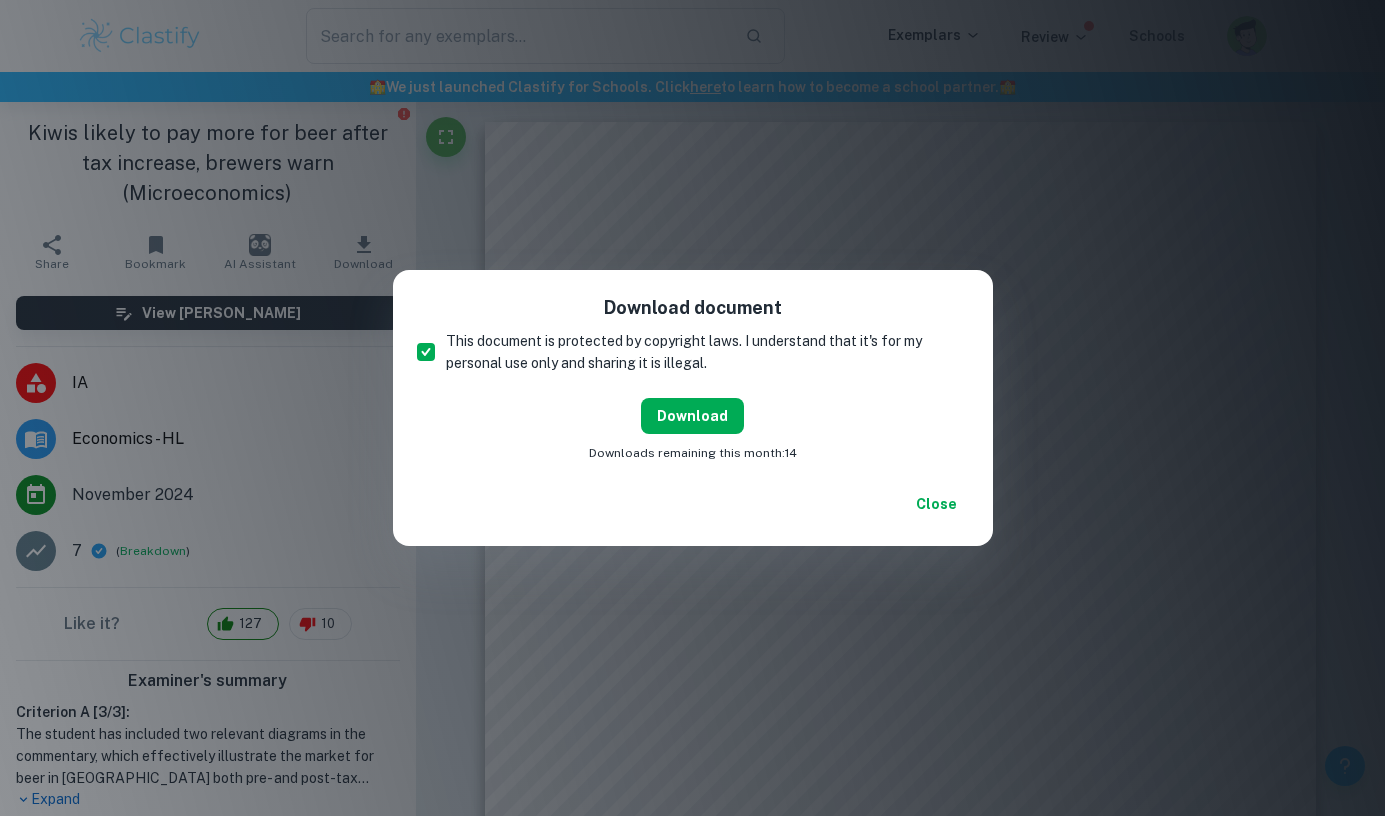 click on "Download" at bounding box center [692, 416] 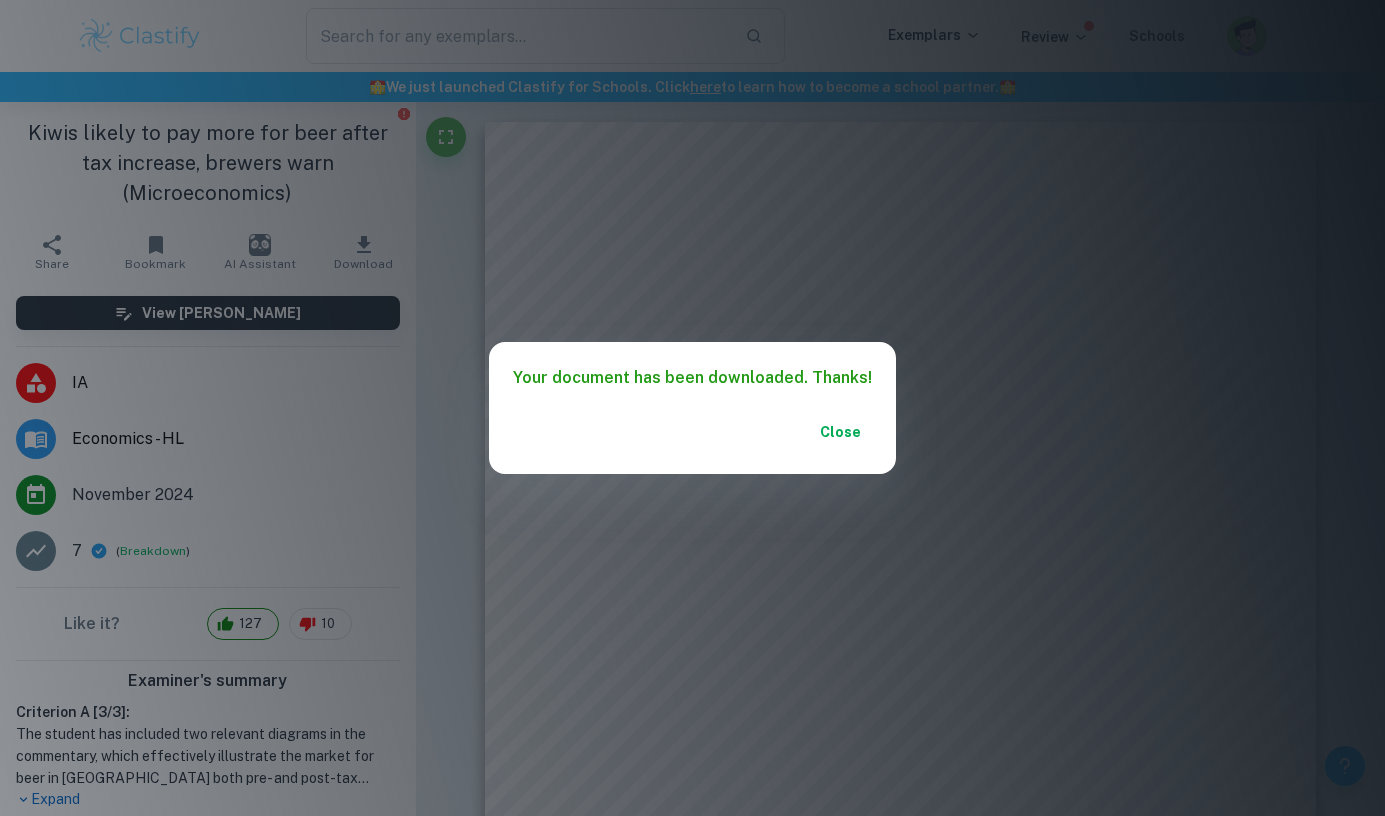 click on "Your document has been downloaded. Thanks! Close" at bounding box center [692, 408] 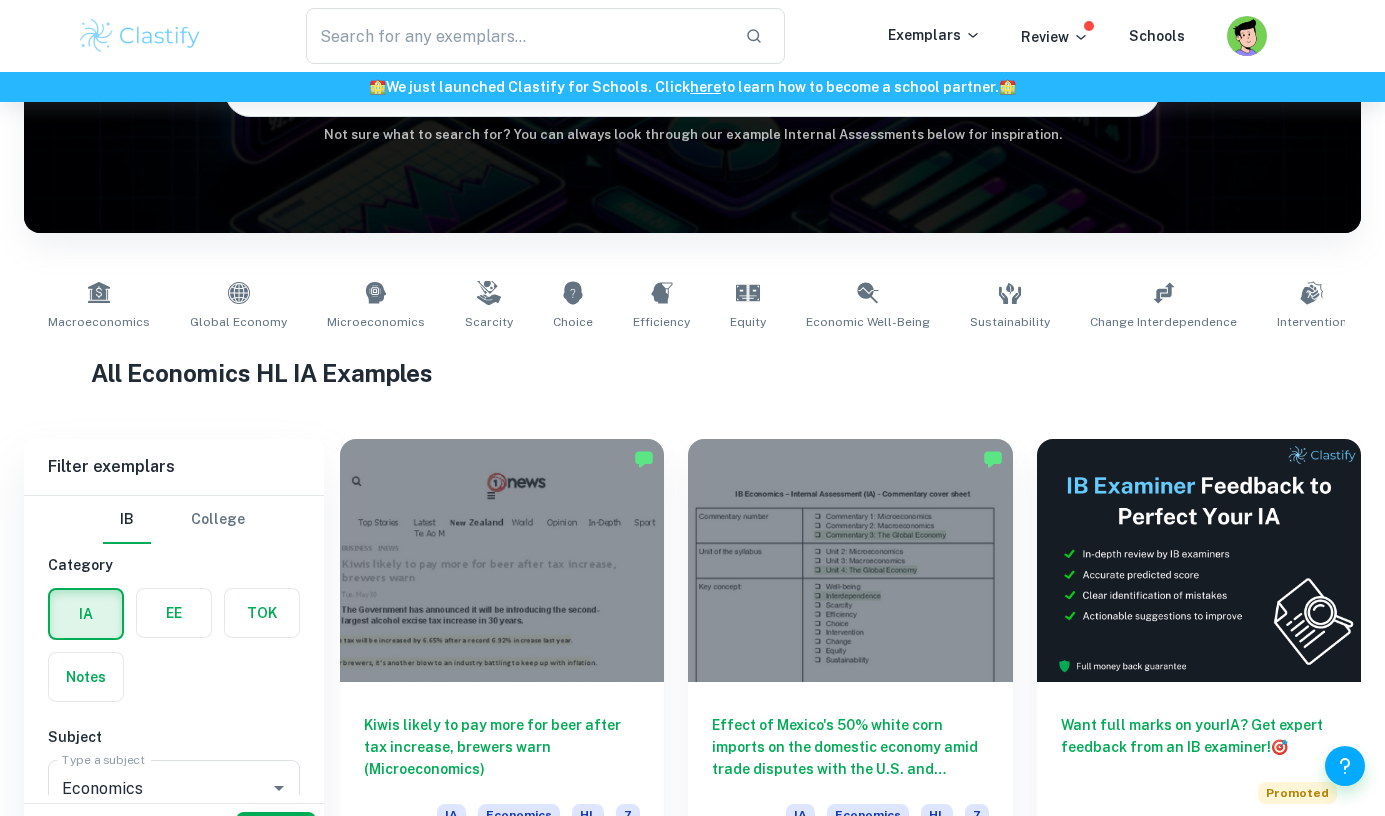 scroll, scrollTop: 202, scrollLeft: 0, axis: vertical 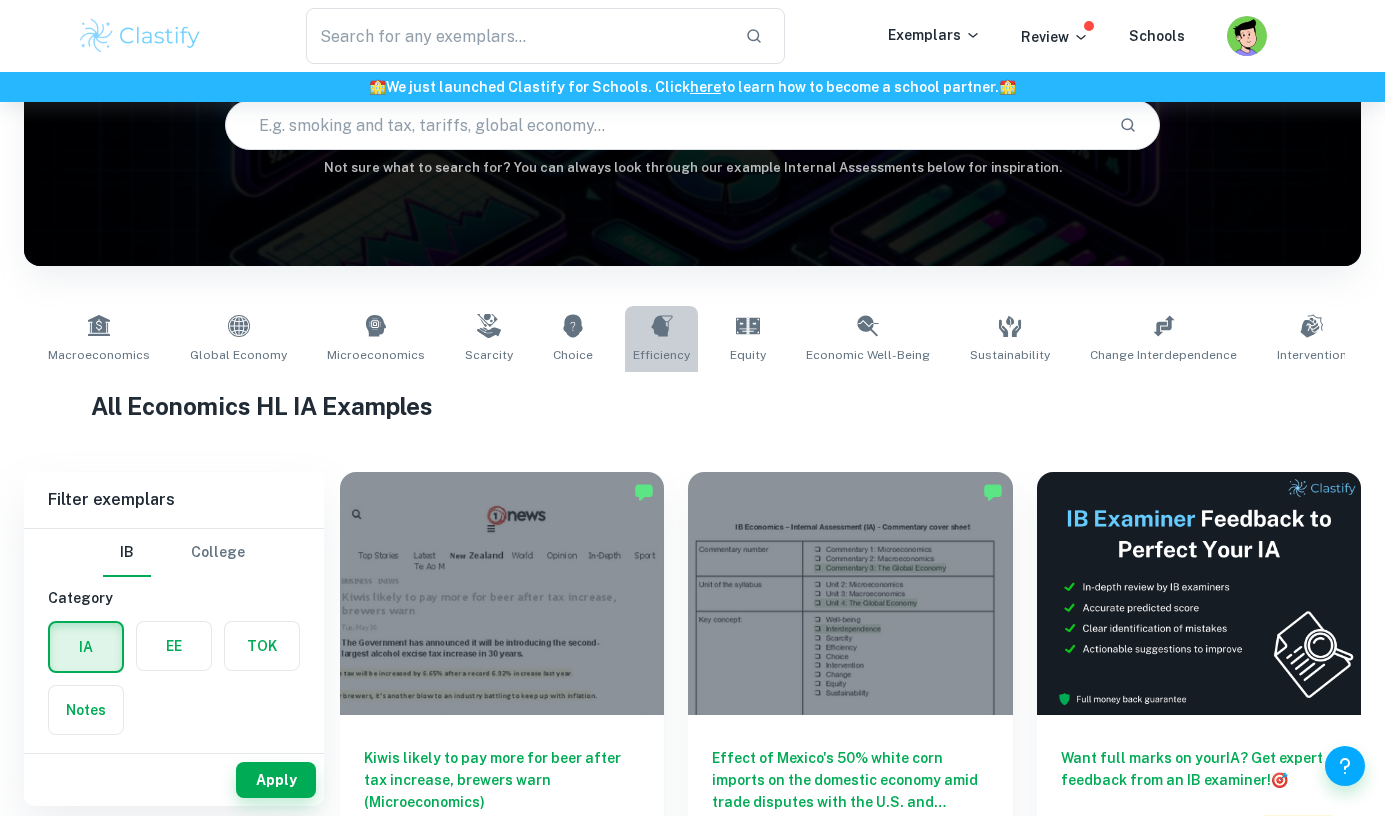 click on "Efficiency" at bounding box center [661, 339] 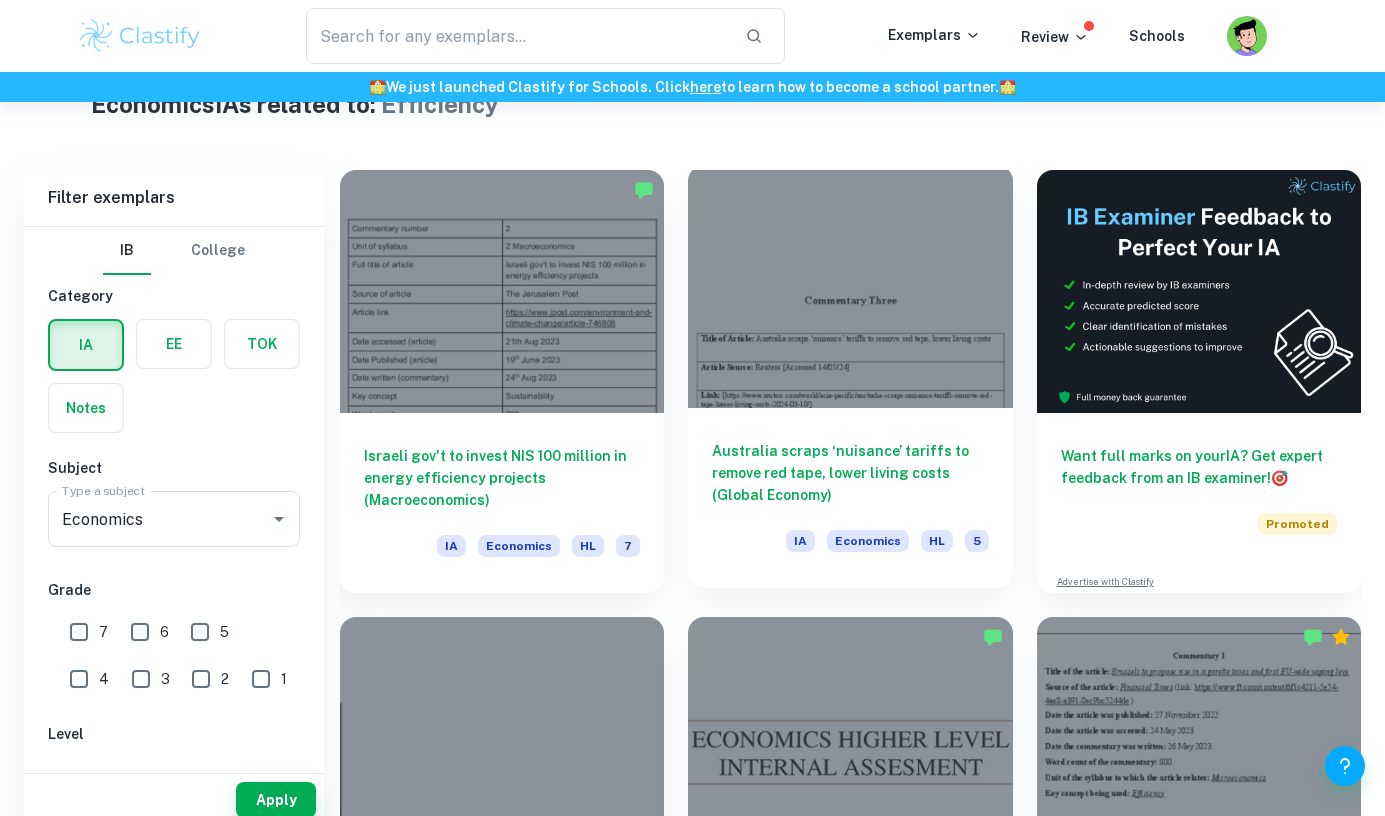 scroll, scrollTop: 830, scrollLeft: 0, axis: vertical 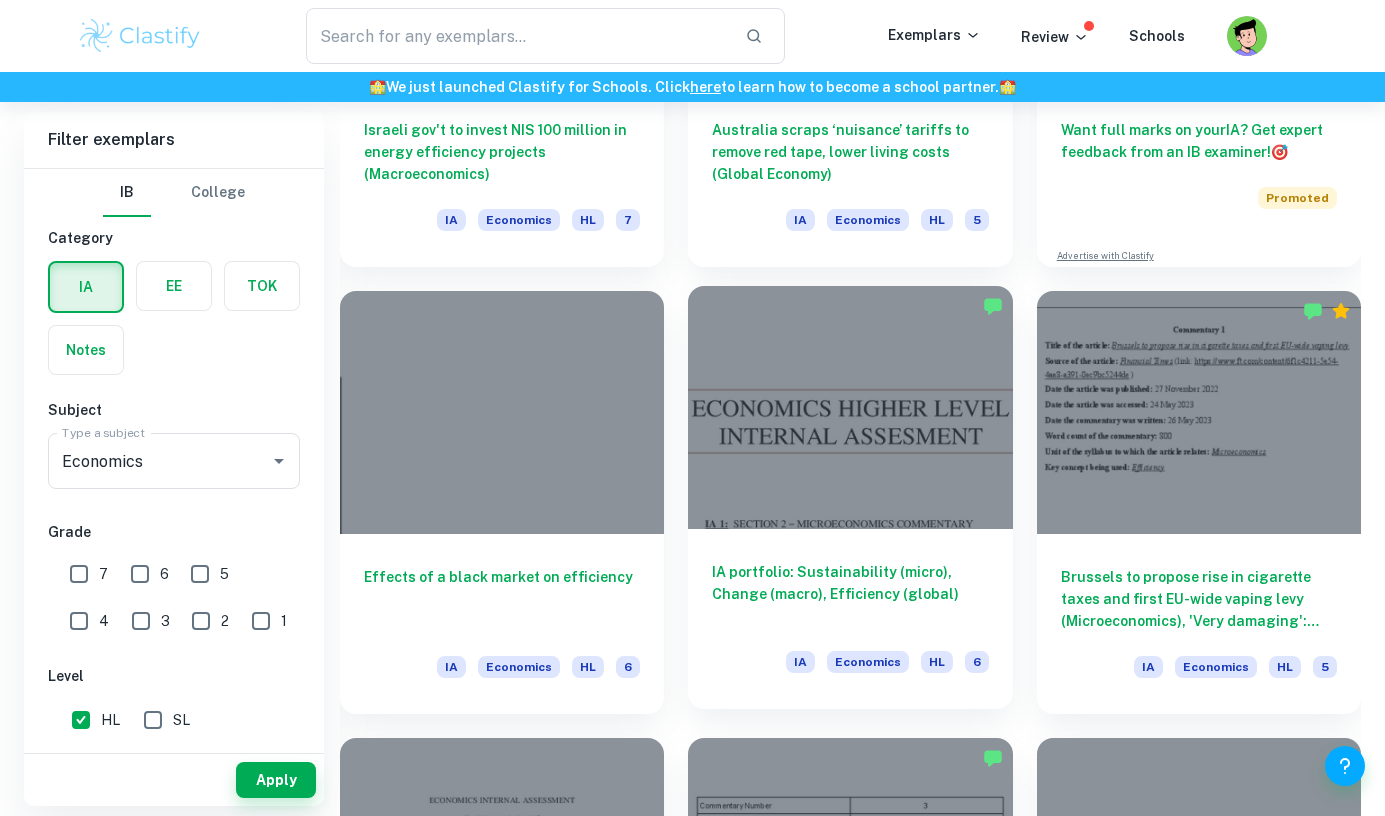 click on "IA portfolio: Sustainability (micro), Change (macro), Efficiency (global)" at bounding box center [850, 594] 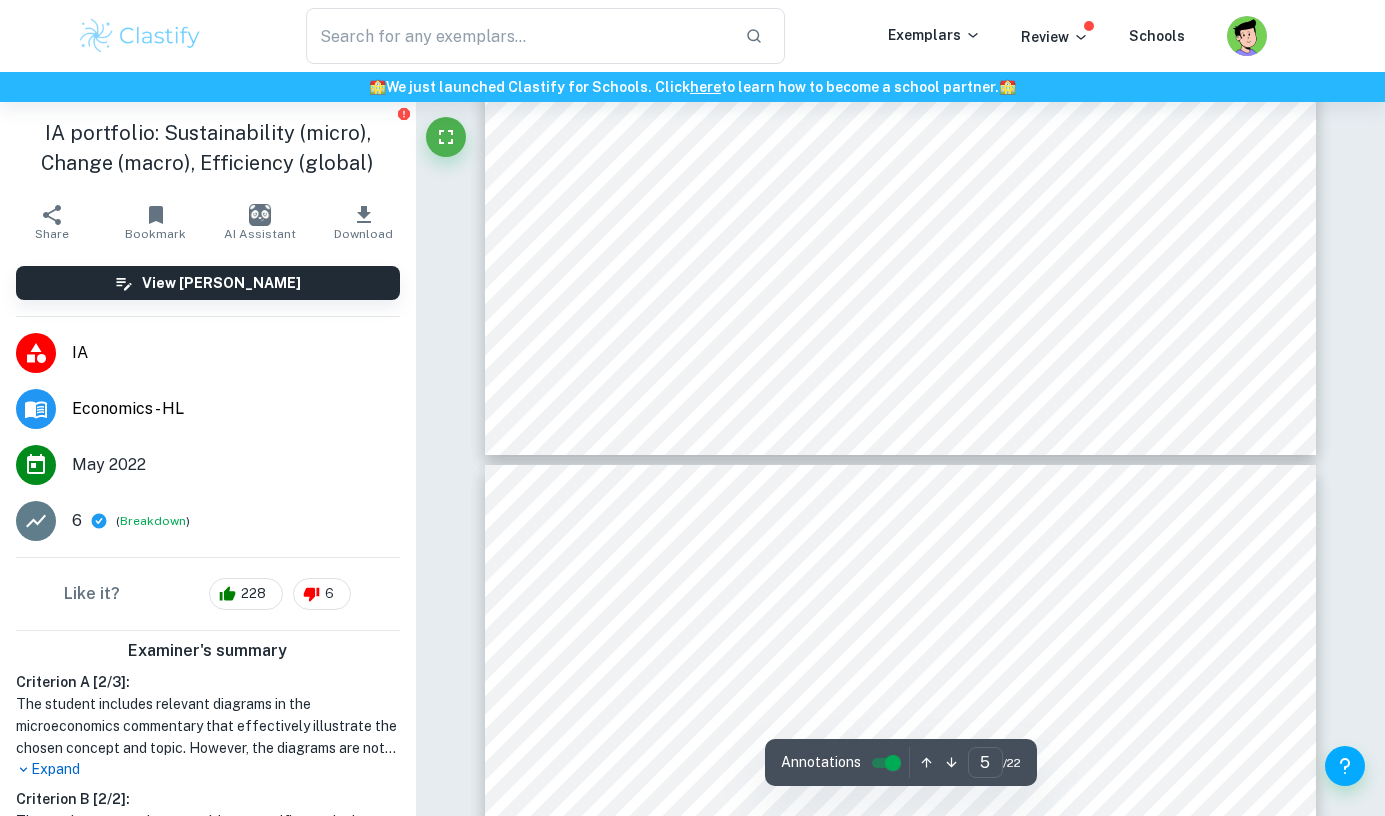 scroll, scrollTop: 4543, scrollLeft: 0, axis: vertical 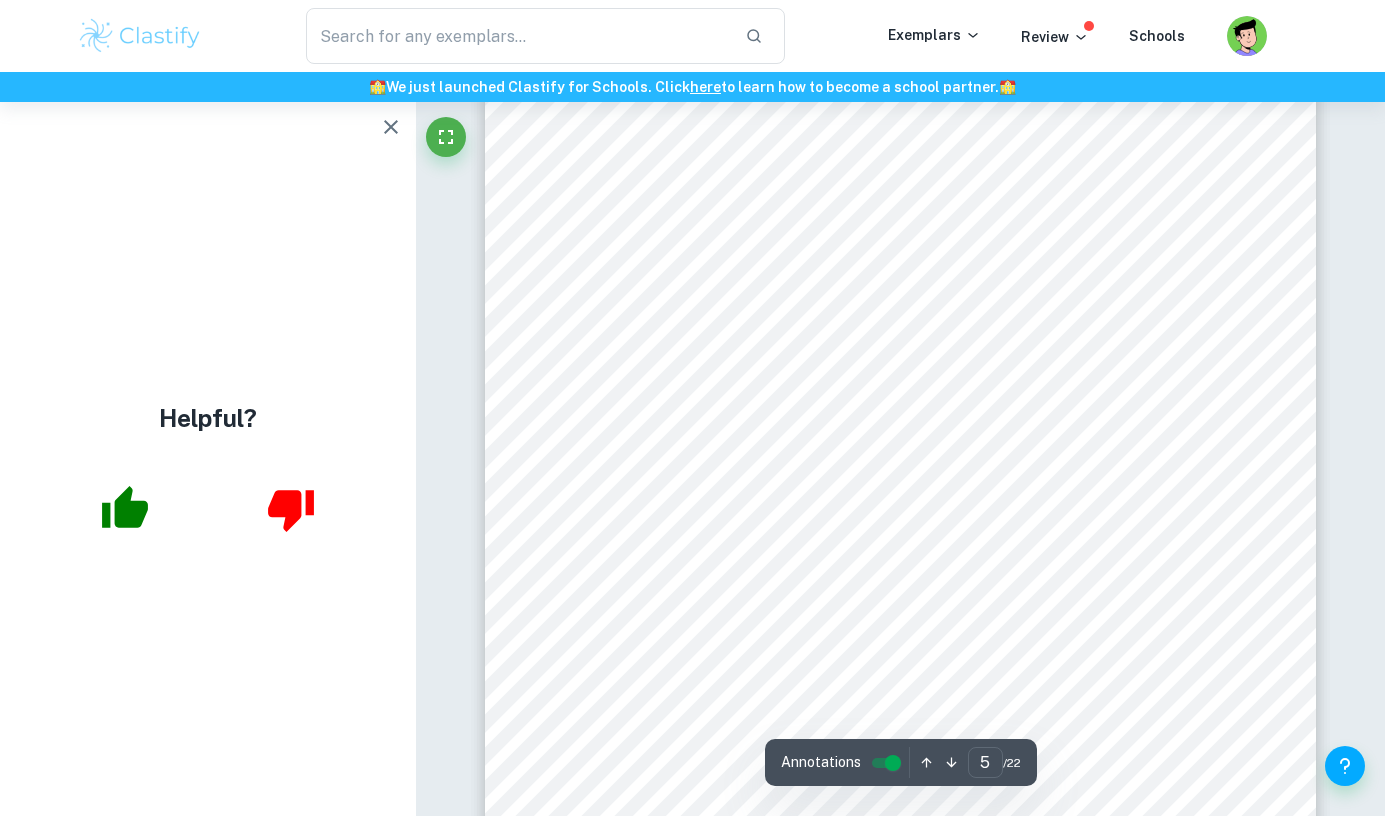 click 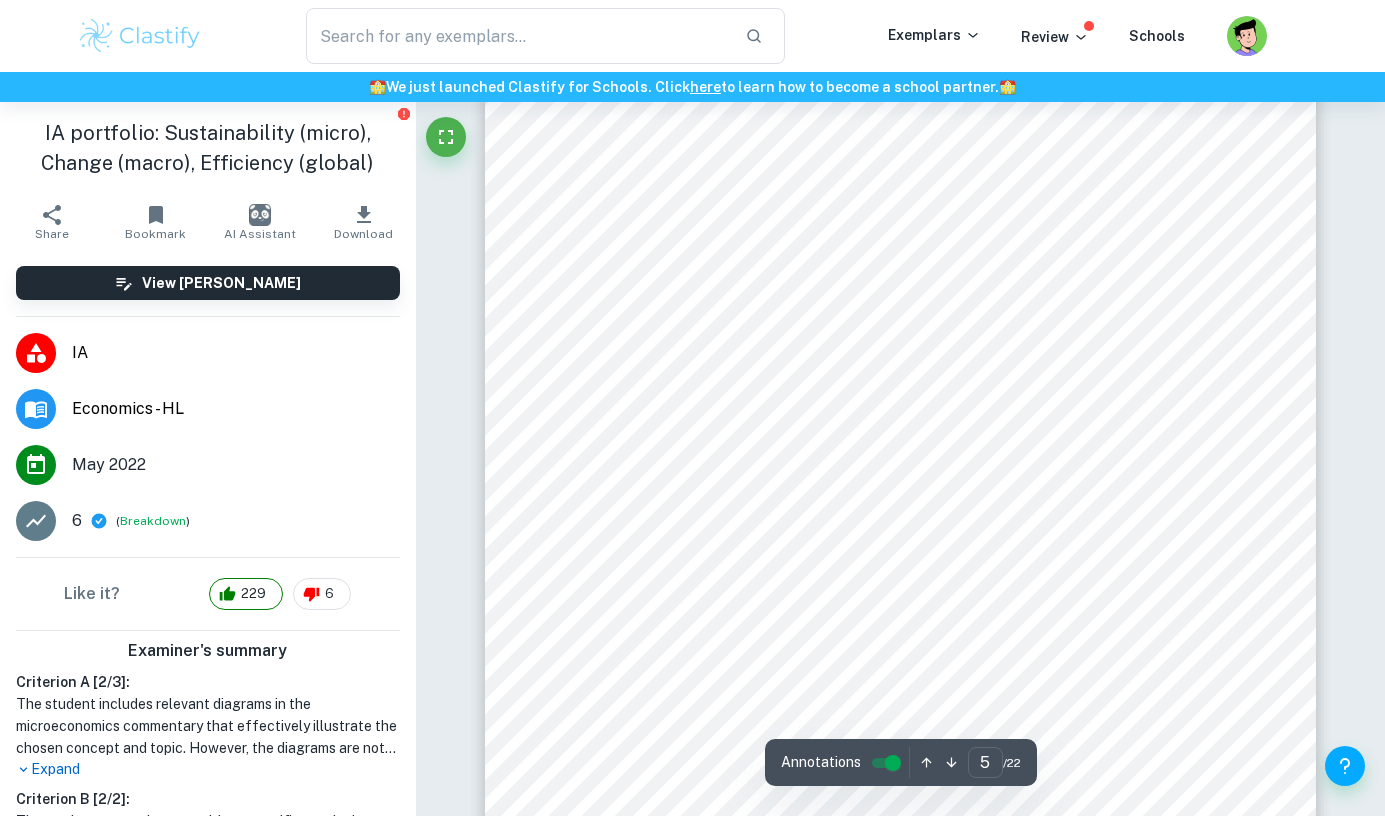click on "Microeconomics Commentary (IA 1) ………………………………………………………………………………………………………… .. COMMENTARY ……………………………….……………..…………………………………………………………… The Norwegian government recently proposed a policy to triple the national tax on carbon emissions, wherein it would increase from 590 crowns/tonne to 2000 crowns/tonne 1 . This would help reduce carbon emissions of greenhouse gases in [GEOGRAPHIC_DATA]. 2   However, even in its planning stage, the policy has attracted heavy disapproval from the oil industry and it appears as if this effort to become a   sustainable   economy may be in jeopardy. The key concept that would be used is   sustainability. Oil production is a form of market failure because it generates negative externalities of production. Oil production results in the private costs and the benefits being experienced by the producer and the   sustainable   for the economy." at bounding box center (900, 591) 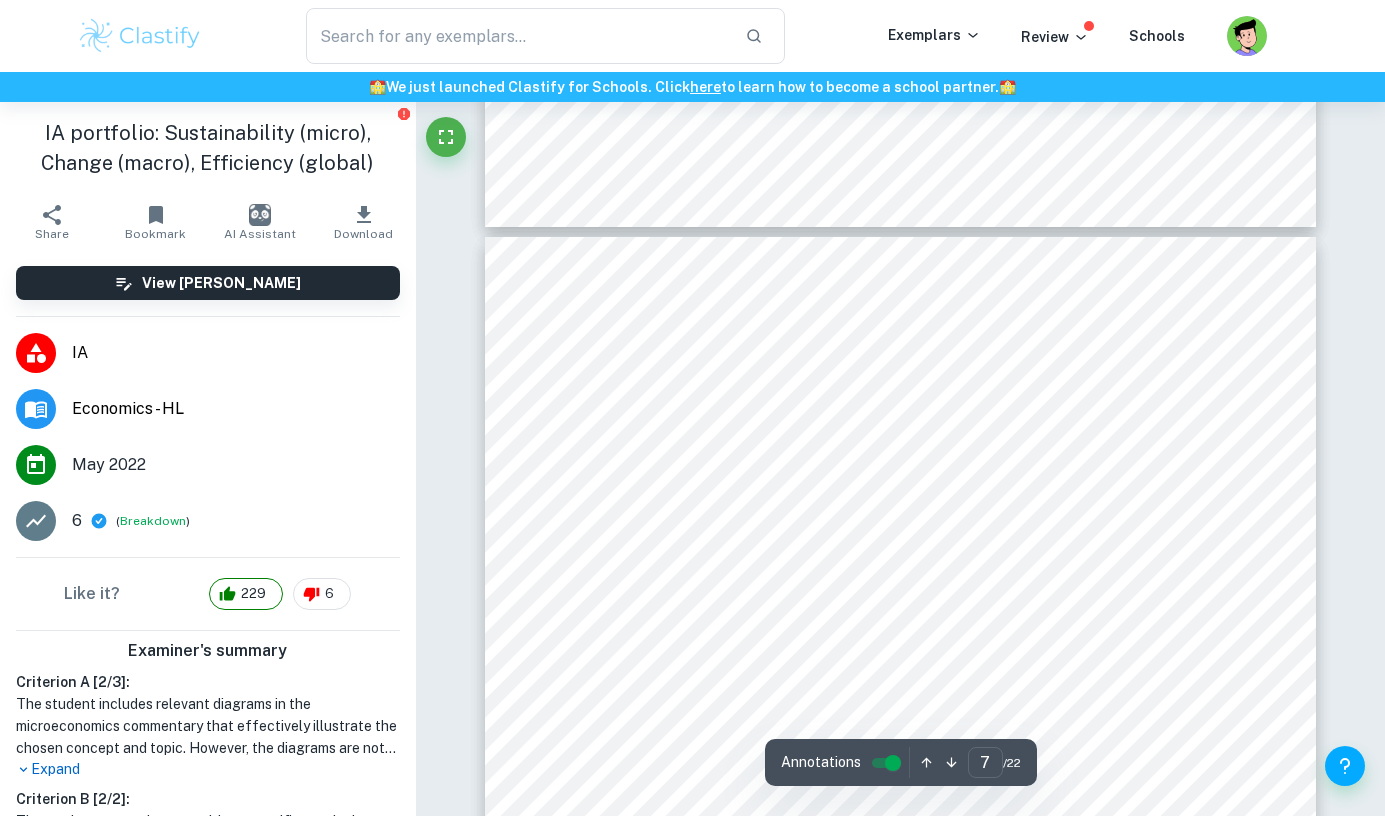scroll, scrollTop: 6529, scrollLeft: 0, axis: vertical 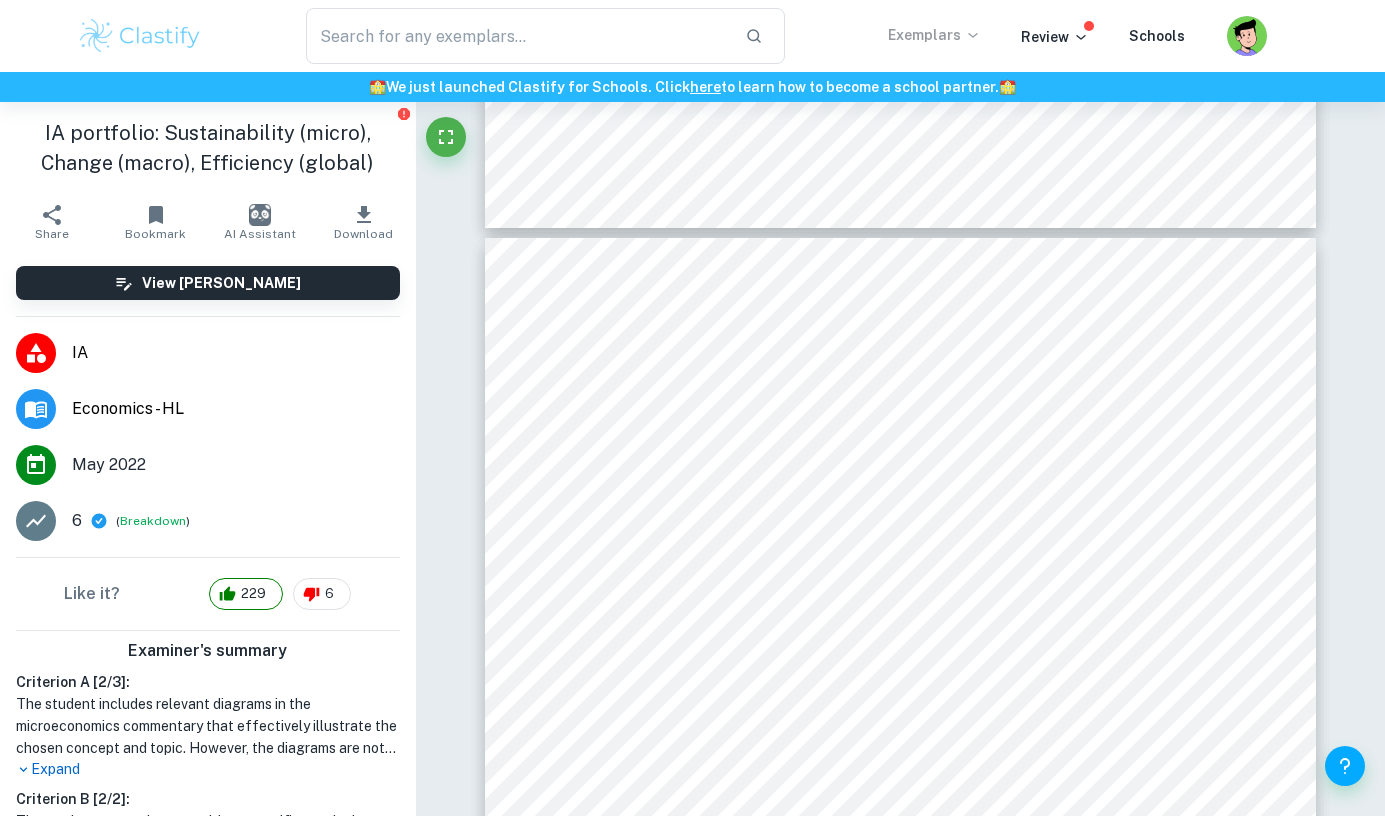click 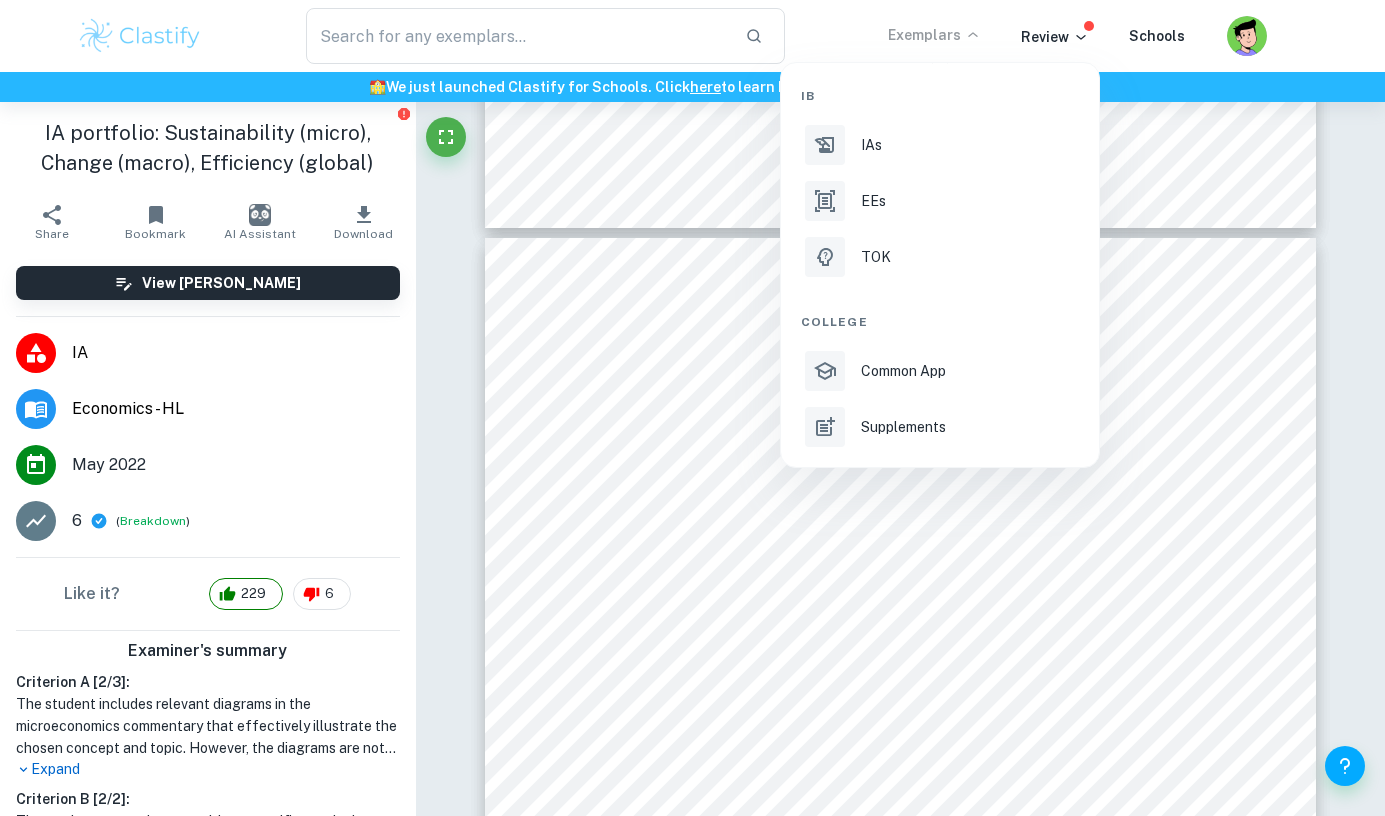 click at bounding box center [692, 408] 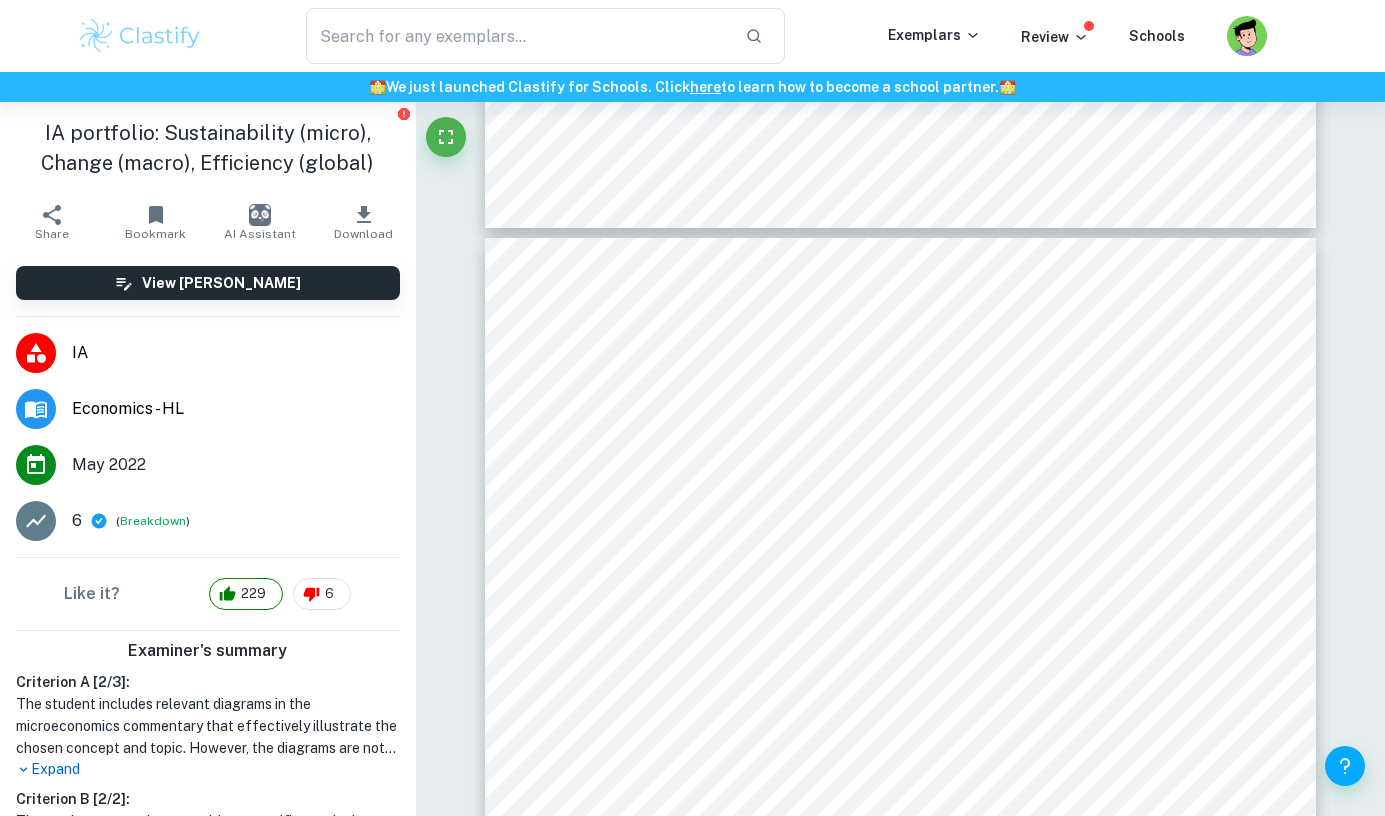 click at bounding box center (1089, 26) 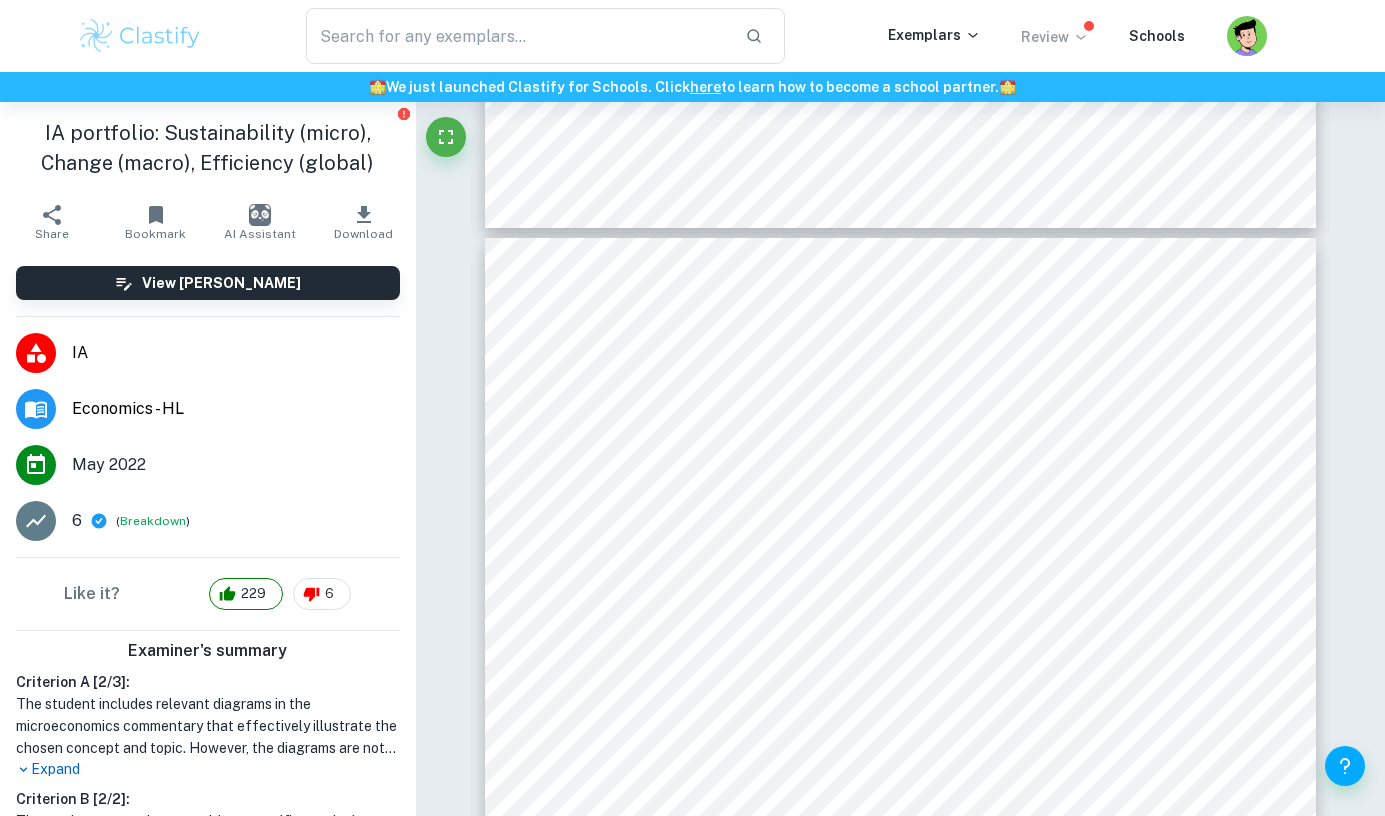 click 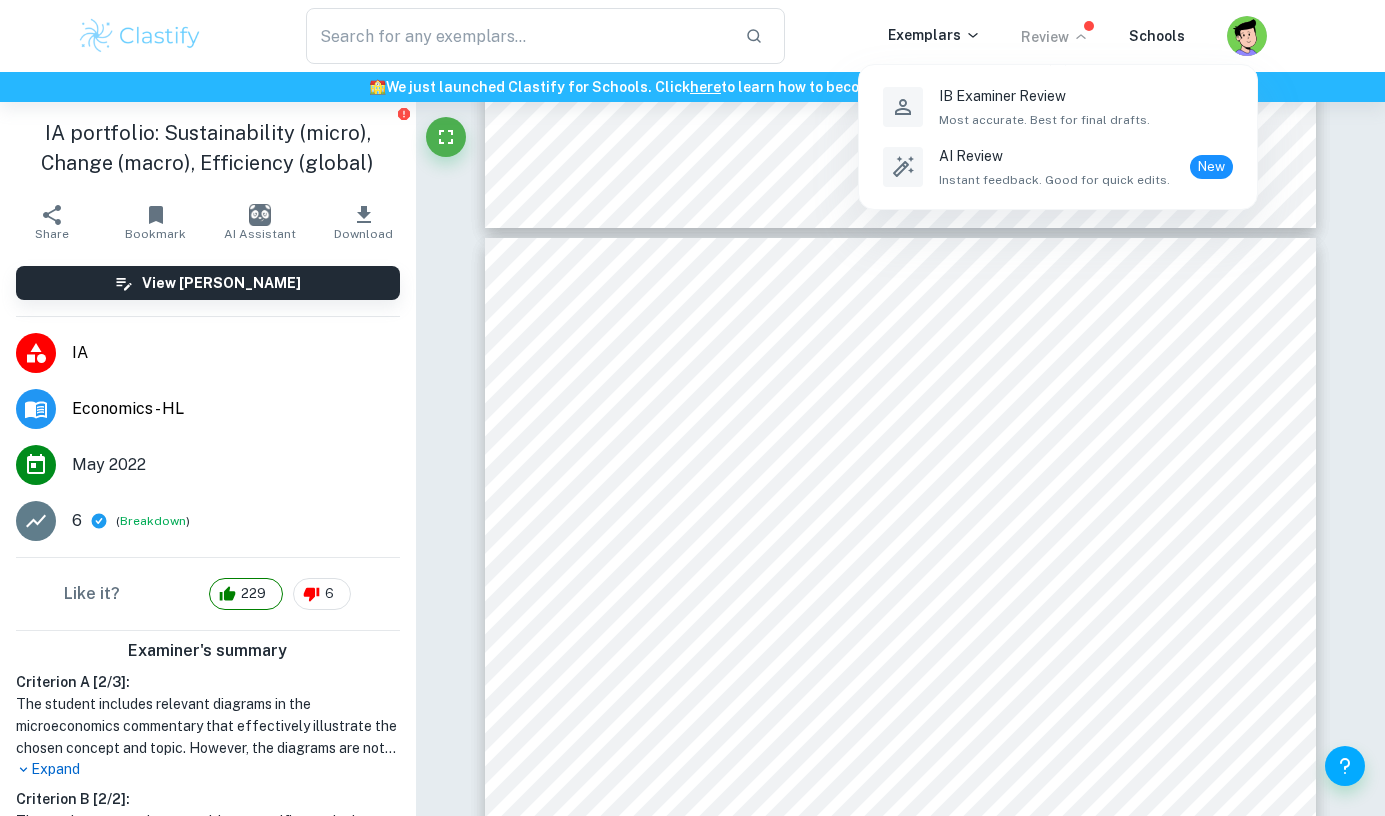 click at bounding box center [692, 408] 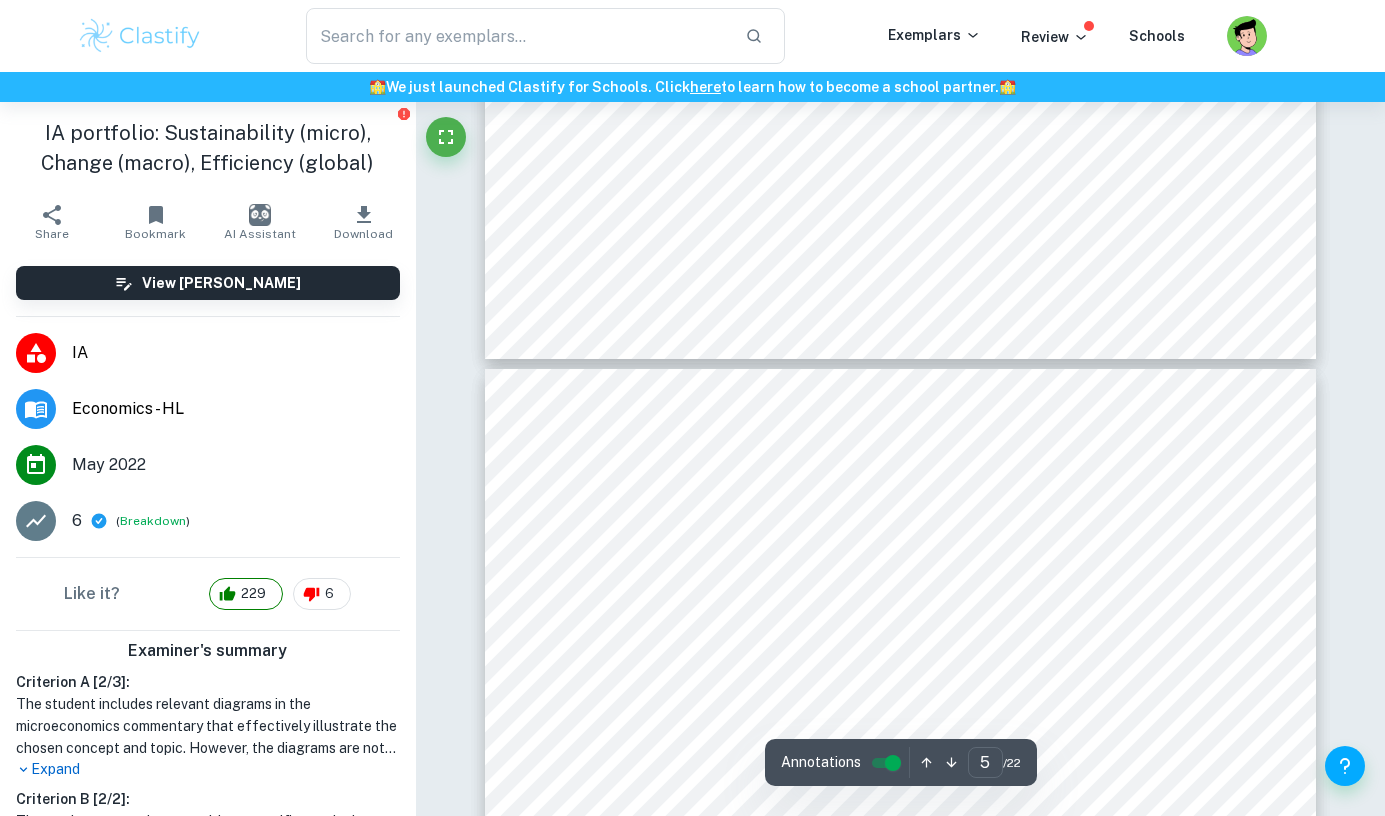 scroll, scrollTop: 5202, scrollLeft: 0, axis: vertical 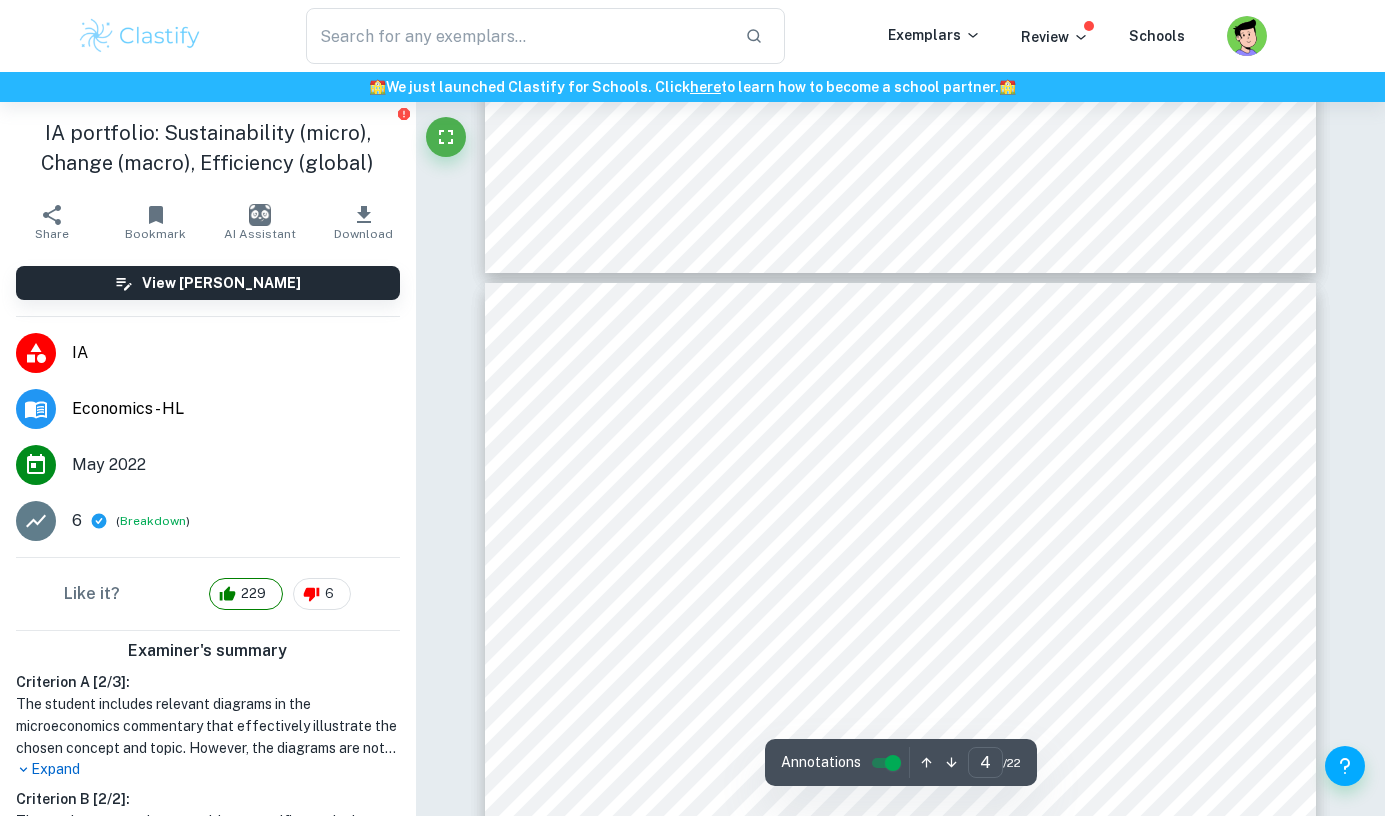 type on "5" 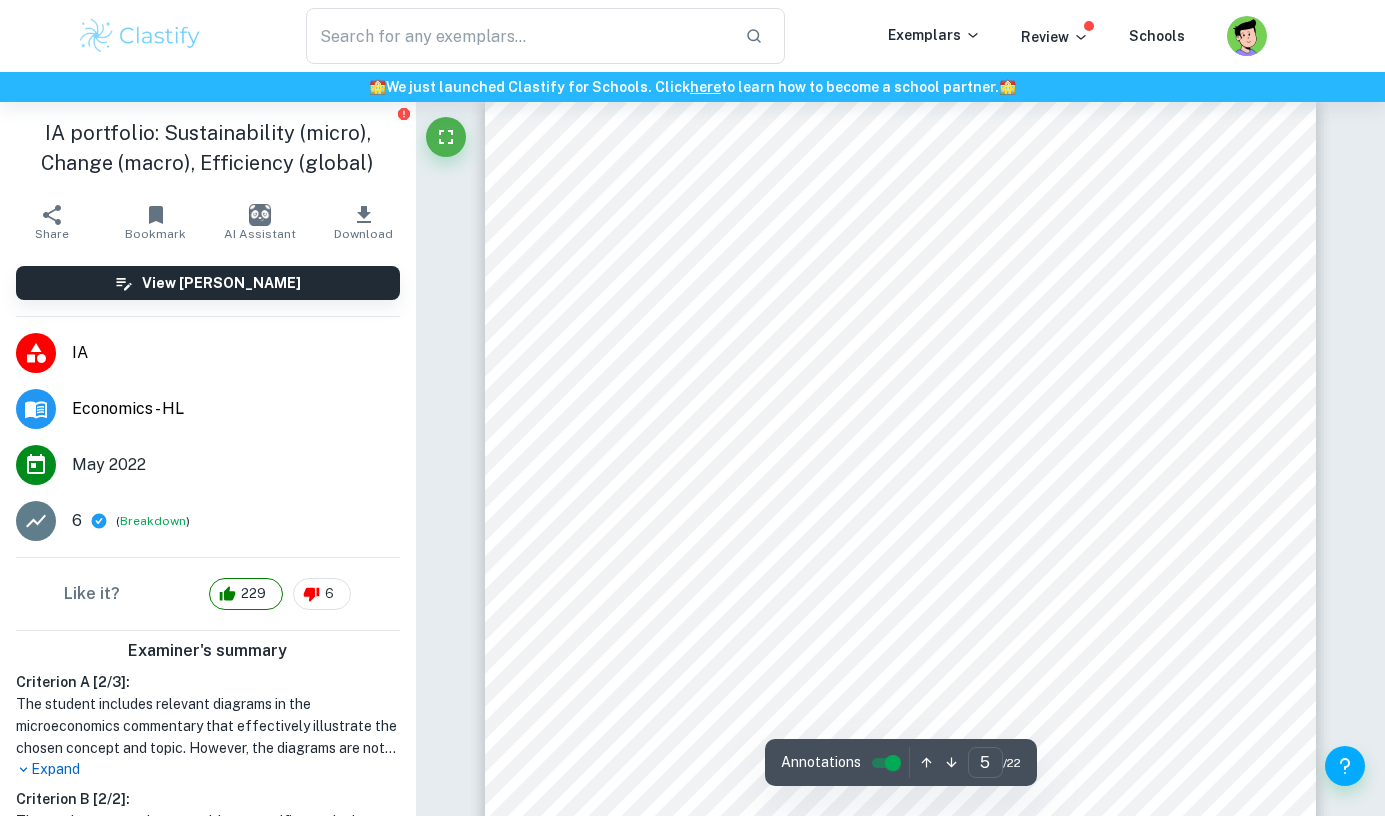 scroll, scrollTop: 4883, scrollLeft: 0, axis: vertical 